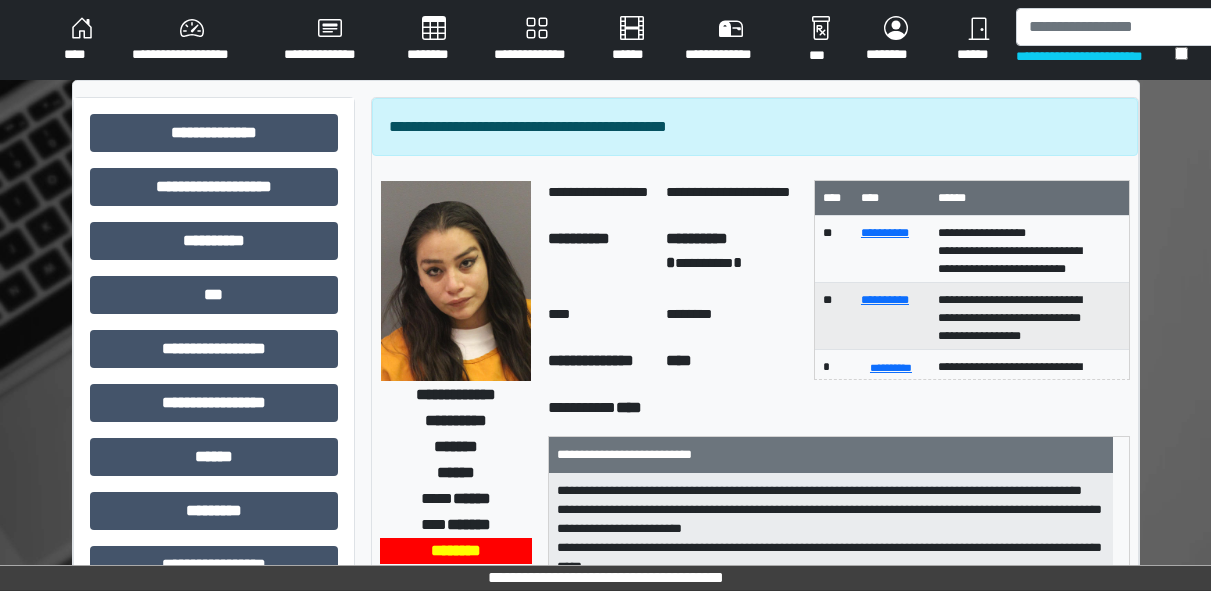 scroll, scrollTop: 0, scrollLeft: 137, axis: horizontal 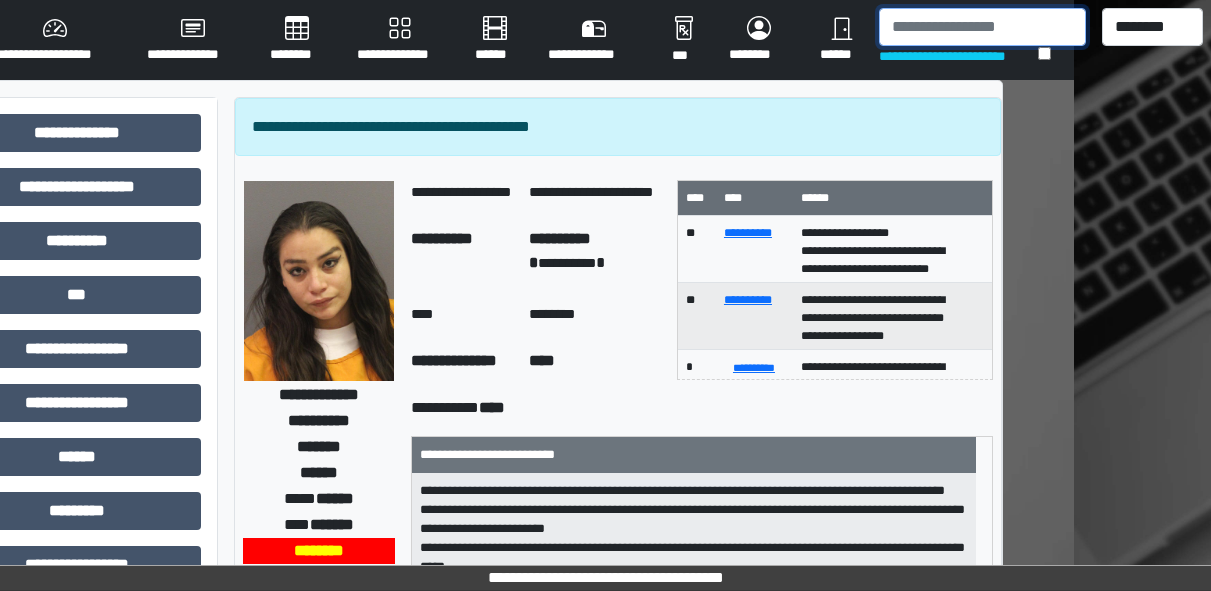 click at bounding box center [982, 27] 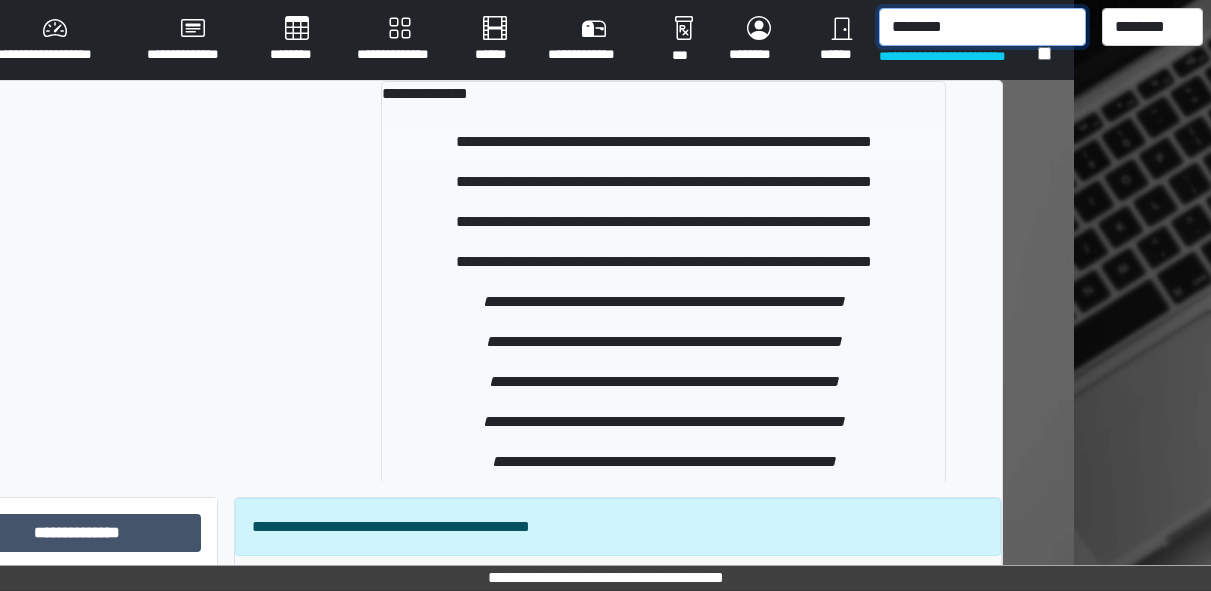 type on "********" 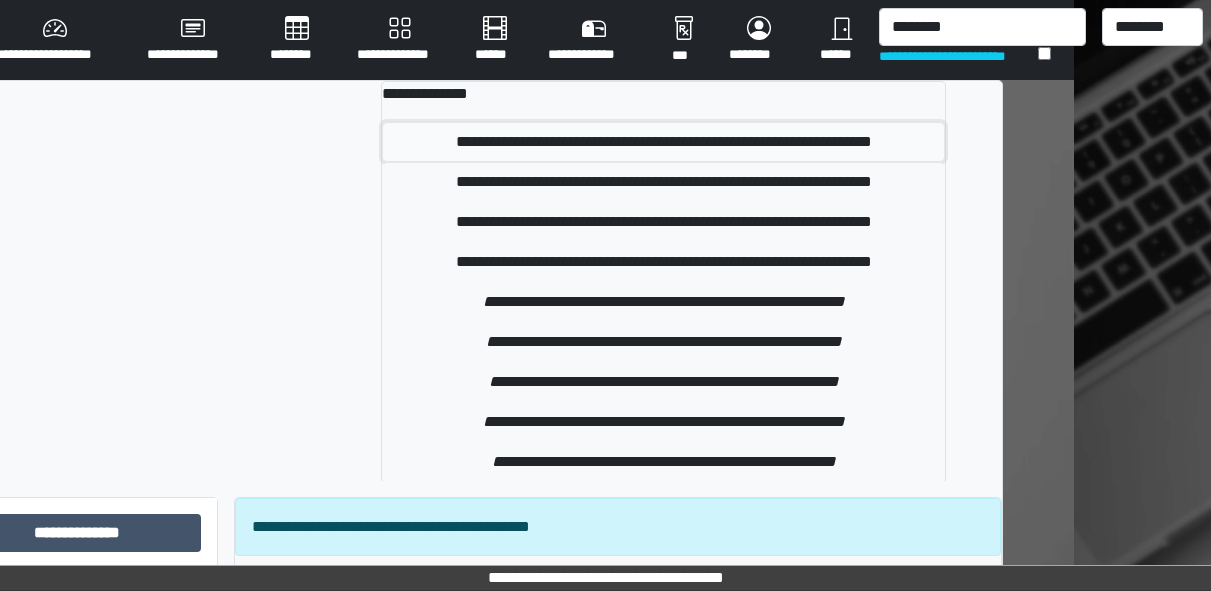 click on "**********" at bounding box center [663, 142] 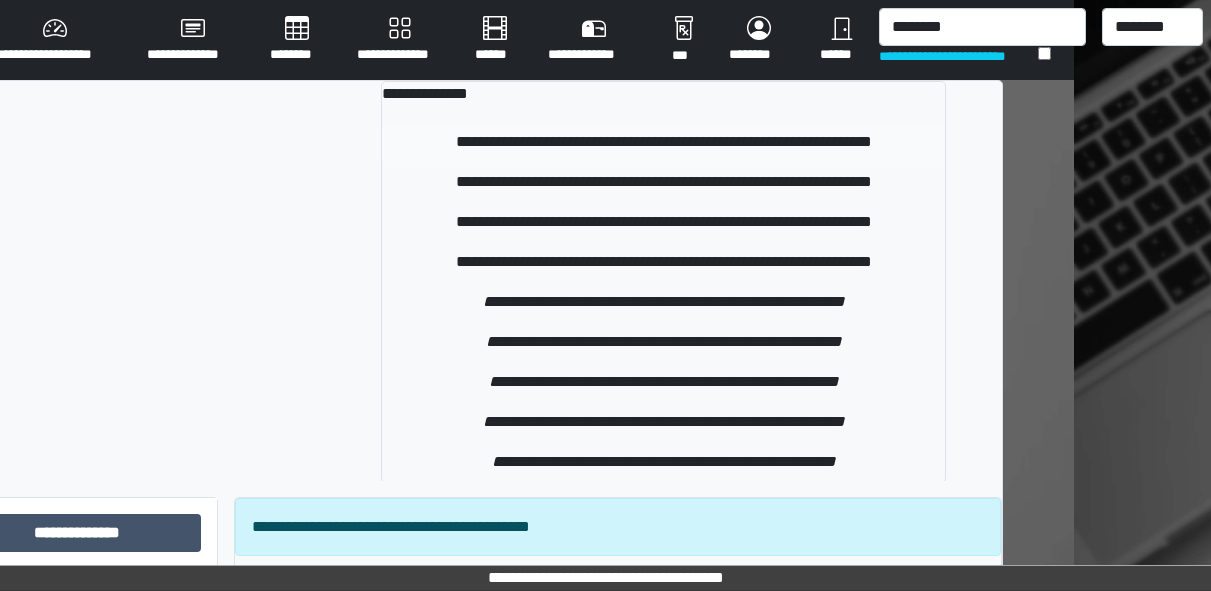 type 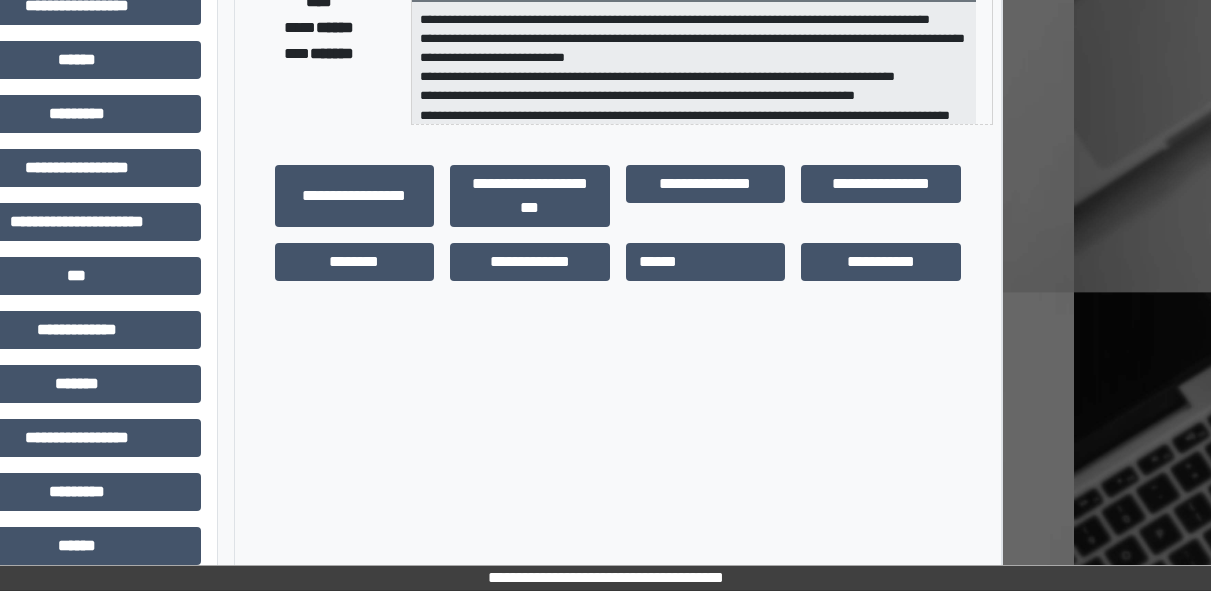scroll, scrollTop: 406, scrollLeft: 137, axis: both 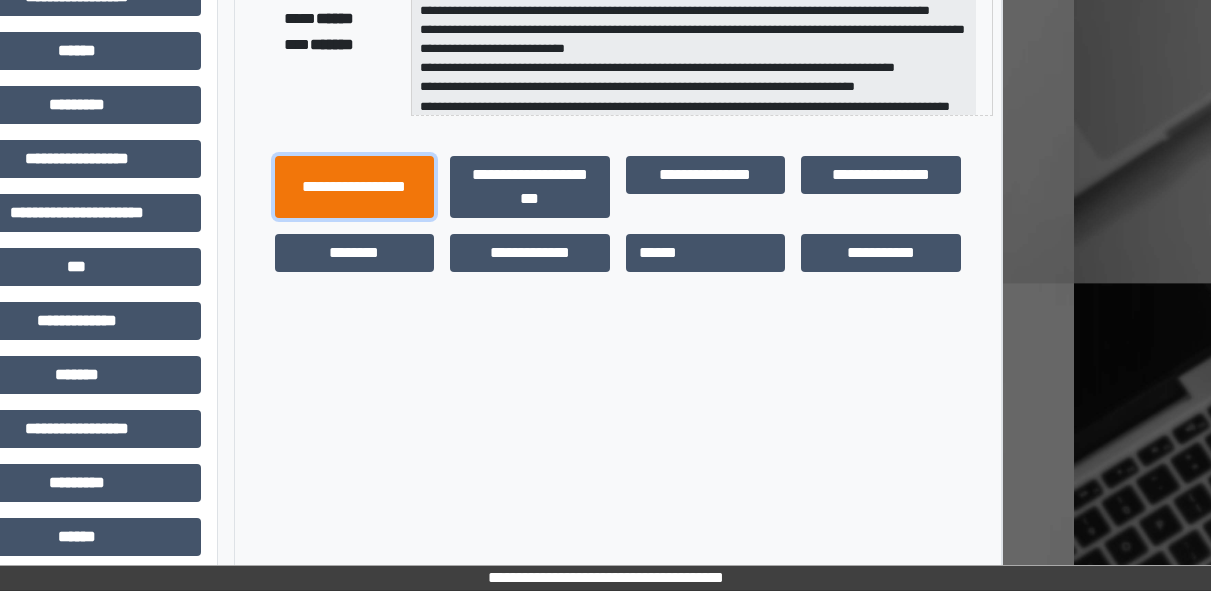 click on "**********" at bounding box center [355, 187] 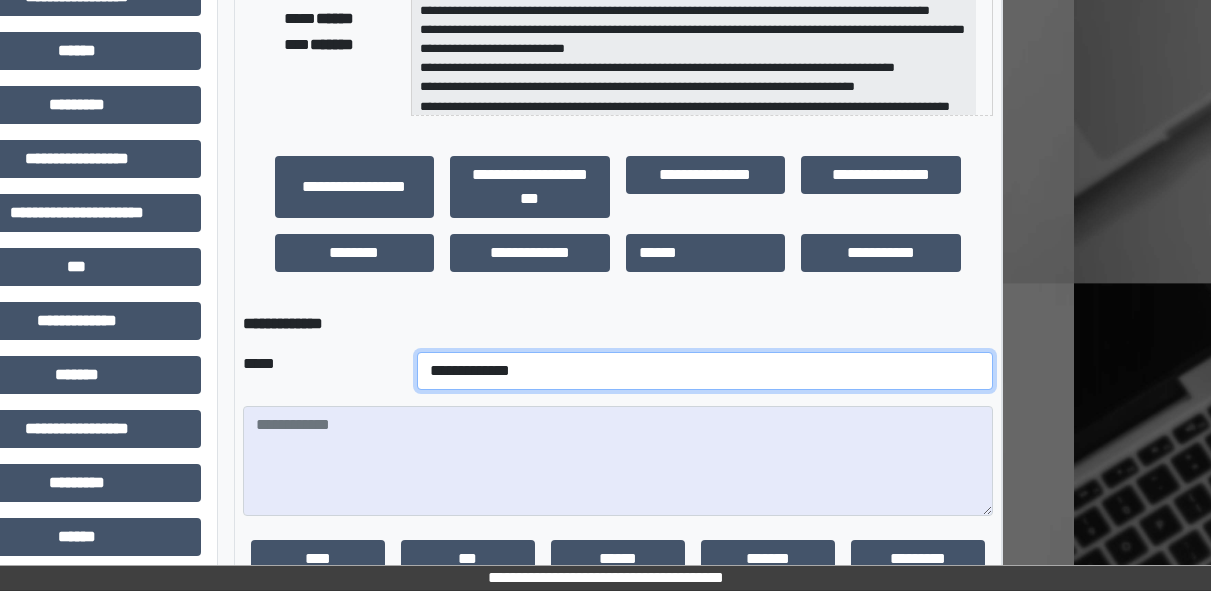 click on "**********" at bounding box center [705, 371] 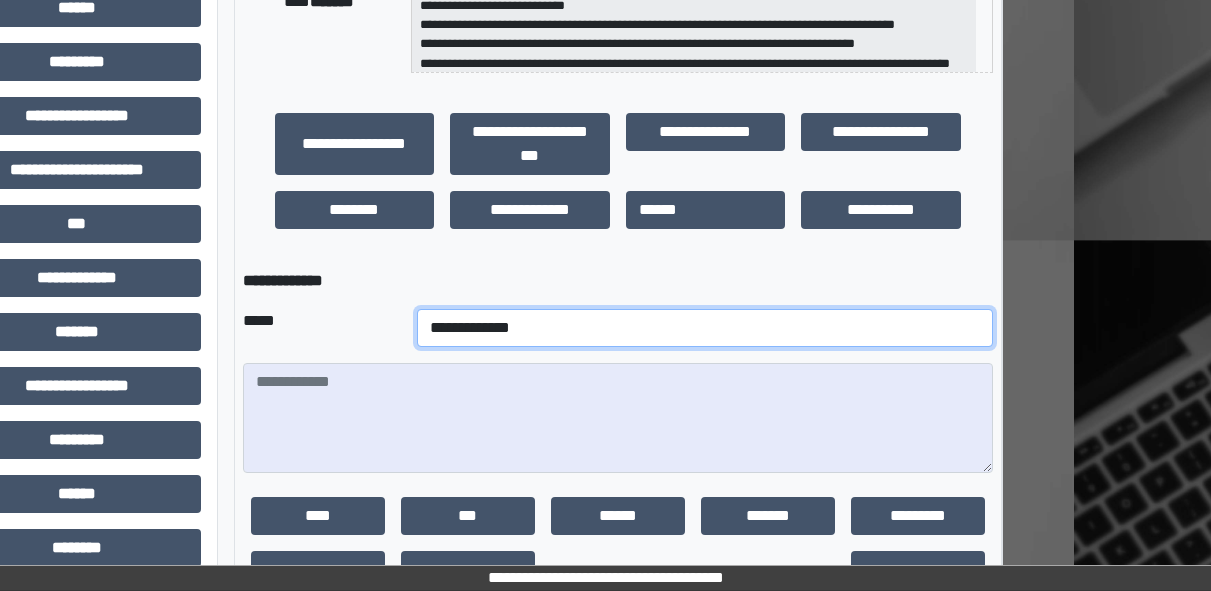 scroll, scrollTop: 450, scrollLeft: 137, axis: both 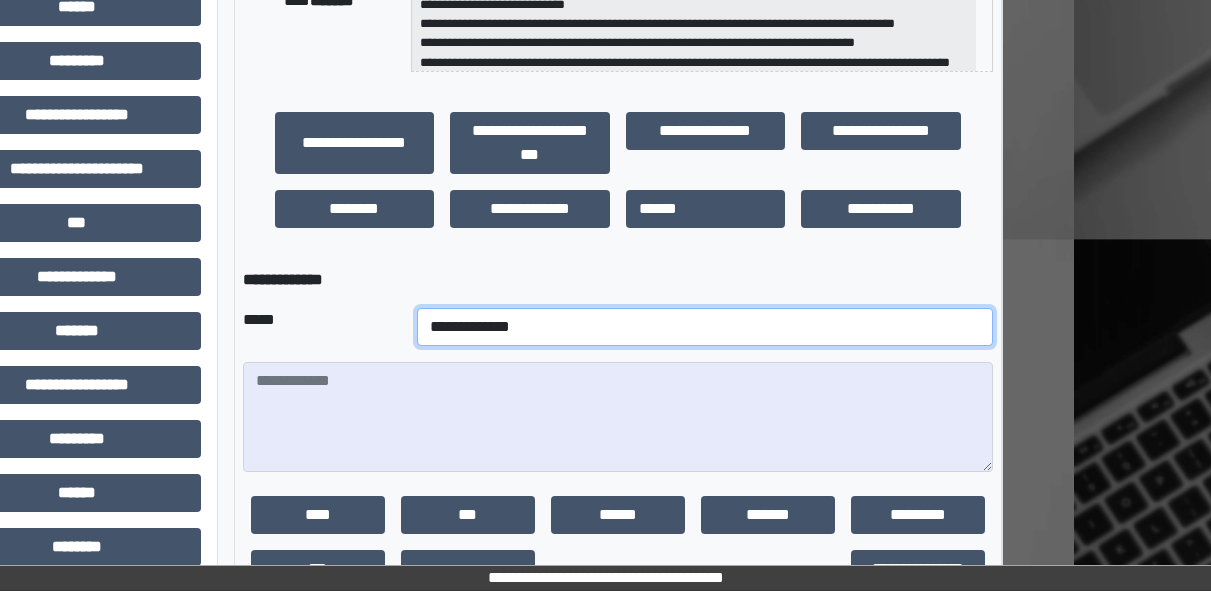 click on "**********" at bounding box center (705, 327) 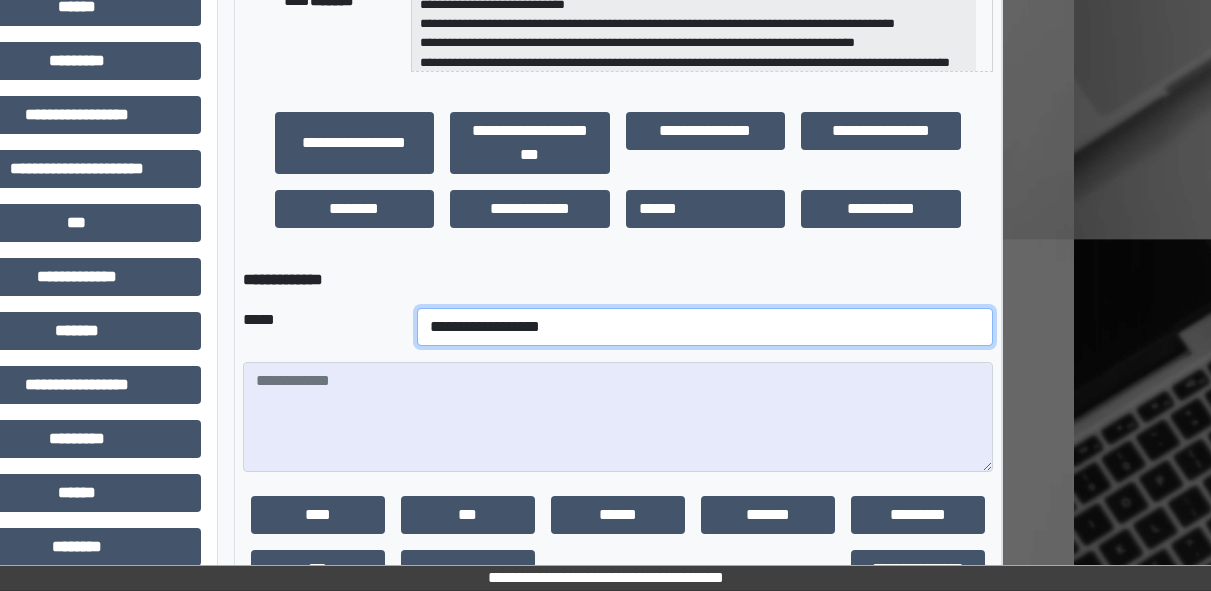 click on "**********" at bounding box center (705, 327) 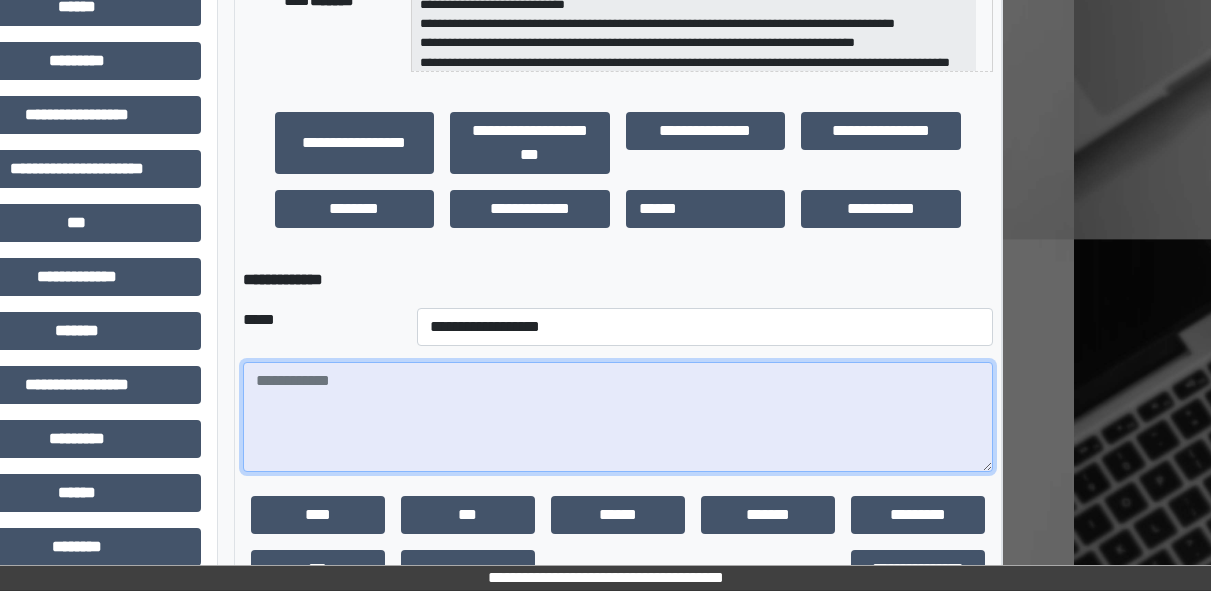 click at bounding box center (618, 417) 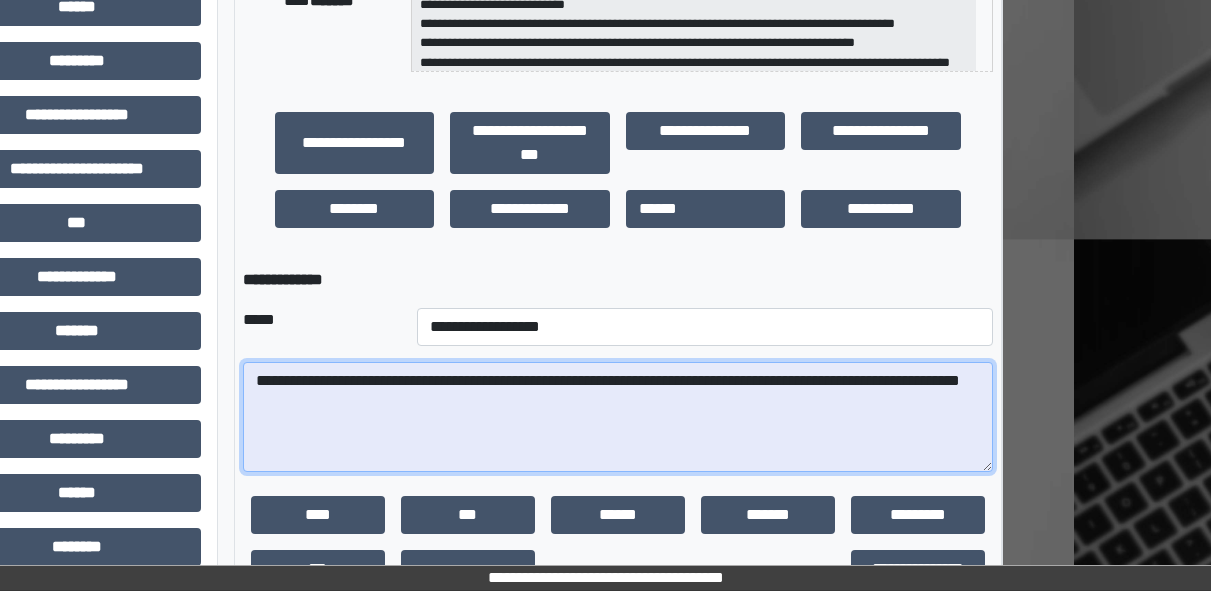 scroll, scrollTop: 591, scrollLeft: 137, axis: both 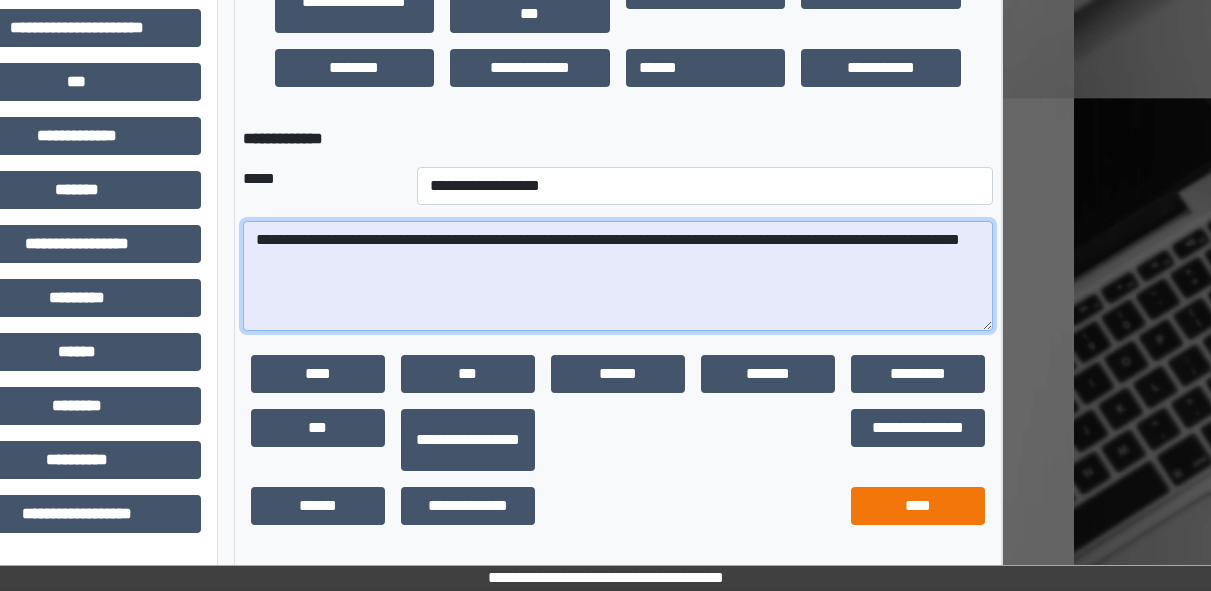 type on "**********" 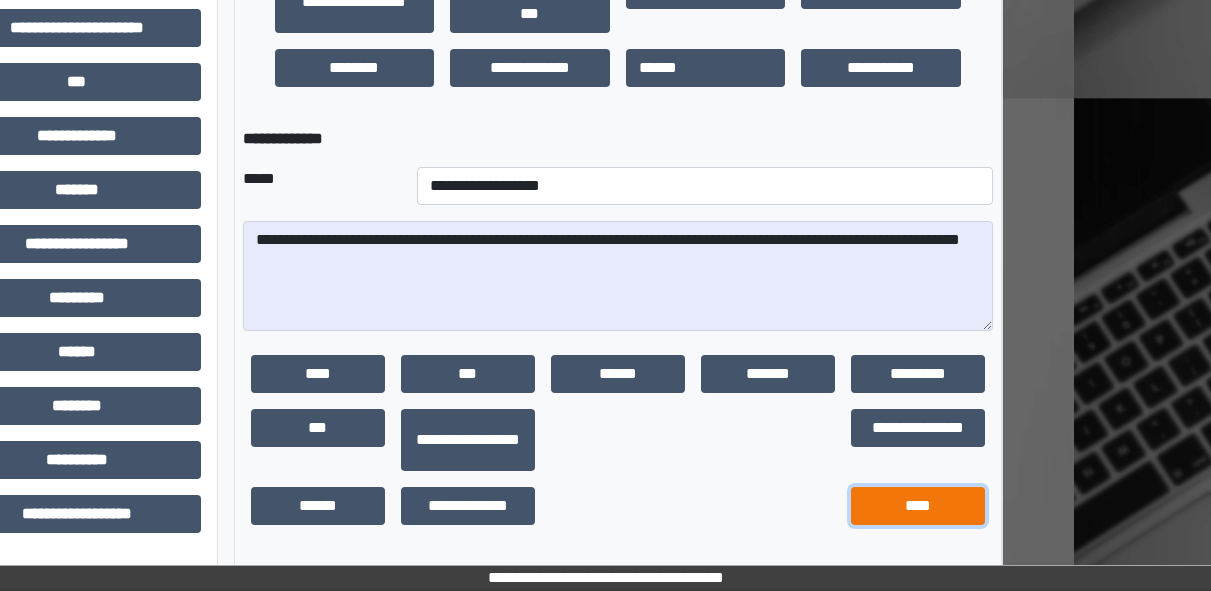 click on "****" at bounding box center (918, 506) 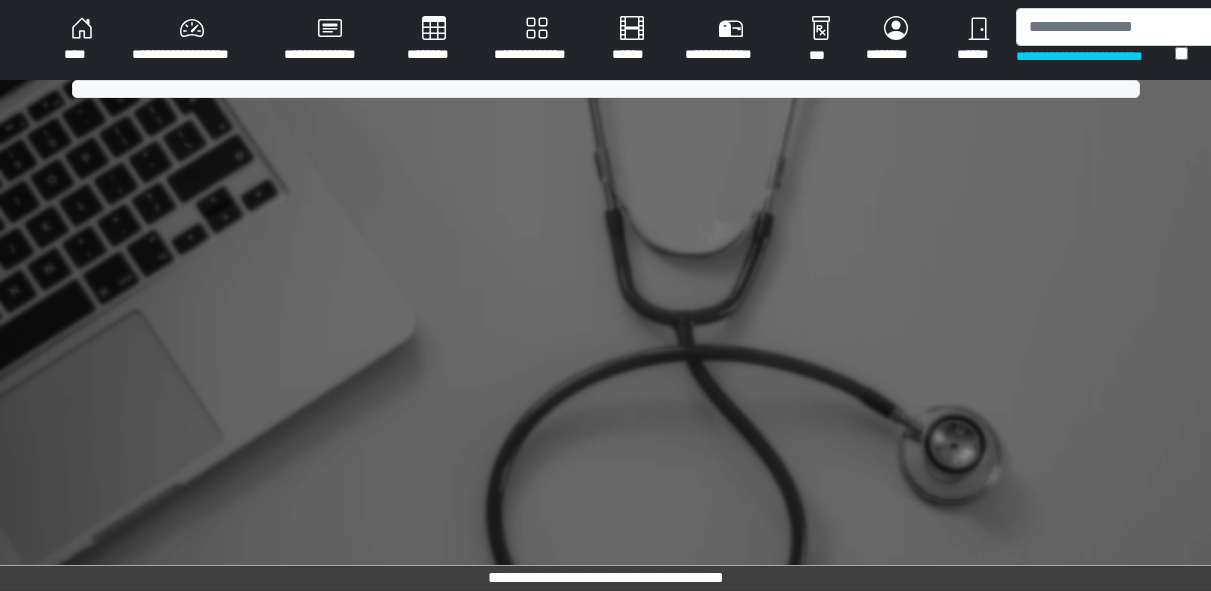 scroll, scrollTop: 0, scrollLeft: 0, axis: both 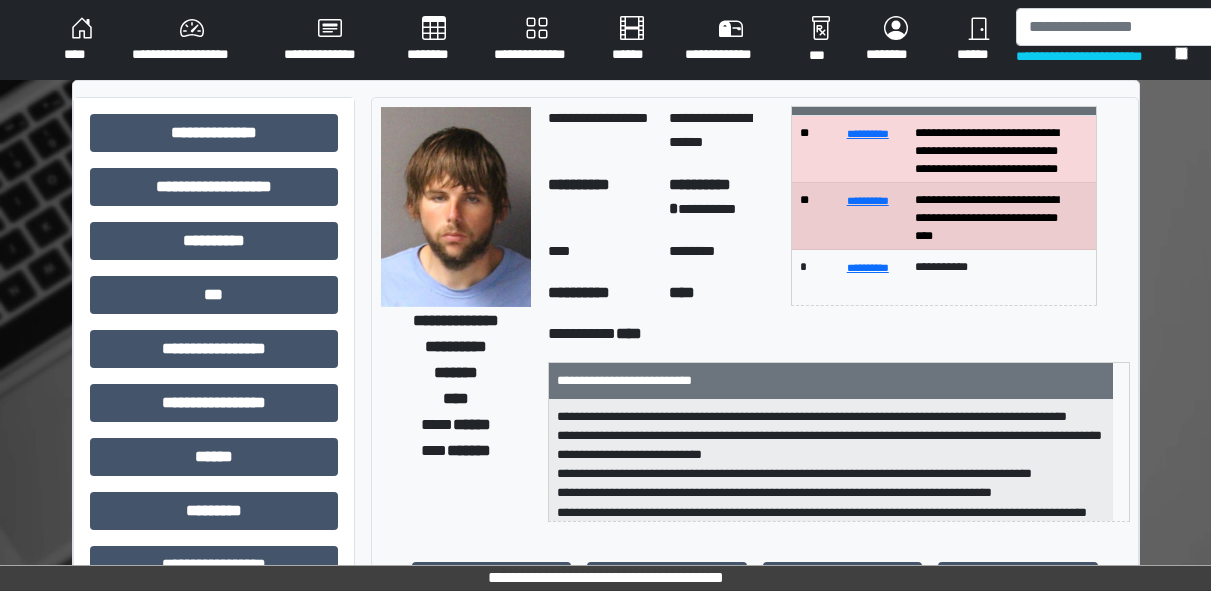 click on "********" at bounding box center [434, 40] 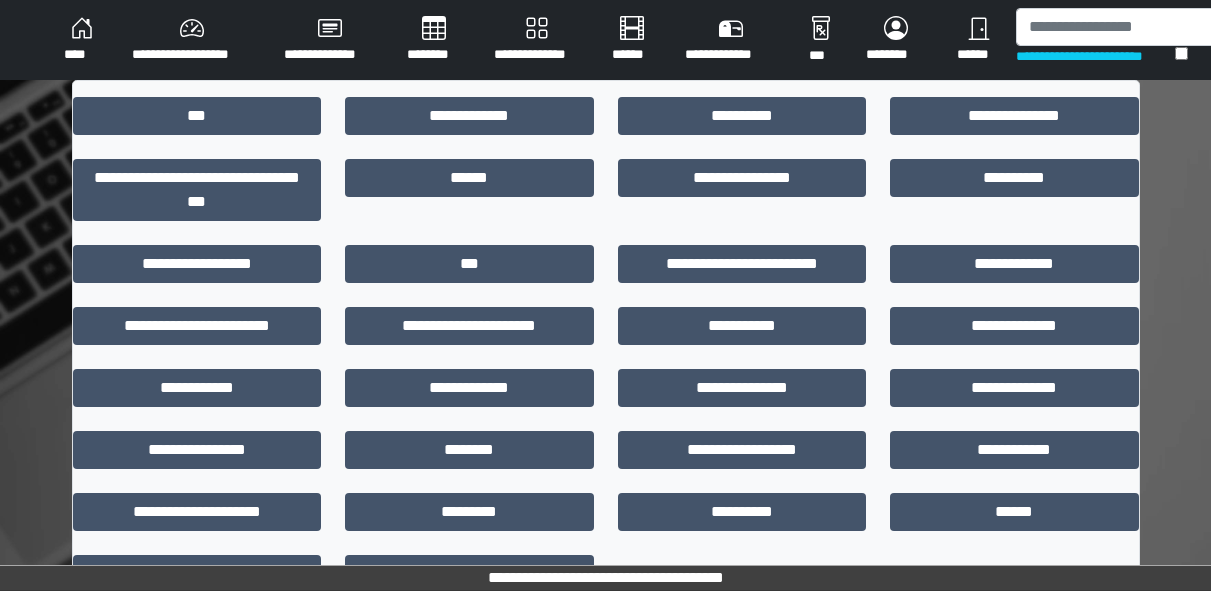click on "**********" at bounding box center (537, 40) 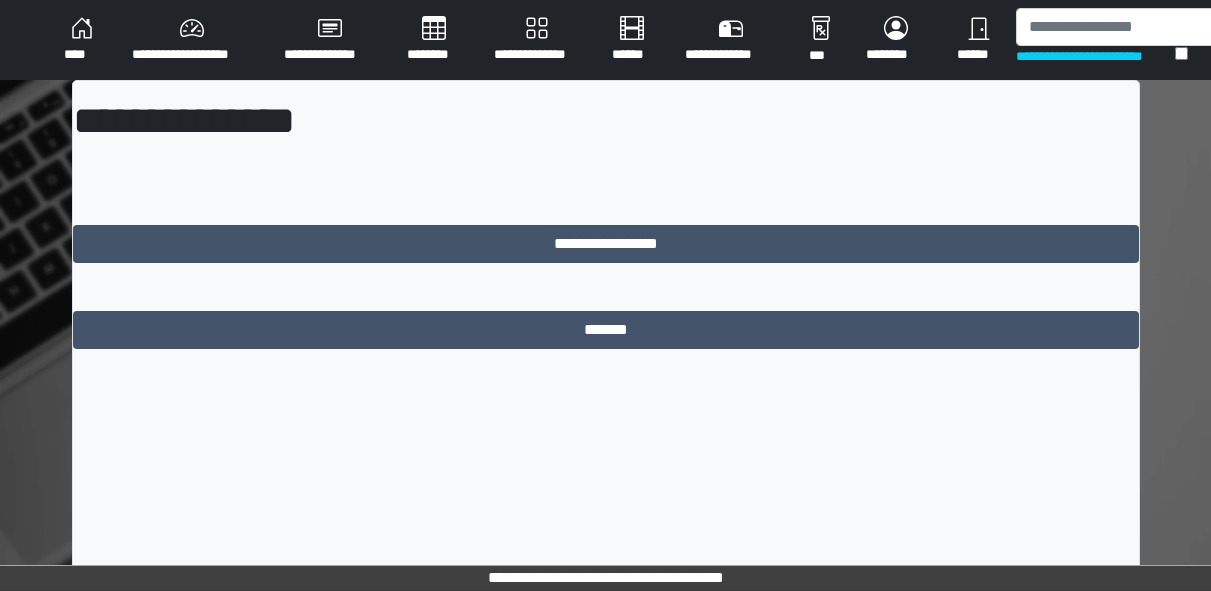 click on "****" at bounding box center [82, 40] 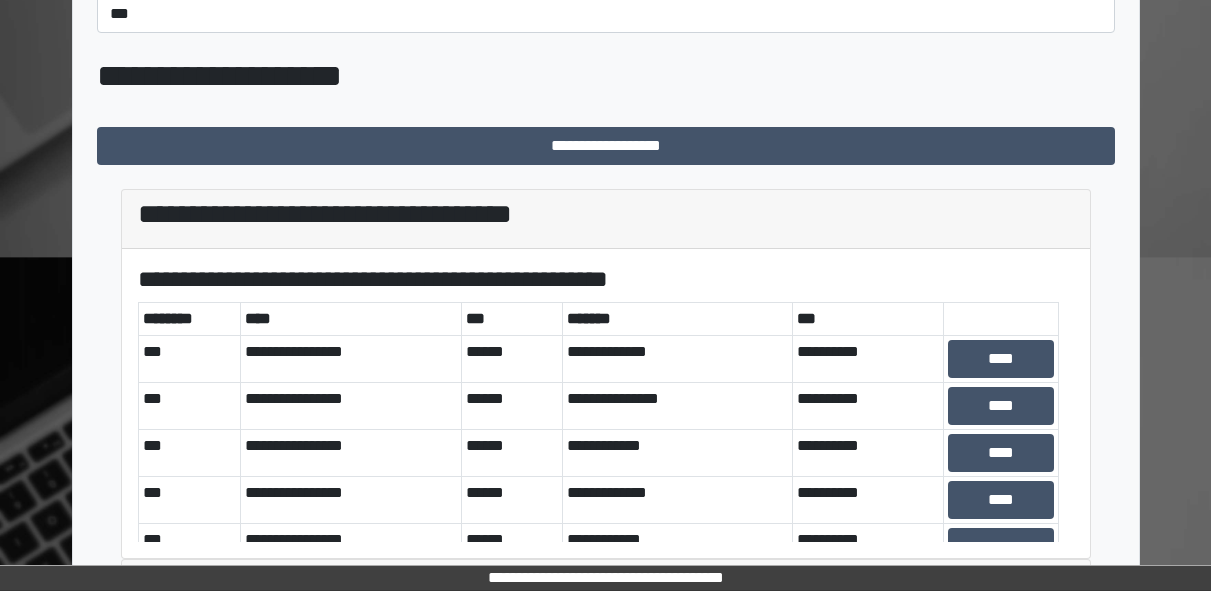 scroll, scrollTop: 435, scrollLeft: 0, axis: vertical 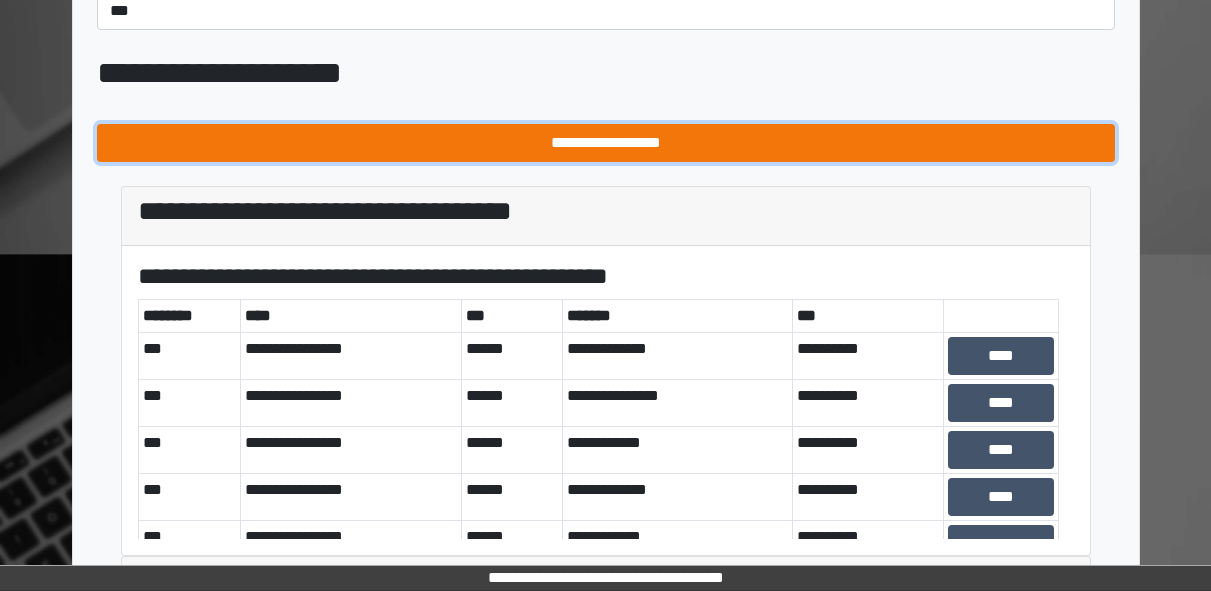 click on "**********" at bounding box center [606, 143] 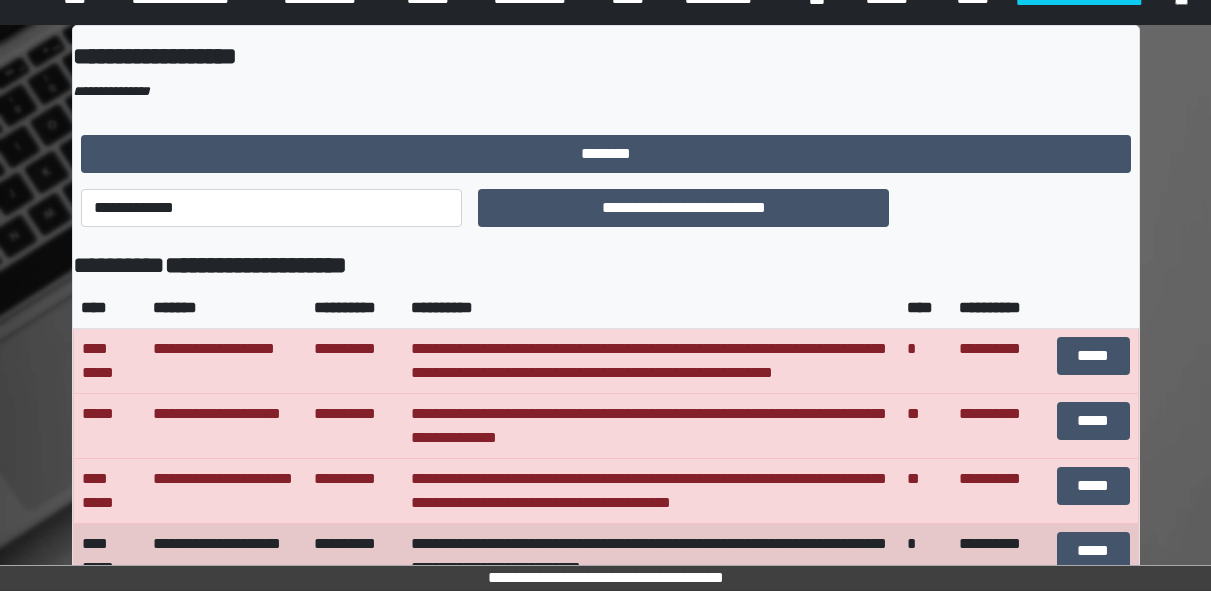 scroll, scrollTop: 0, scrollLeft: 0, axis: both 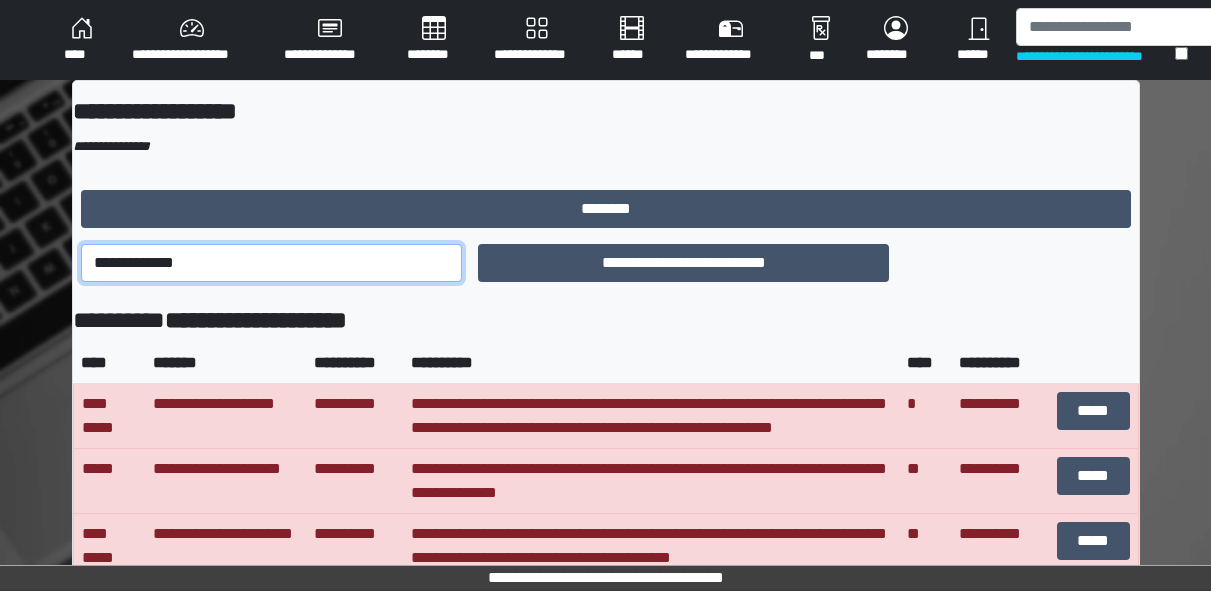 click on "**********" at bounding box center [272, 263] 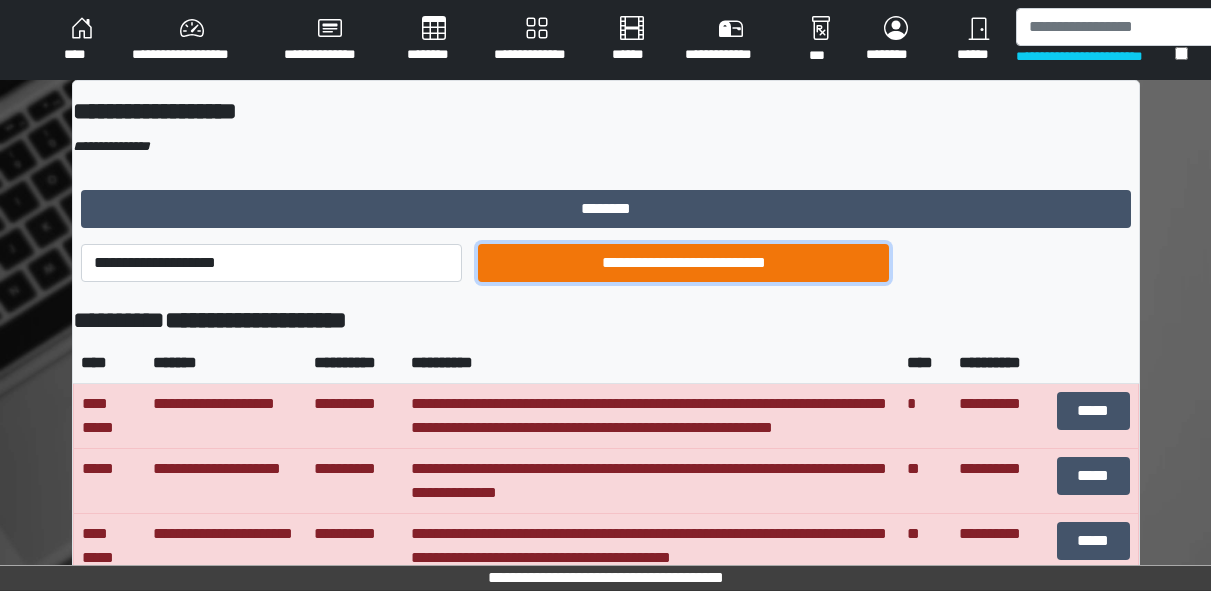 click on "**********" at bounding box center [683, 263] 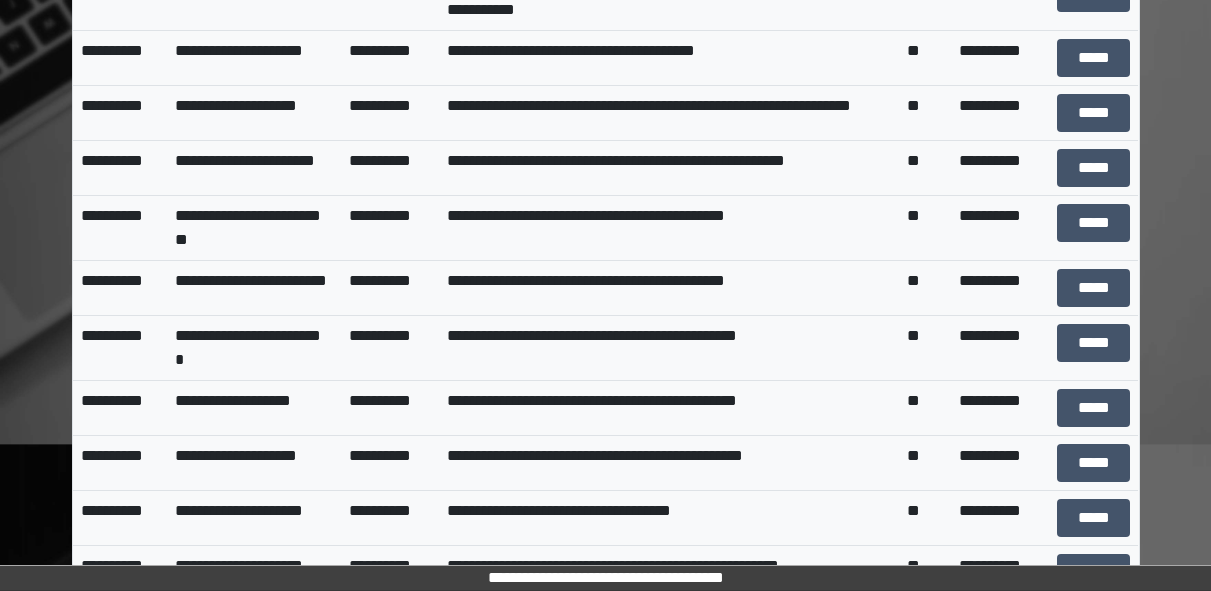 scroll, scrollTop: 6428, scrollLeft: 0, axis: vertical 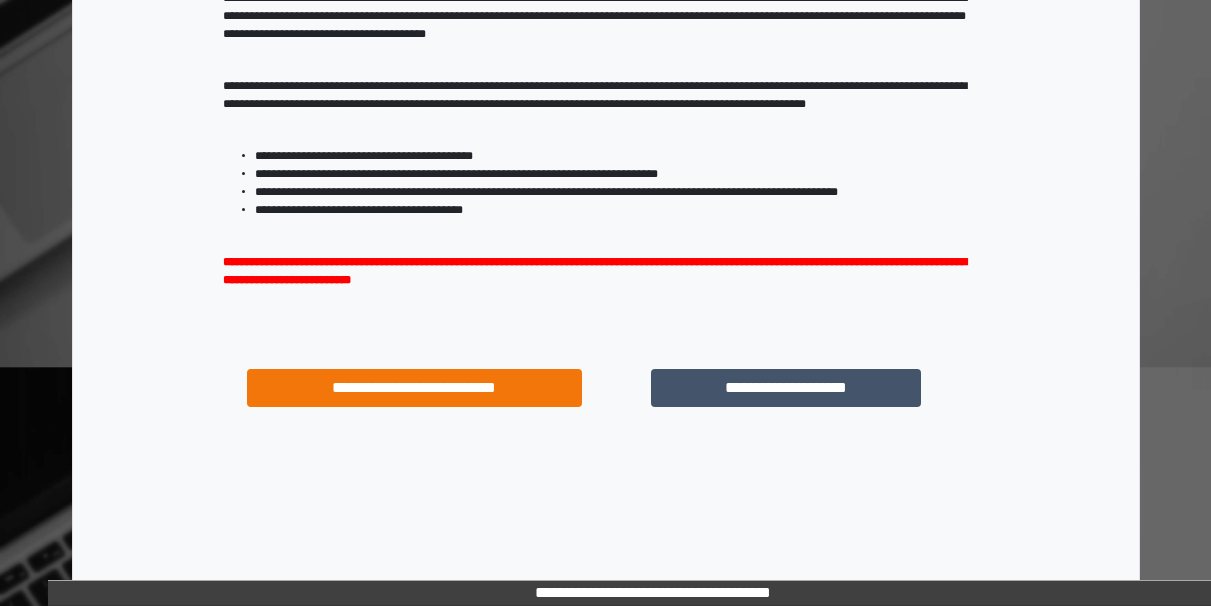 click on "**********" at bounding box center (785, 388) 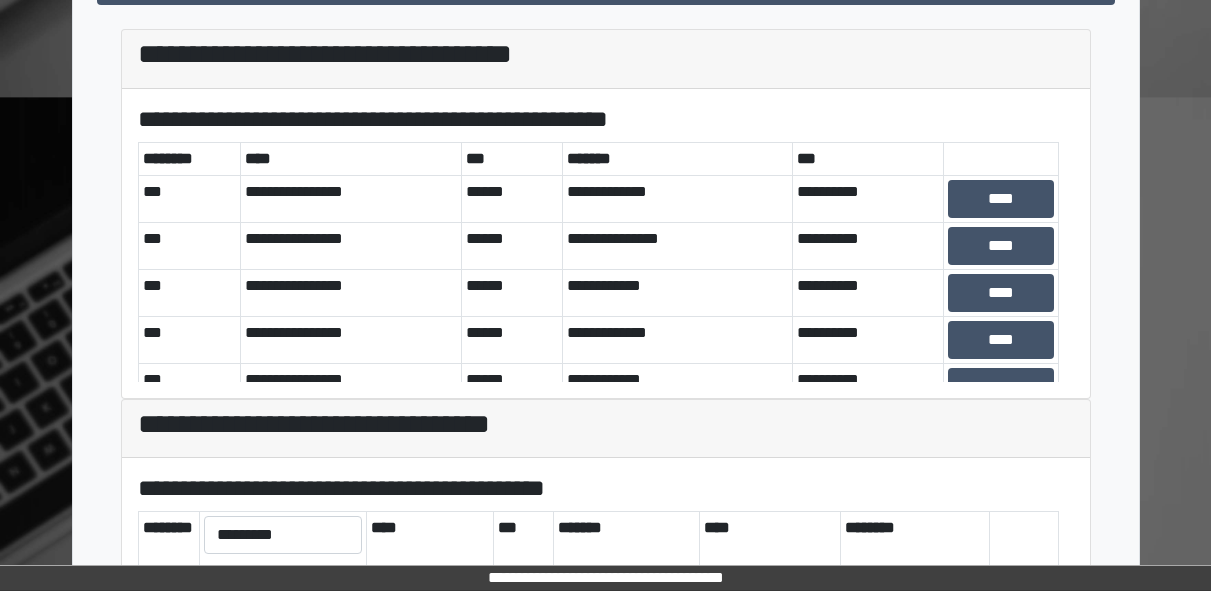 scroll, scrollTop: 810, scrollLeft: 0, axis: vertical 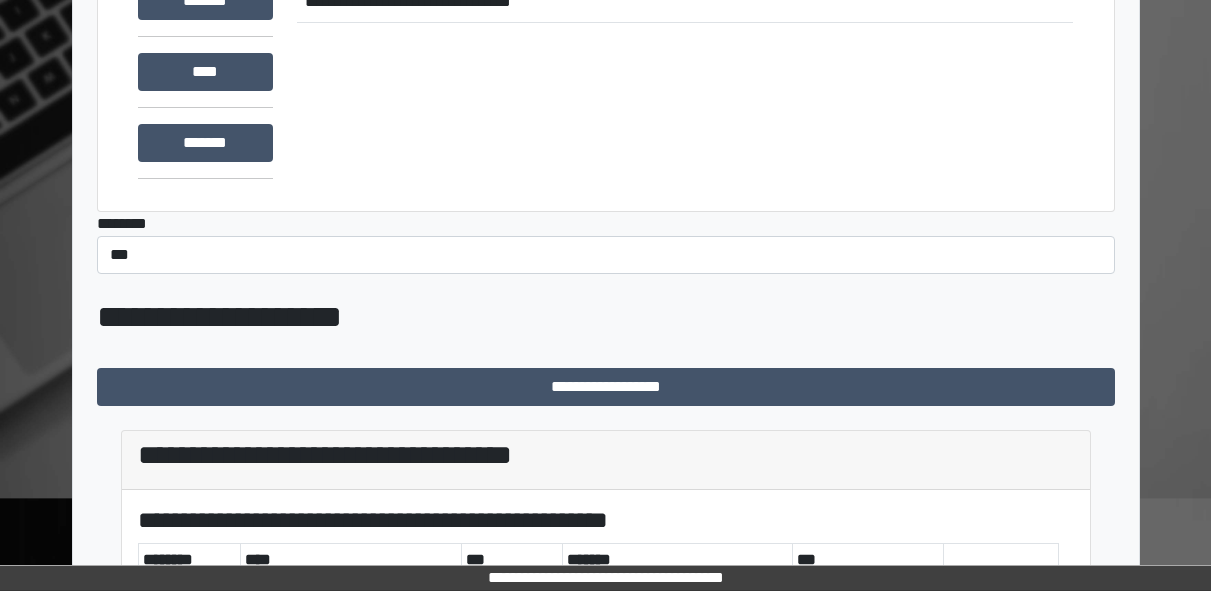 click on "**********" at bounding box center (685, 82) 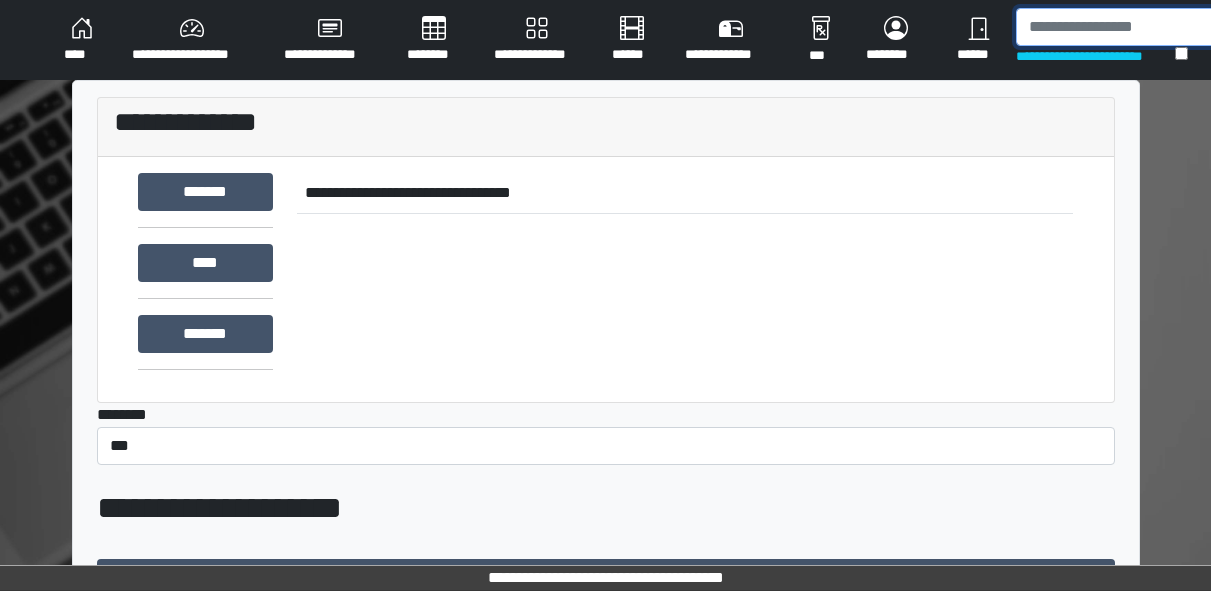 click at bounding box center [1119, 27] 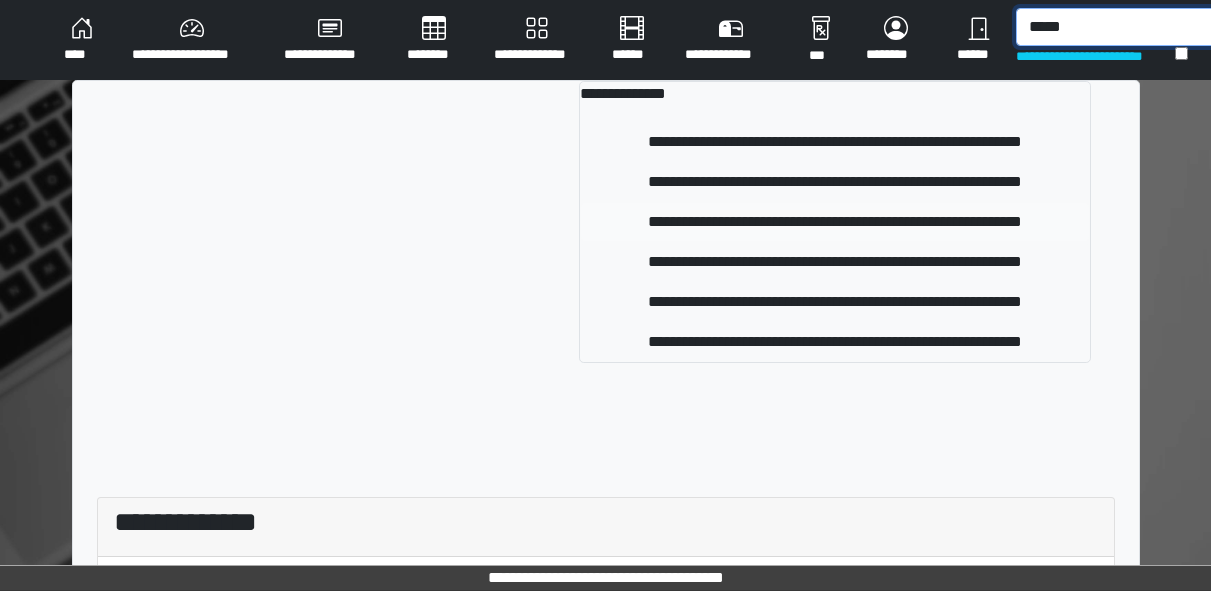 type on "*****" 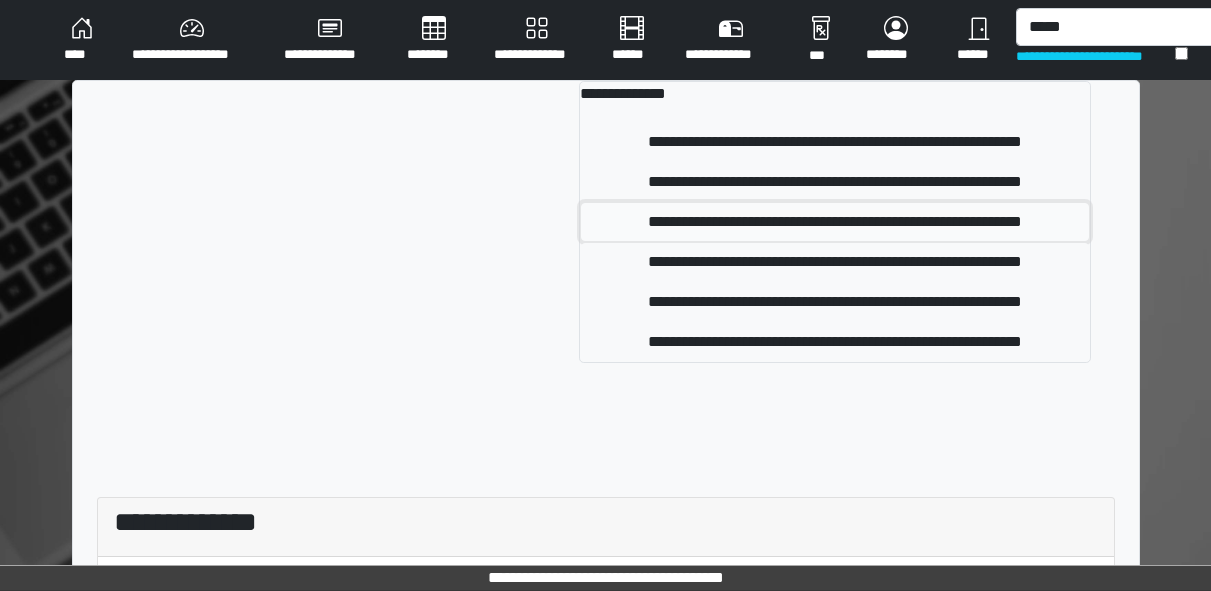 click on "**********" at bounding box center (835, 222) 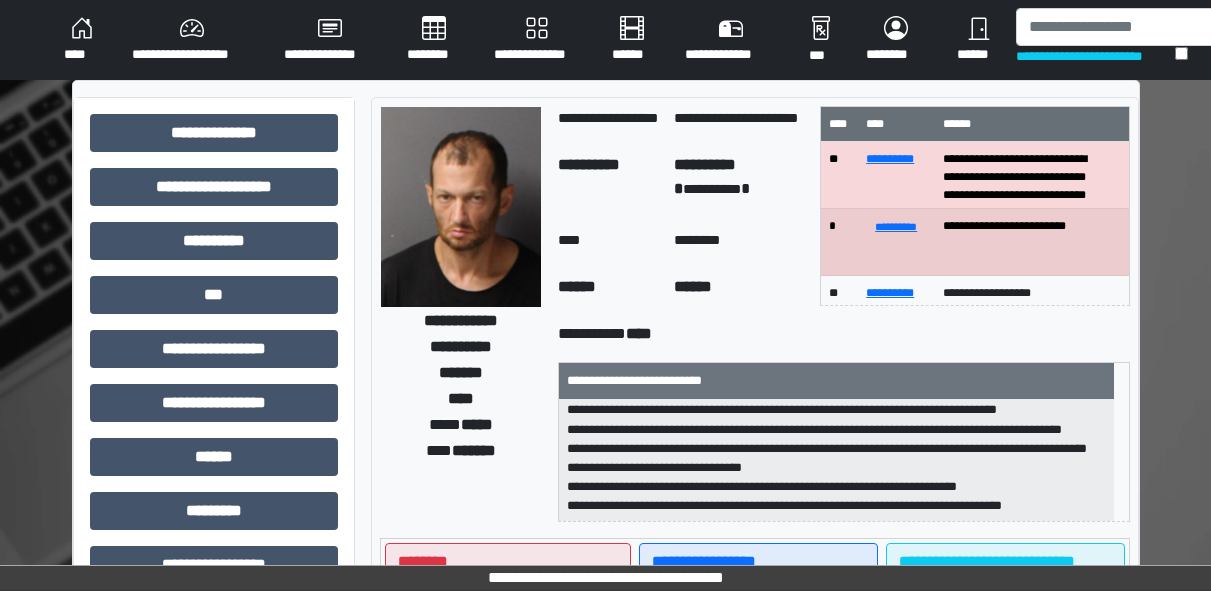 scroll, scrollTop: 351, scrollLeft: 0, axis: vertical 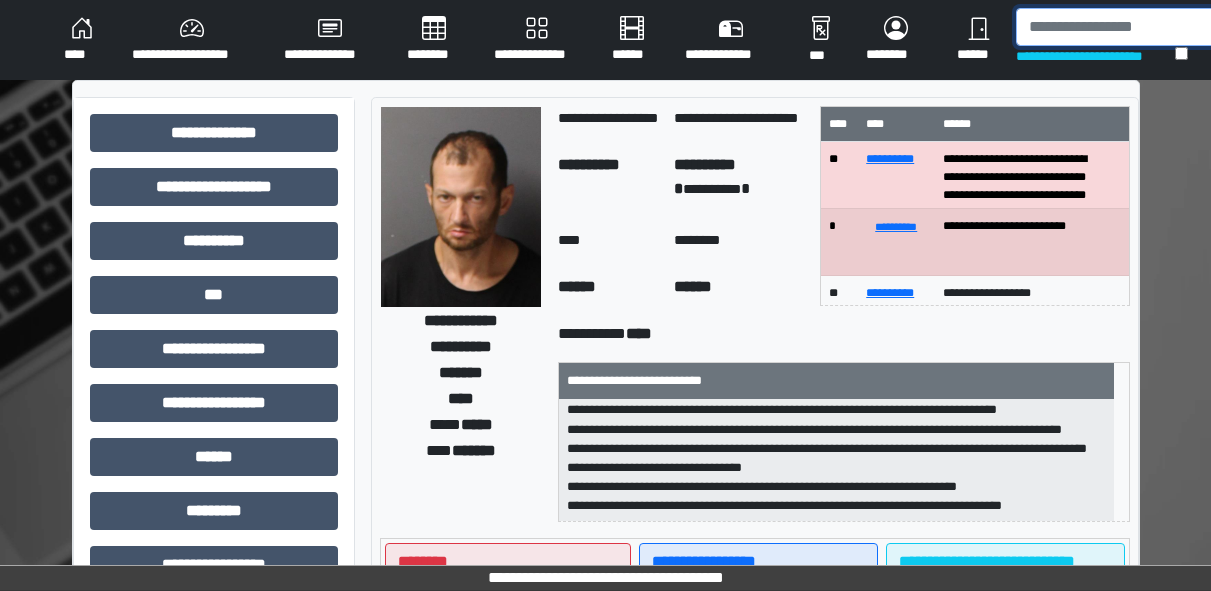 click at bounding box center (1119, 27) 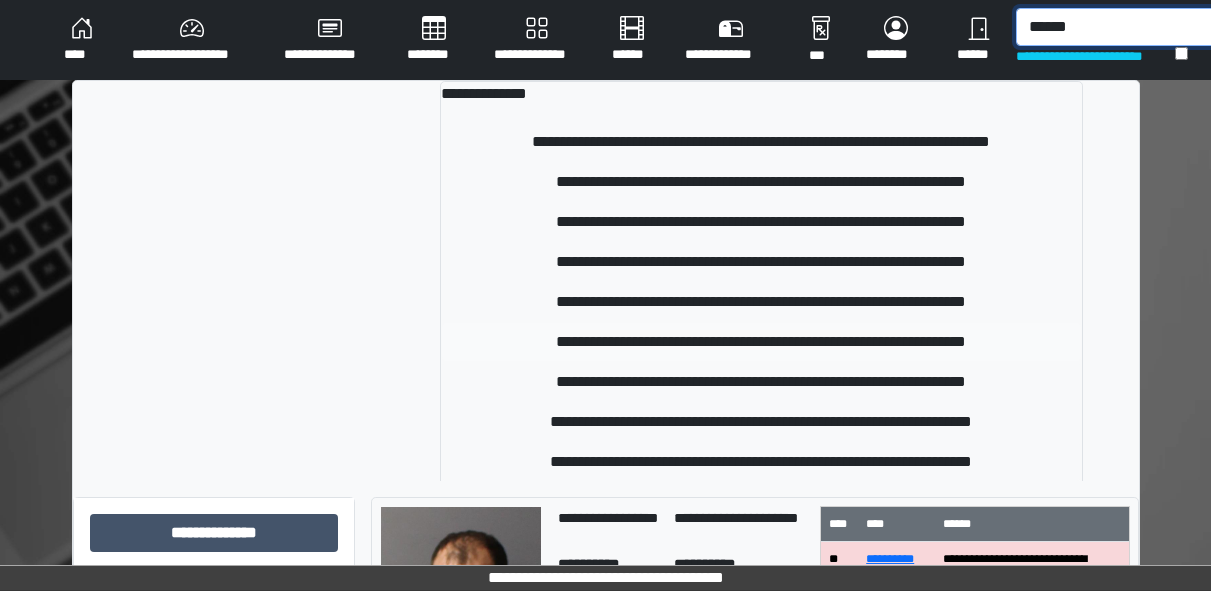 type on "******" 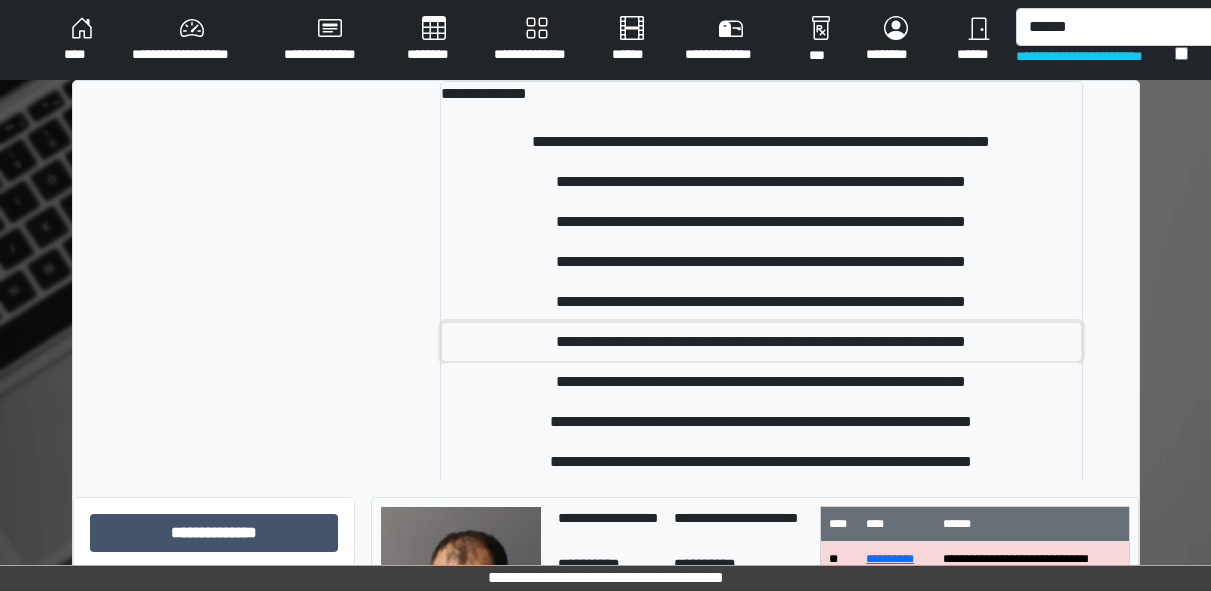 click on "**********" at bounding box center (761, 342) 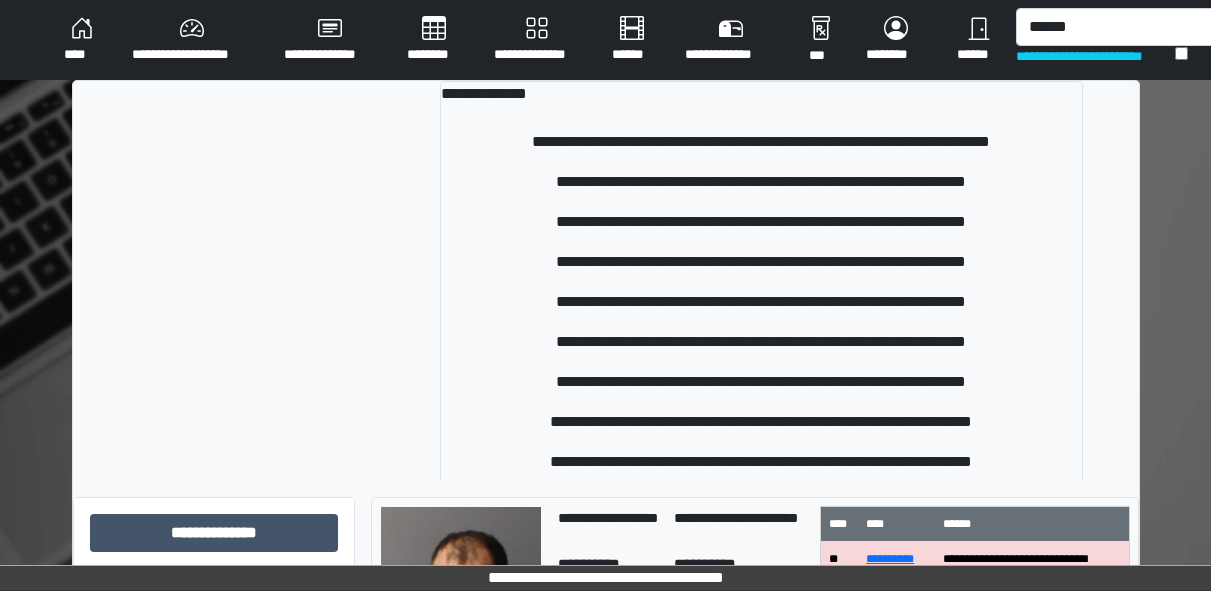 type 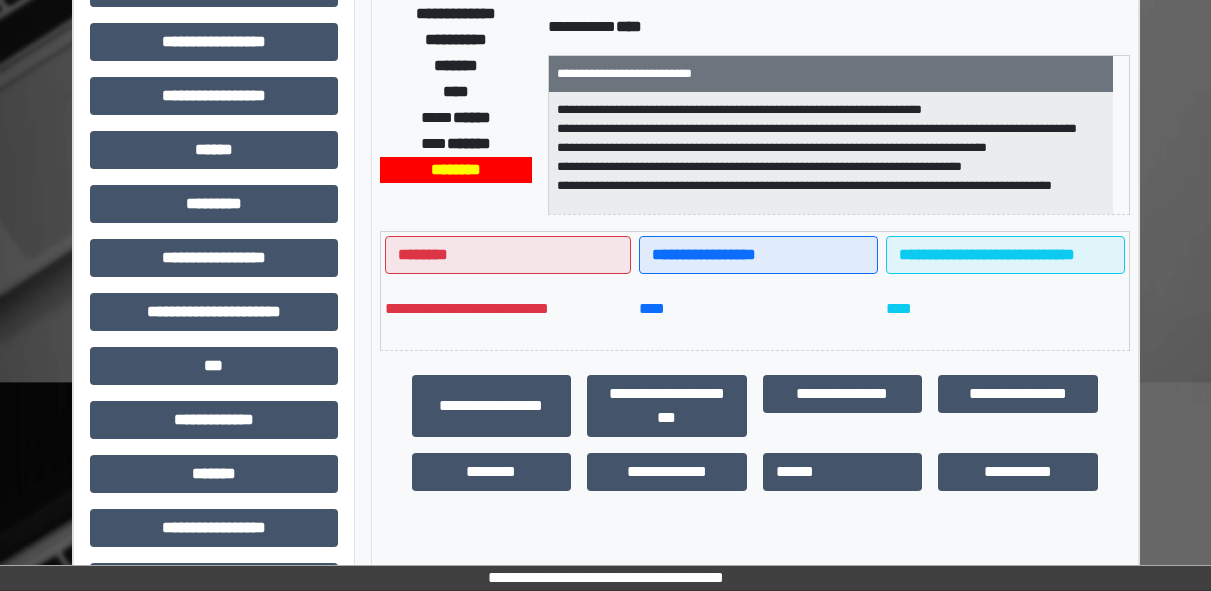 scroll, scrollTop: 308, scrollLeft: 0, axis: vertical 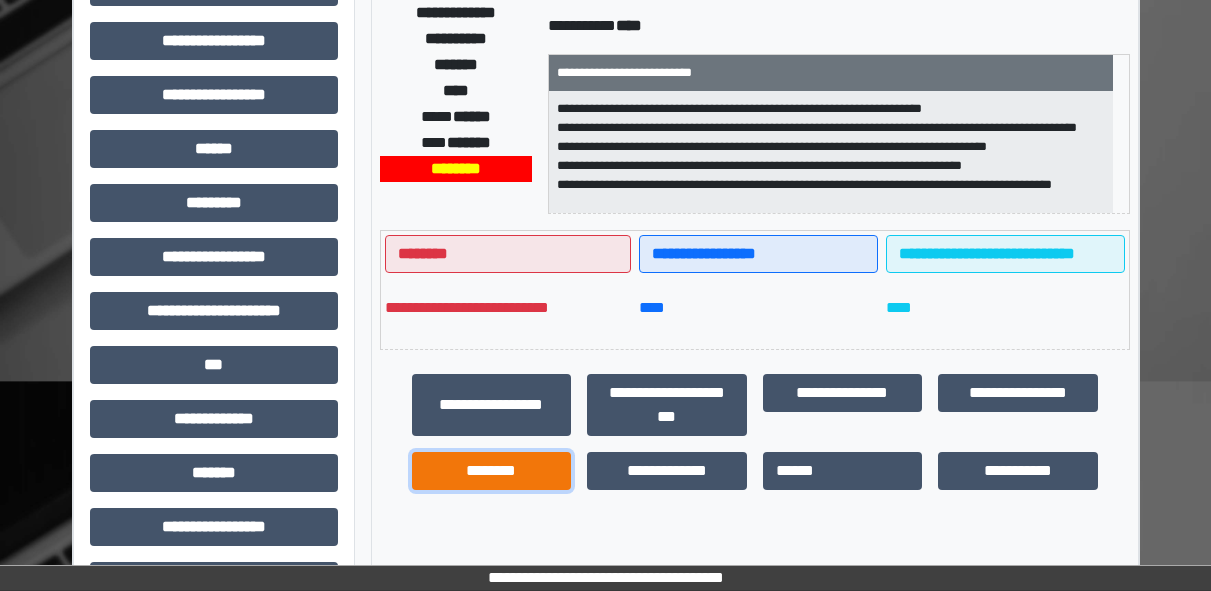 click on "********" at bounding box center [492, 471] 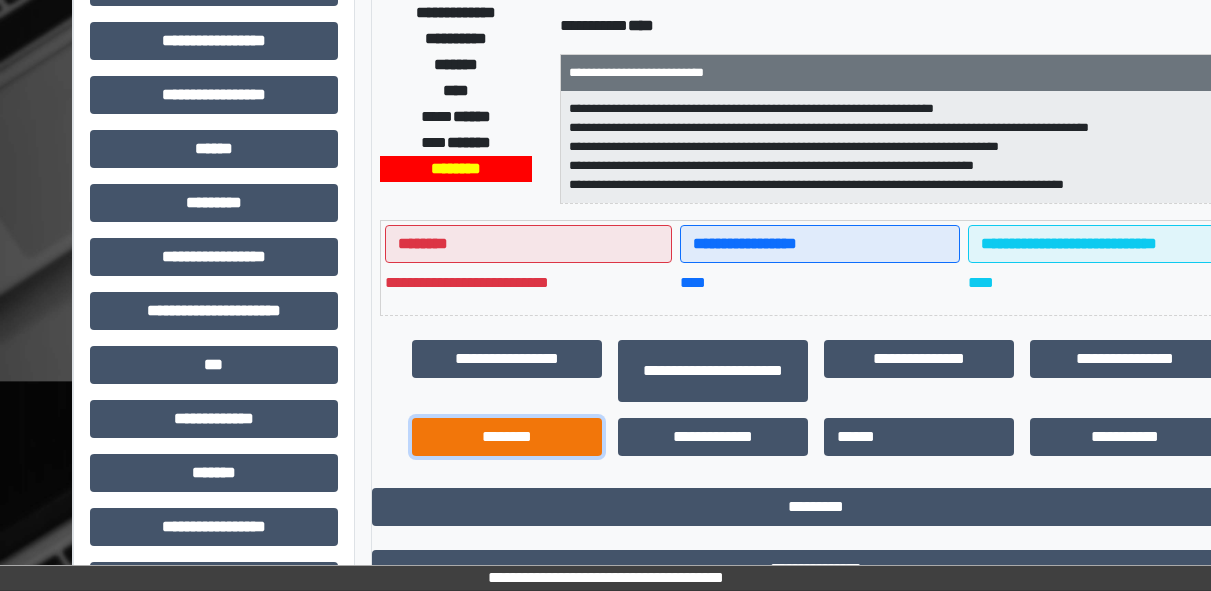 scroll, scrollTop: 827, scrollLeft: 0, axis: vertical 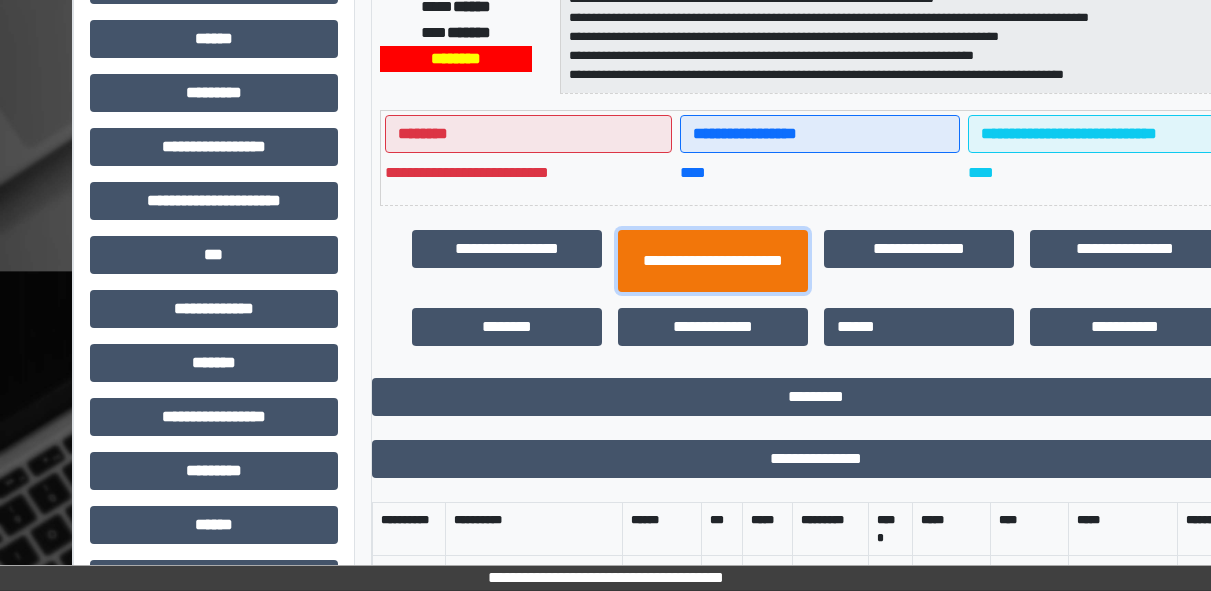 click on "**********" at bounding box center (713, 261) 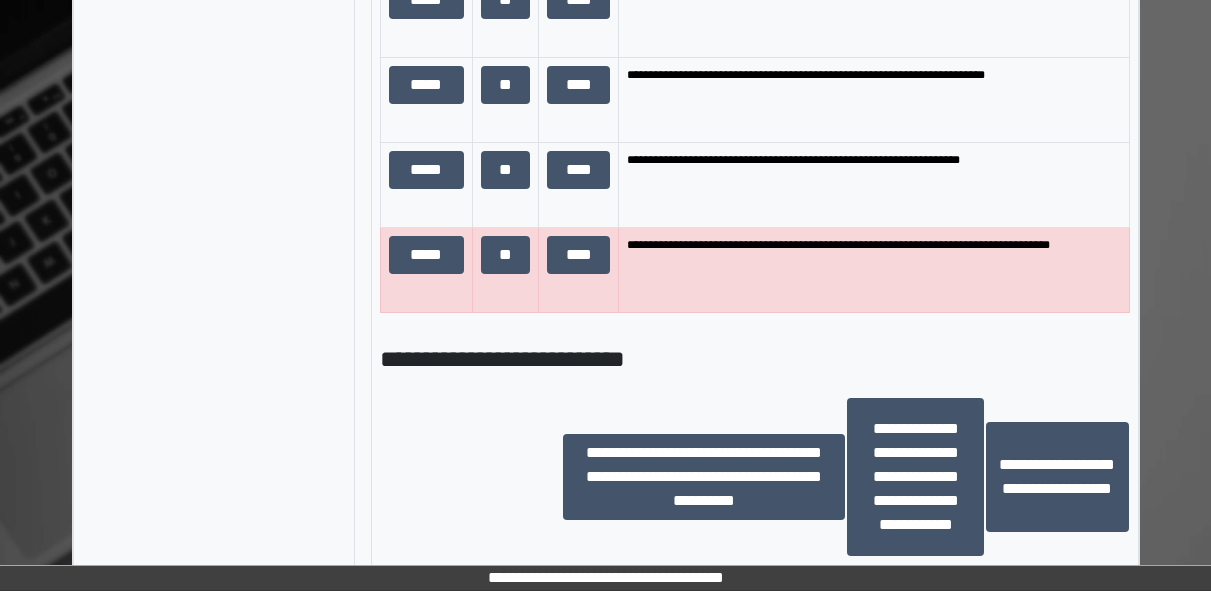 scroll, scrollTop: 1553, scrollLeft: 0, axis: vertical 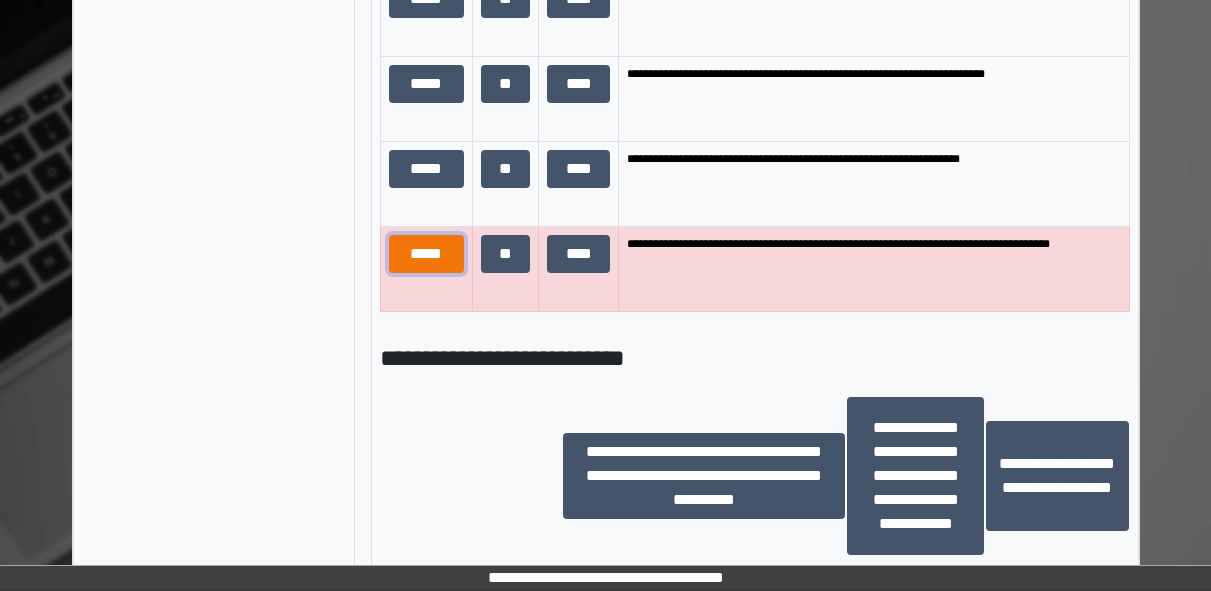 click on "*****" at bounding box center (426, 254) 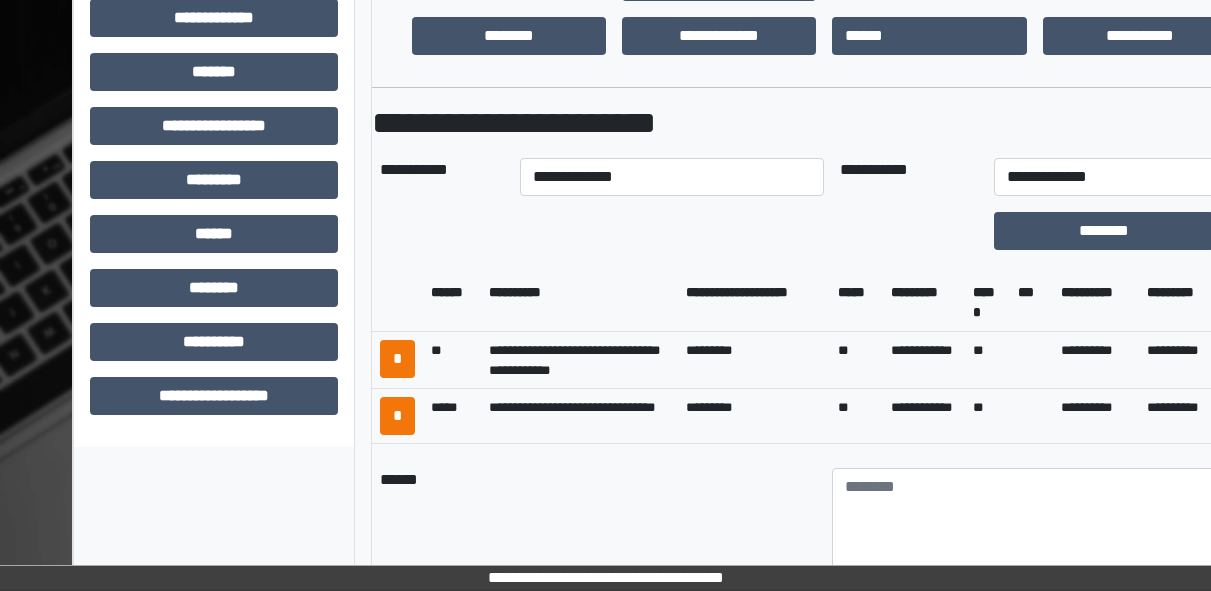 scroll, scrollTop: 712, scrollLeft: 0, axis: vertical 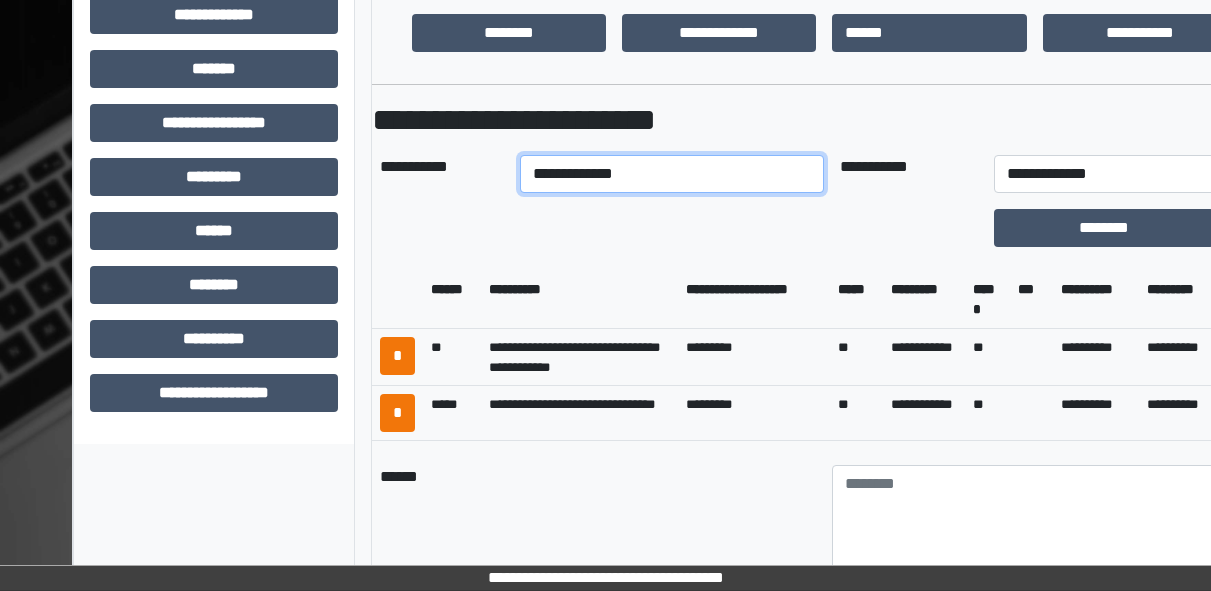 click on "**********" at bounding box center [672, 174] 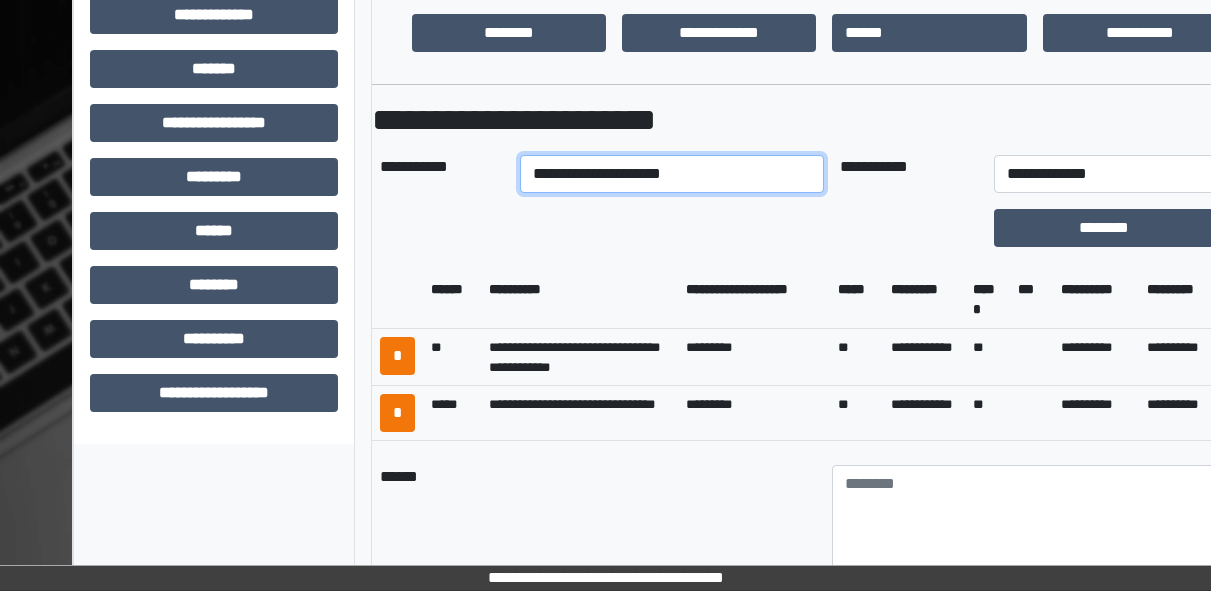 click on "**********" at bounding box center (672, 174) 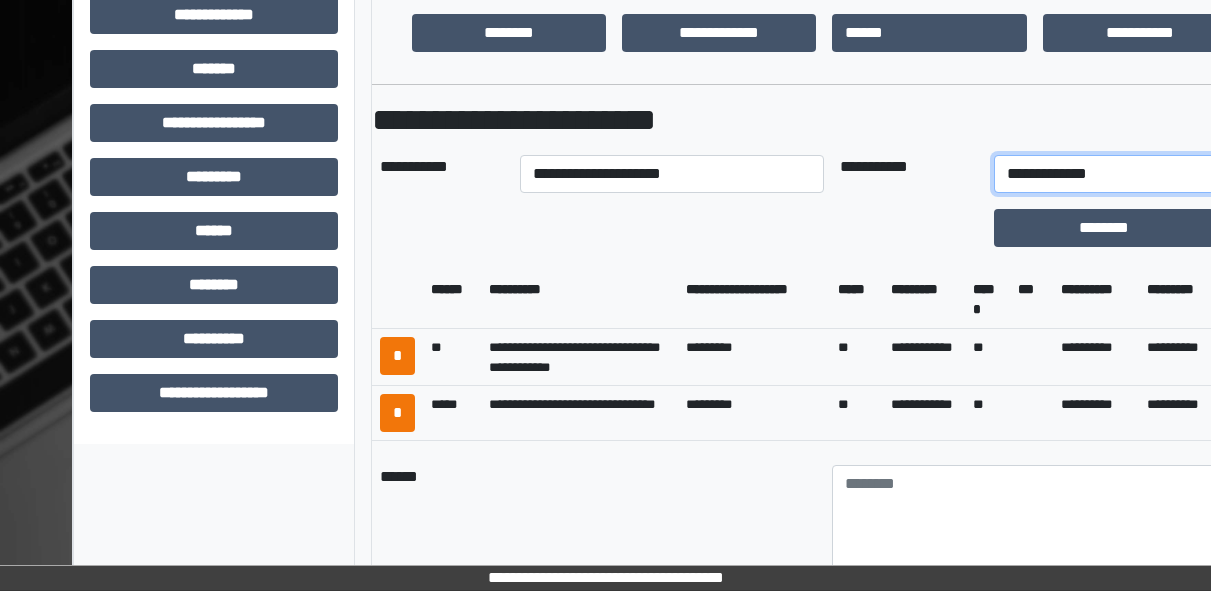 click on "**********" at bounding box center (1132, 174) 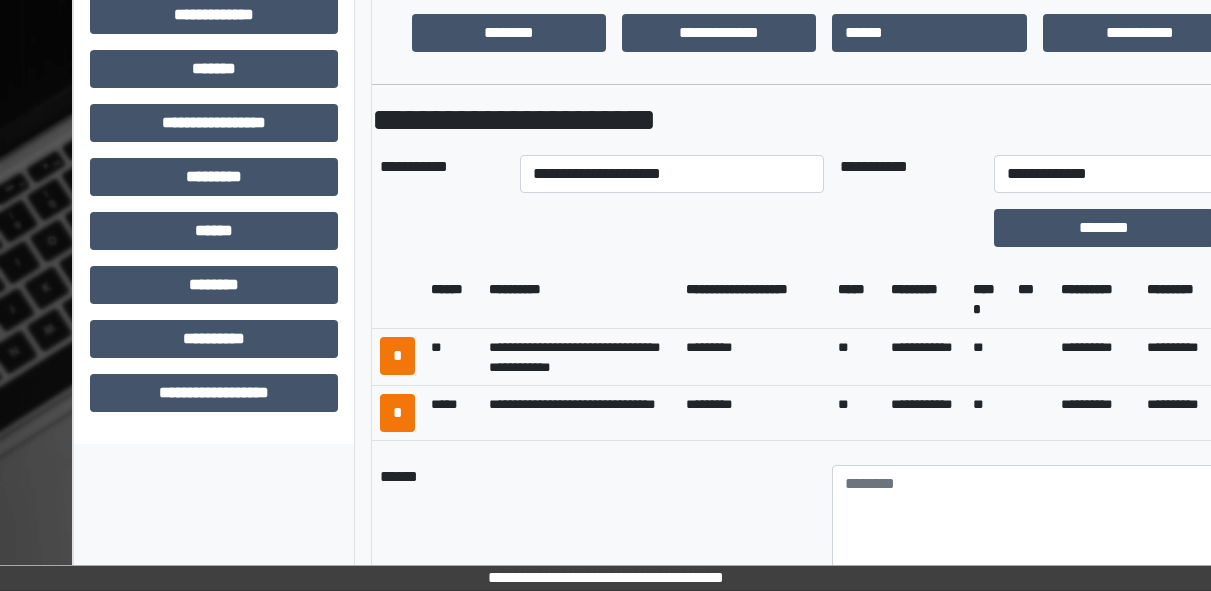 click on "**********" at bounding box center (1181, 413) 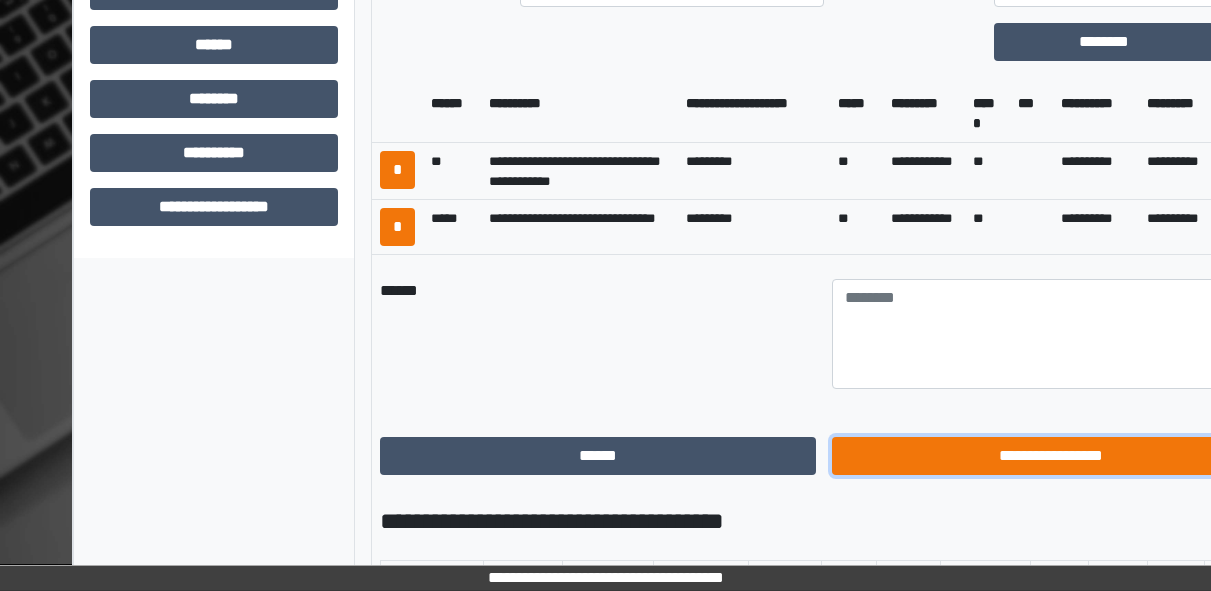 click on "**********" at bounding box center (1050, 456) 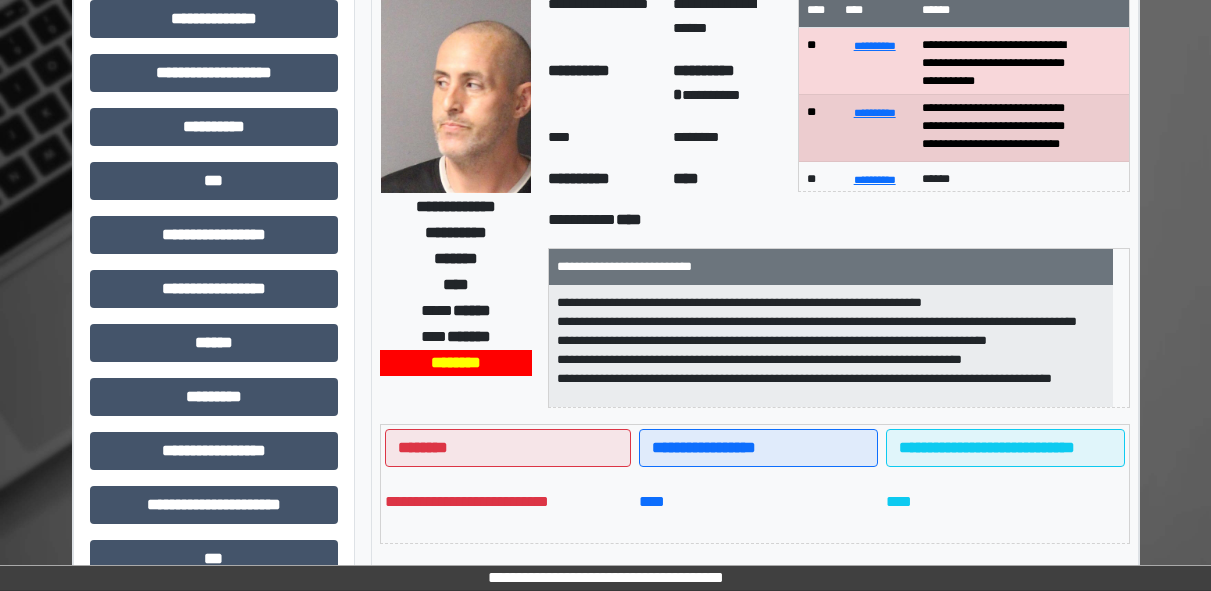 scroll, scrollTop: 0, scrollLeft: 0, axis: both 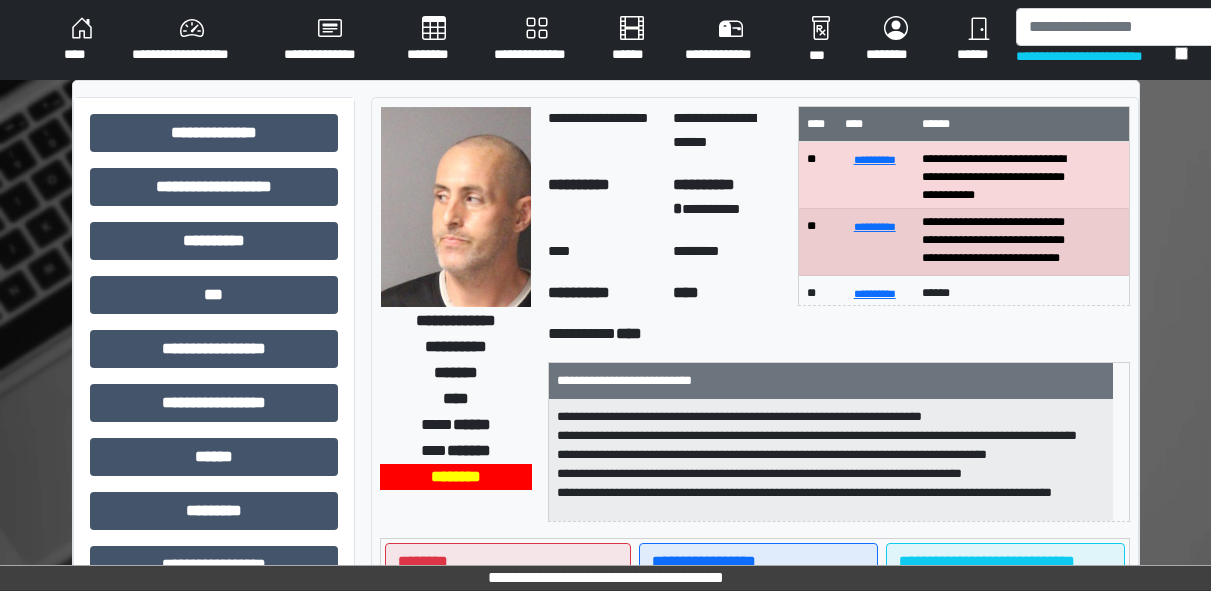 click on "****" at bounding box center [82, 40] 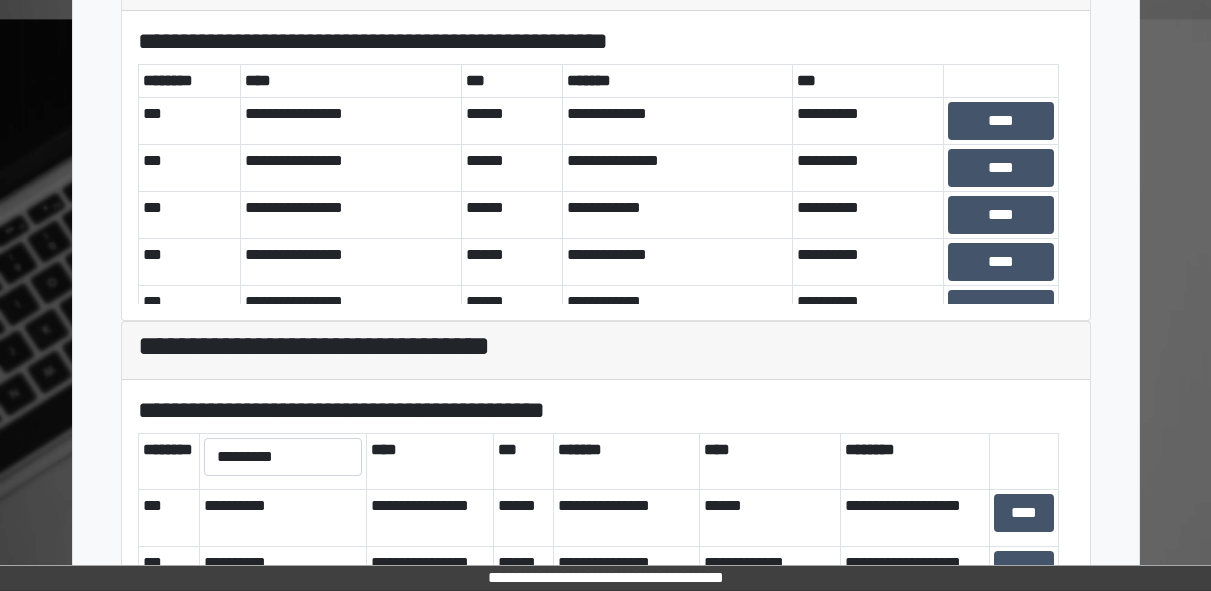 scroll, scrollTop: 810, scrollLeft: 0, axis: vertical 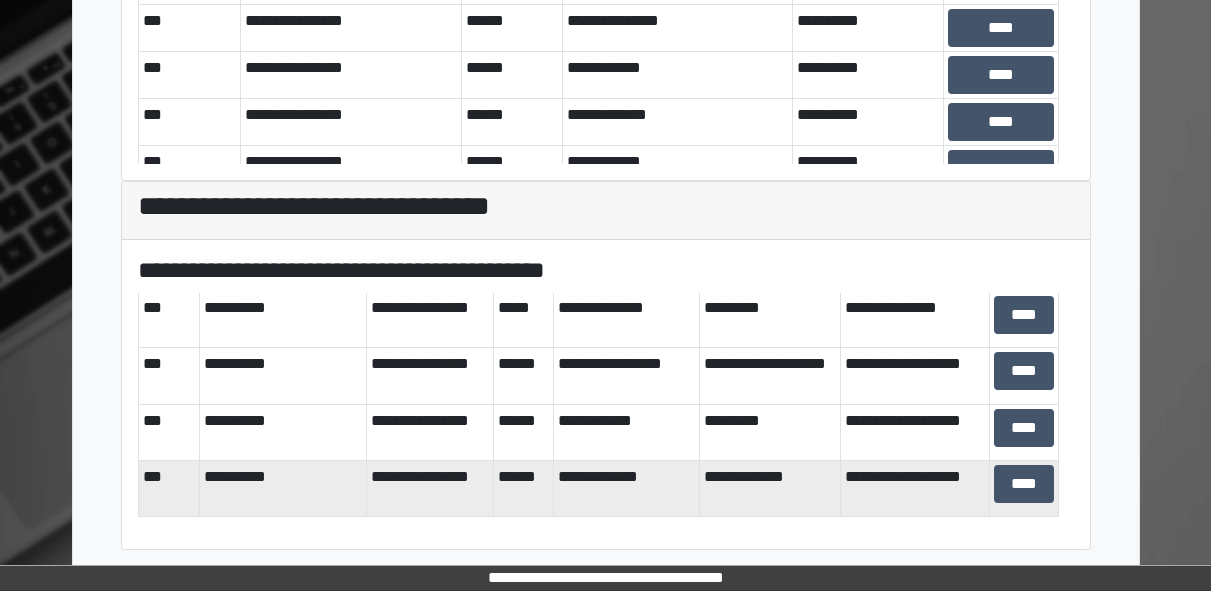 click on "****" at bounding box center (1023, 488) 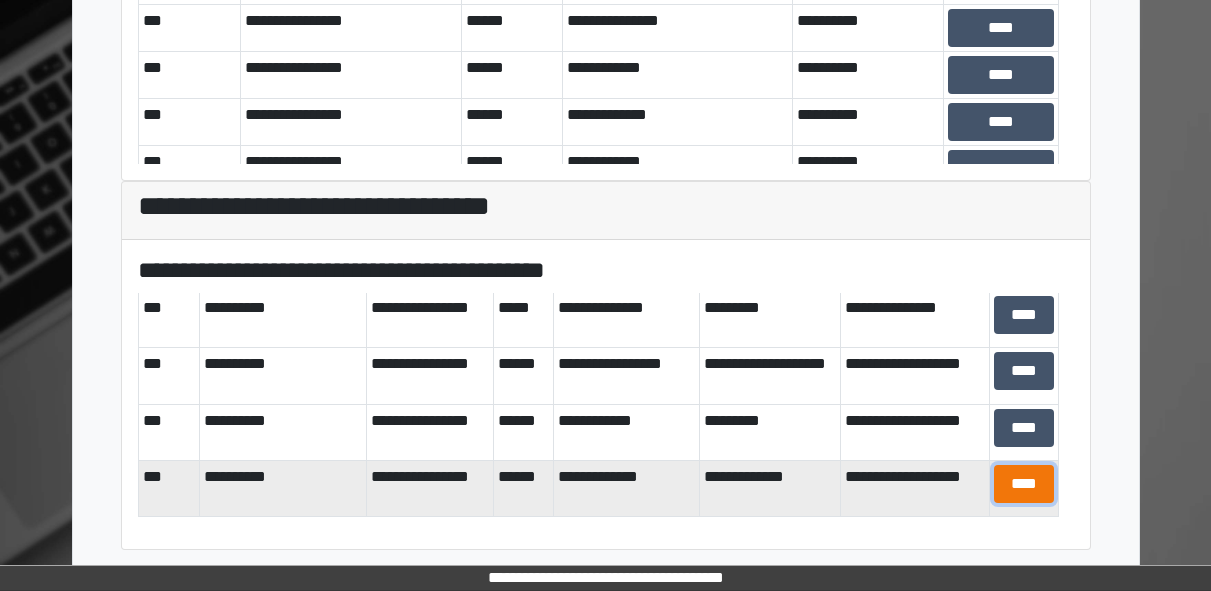 click on "****" at bounding box center [1024, 484] 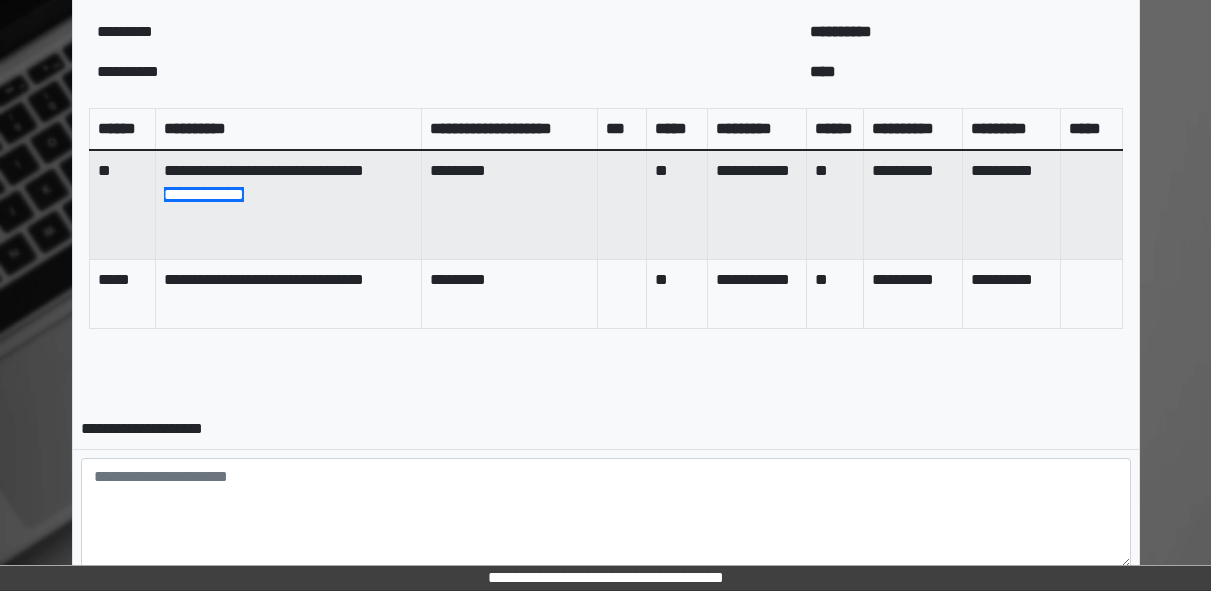 scroll, scrollTop: 949, scrollLeft: 0, axis: vertical 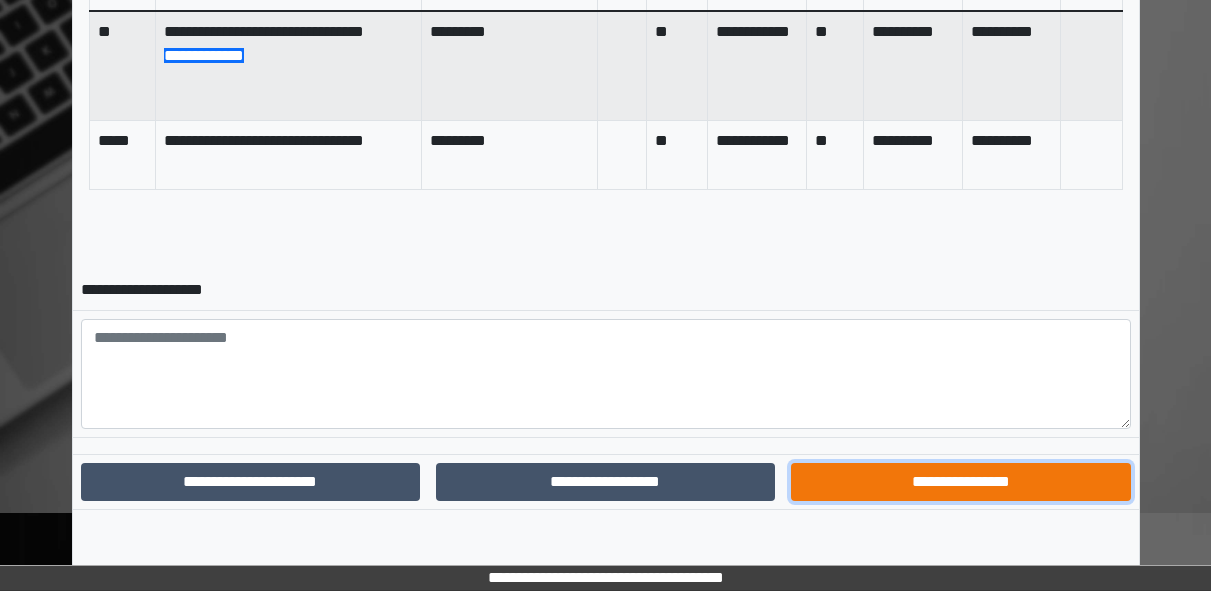 click on "**********" at bounding box center (960, 482) 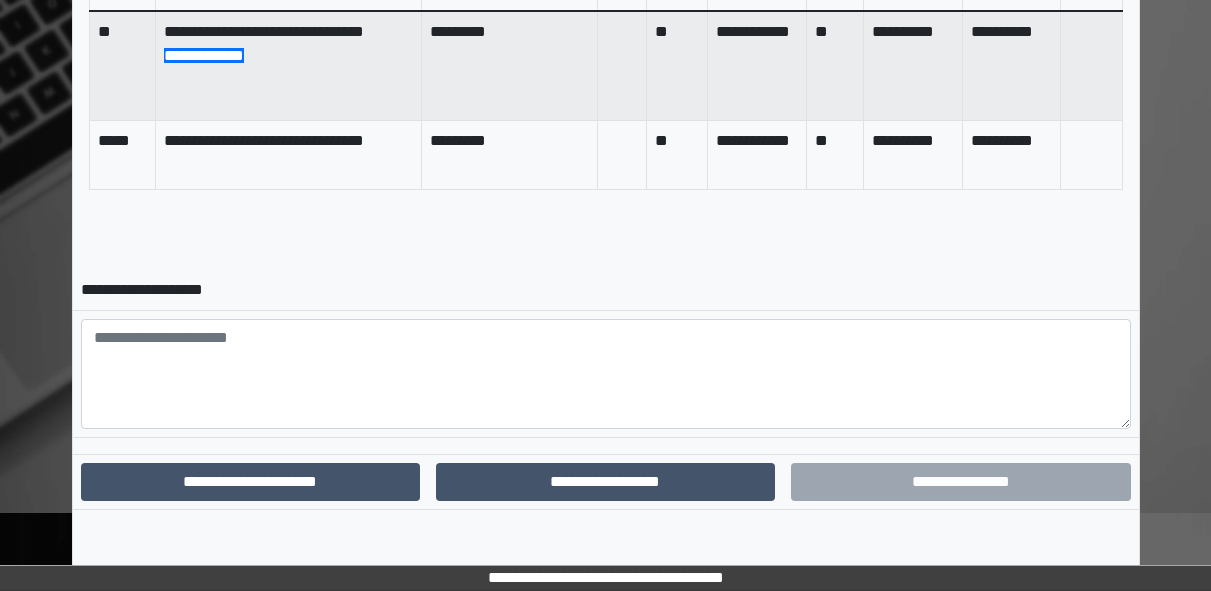 scroll, scrollTop: 846, scrollLeft: 0, axis: vertical 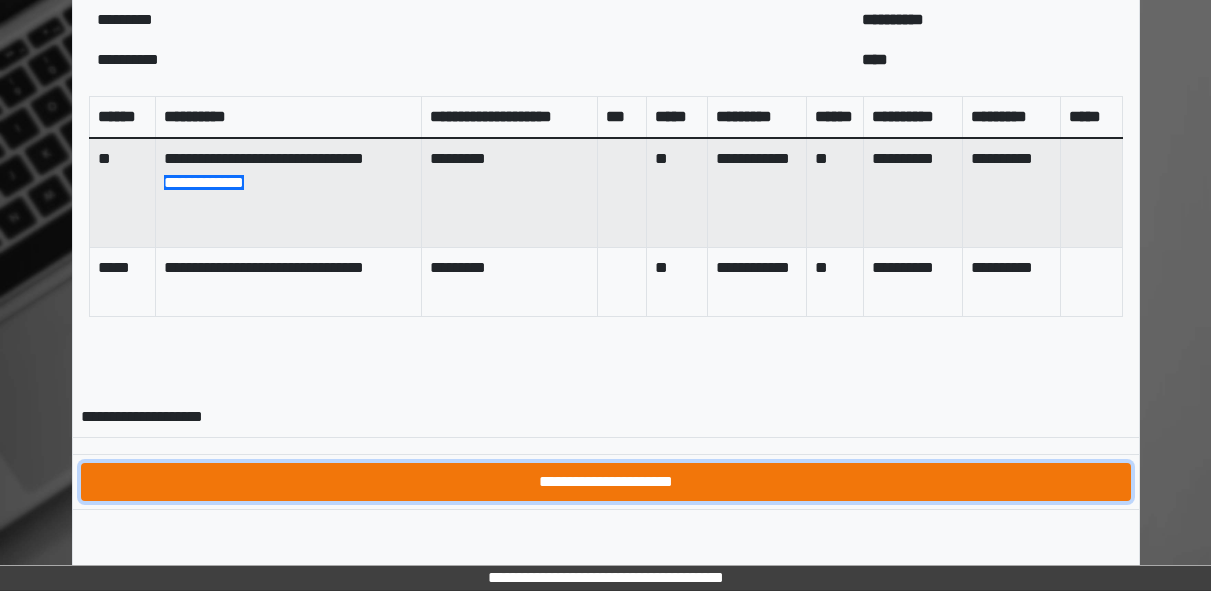 click on "**********" at bounding box center [606, 482] 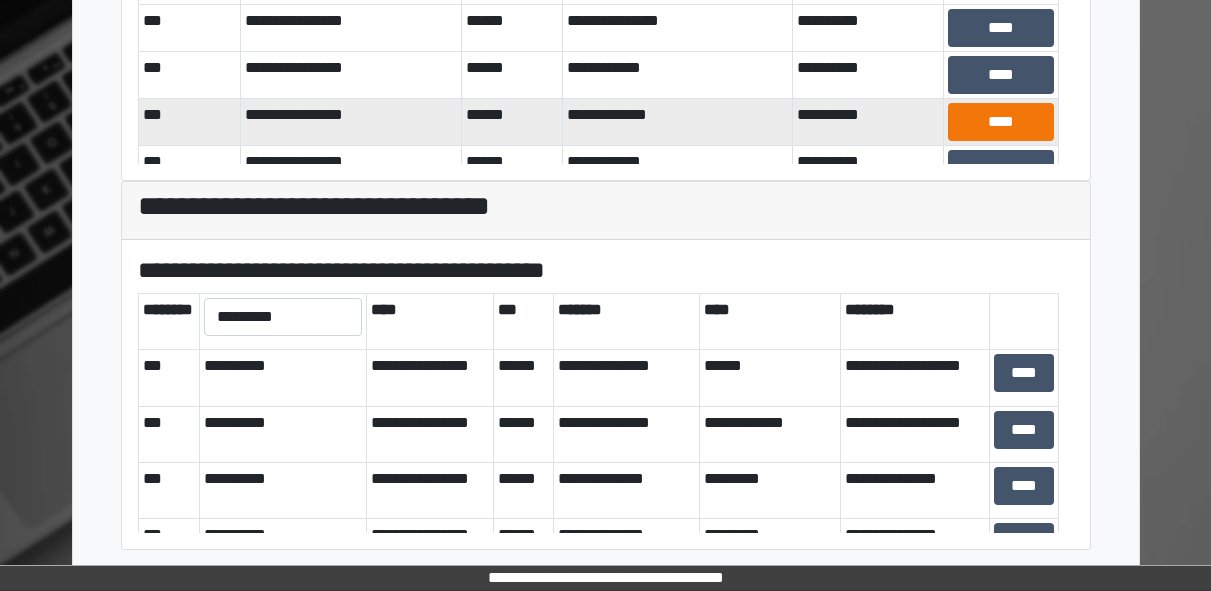 scroll, scrollTop: 0, scrollLeft: 0, axis: both 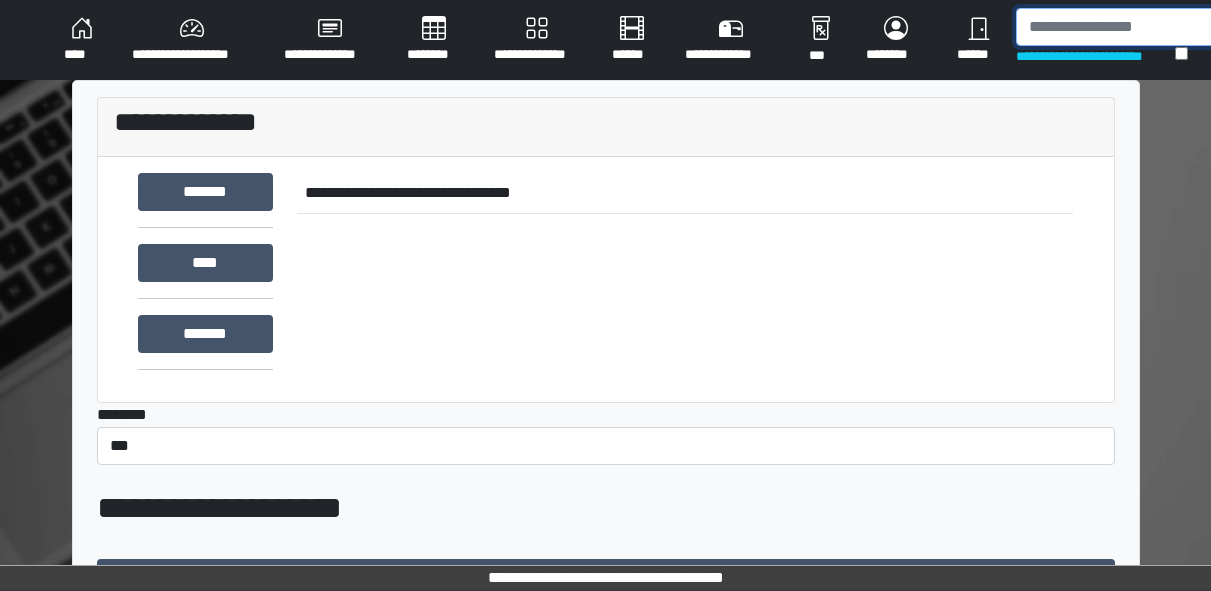 click at bounding box center (1119, 27) 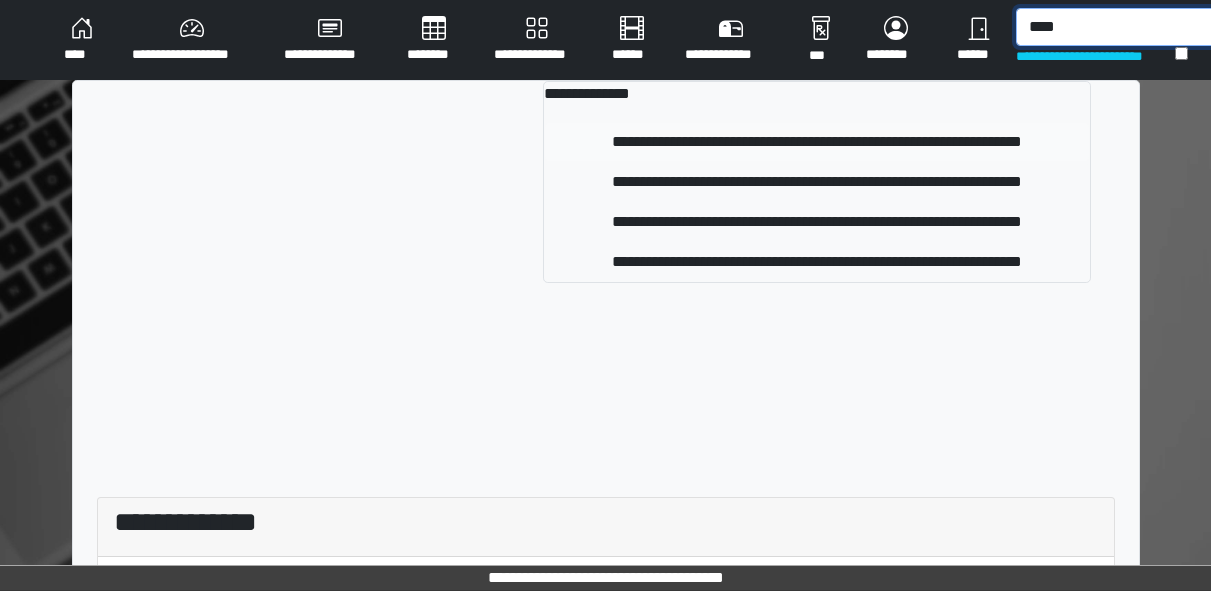 type on "****" 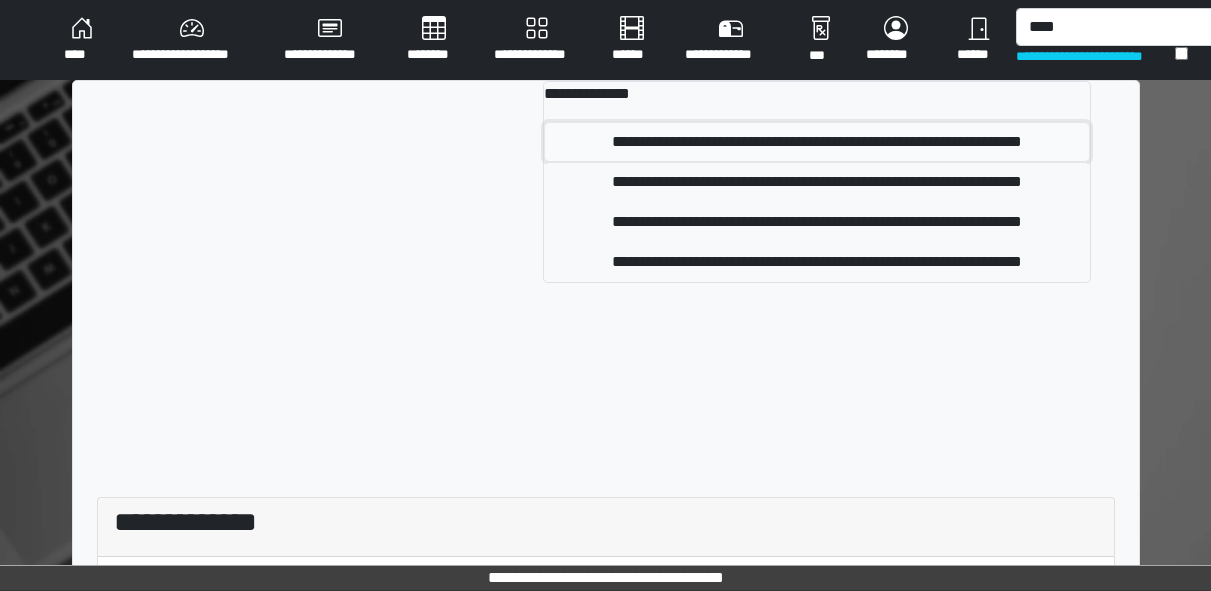 click on "**********" at bounding box center (816, 142) 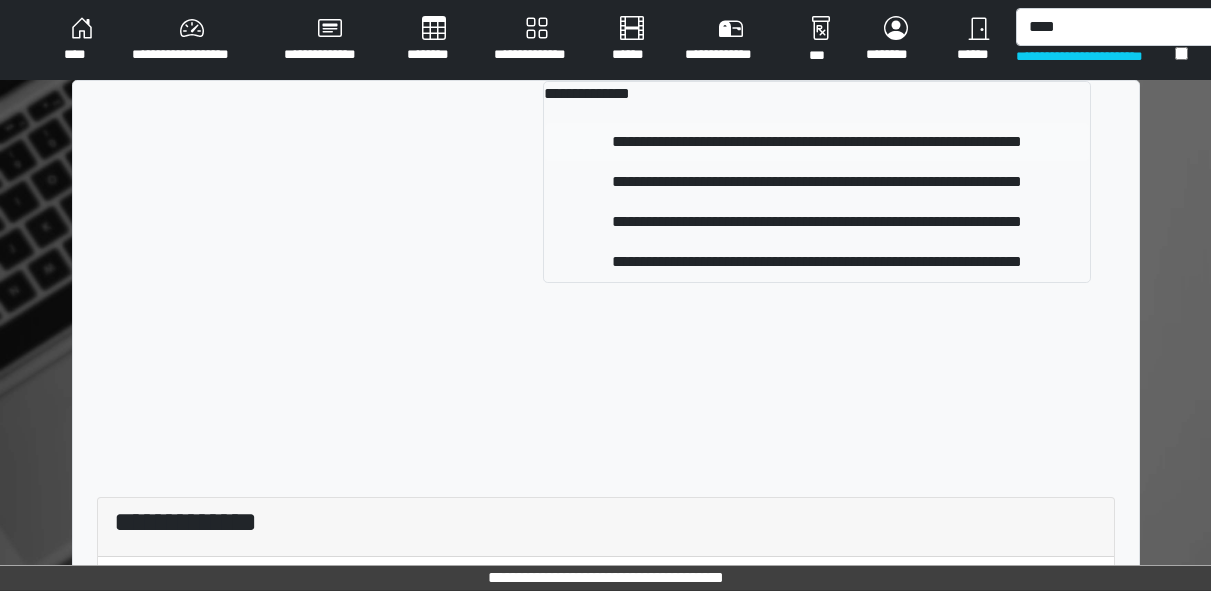 type 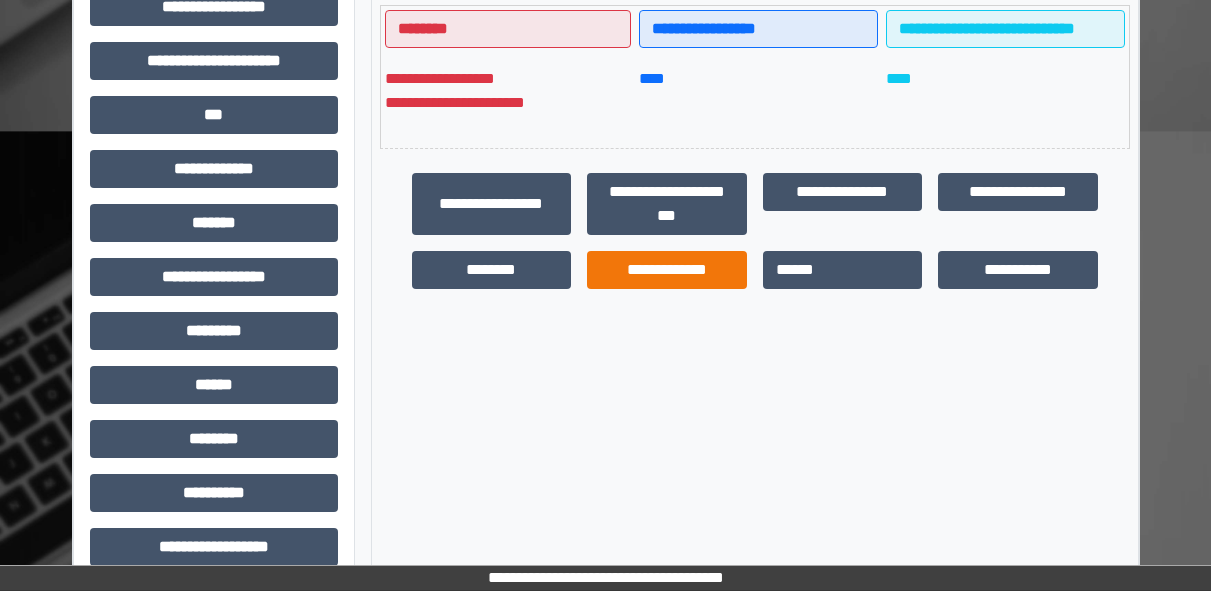 scroll, scrollTop: 583, scrollLeft: 0, axis: vertical 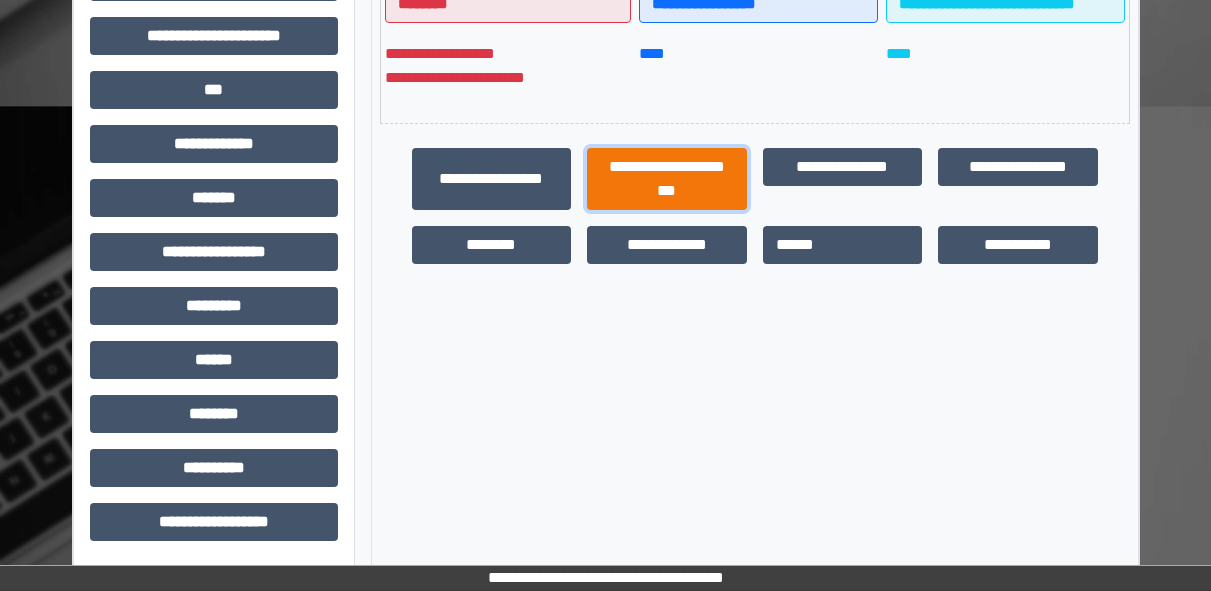 click on "**********" at bounding box center (667, 179) 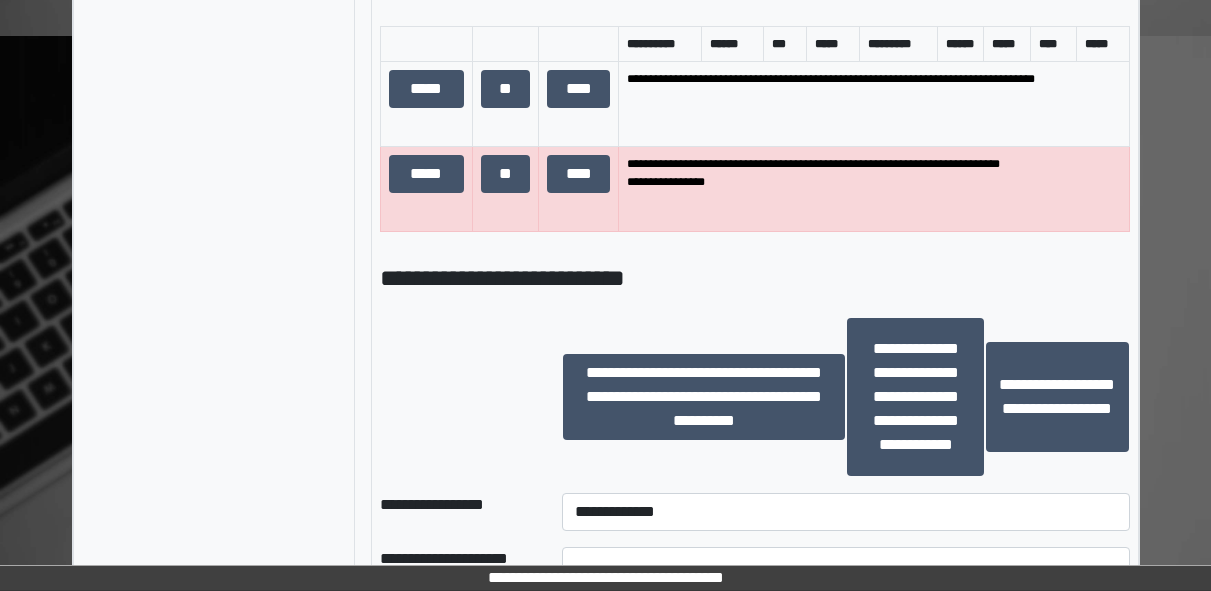 scroll, scrollTop: 1427, scrollLeft: 0, axis: vertical 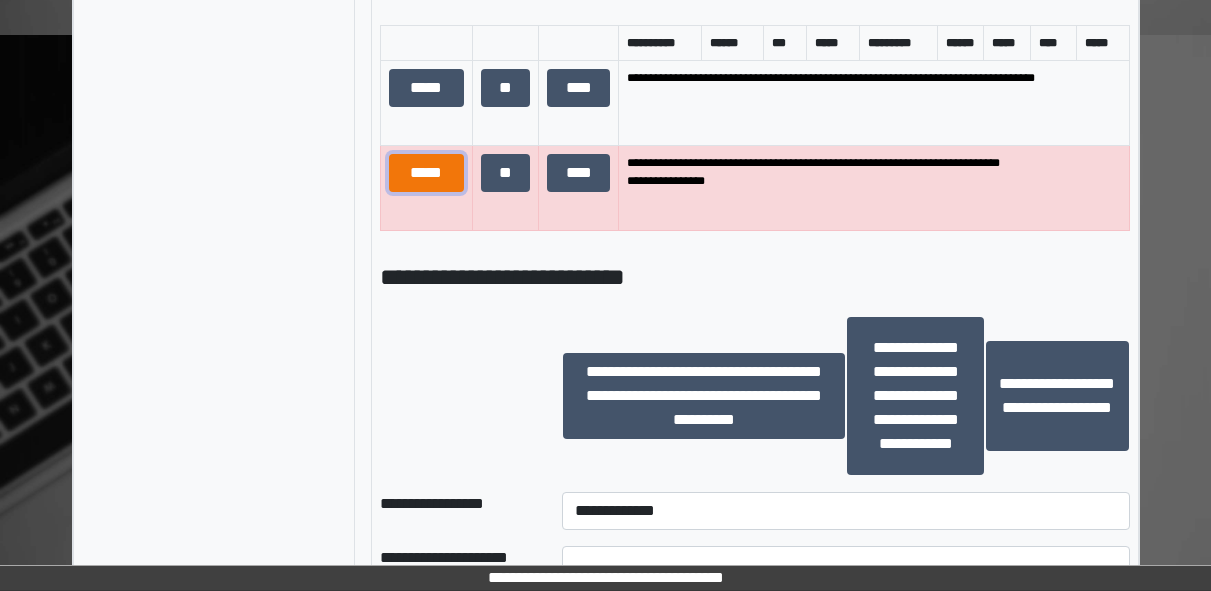 click on "*****" at bounding box center [426, 173] 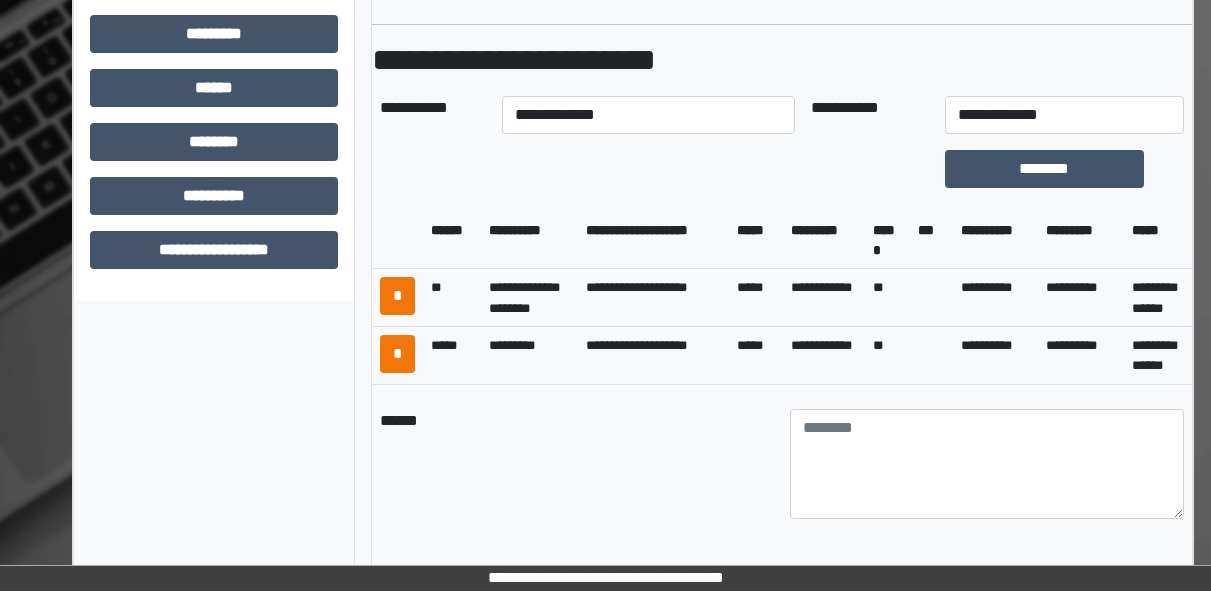 scroll, scrollTop: 858, scrollLeft: 0, axis: vertical 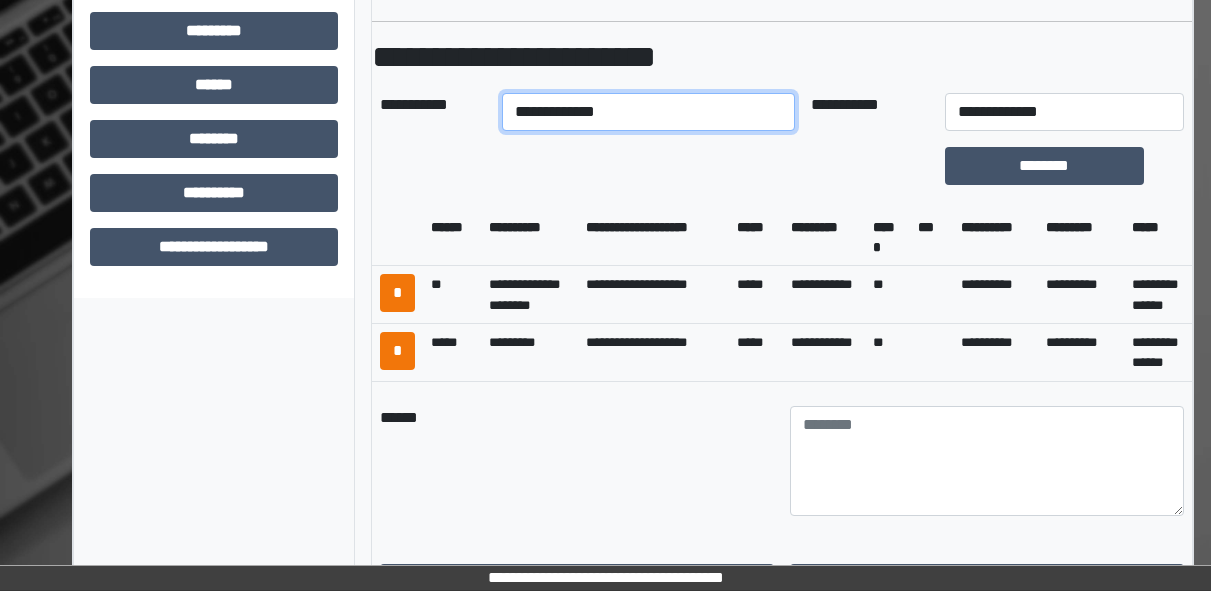 click on "**********" at bounding box center [648, 112] 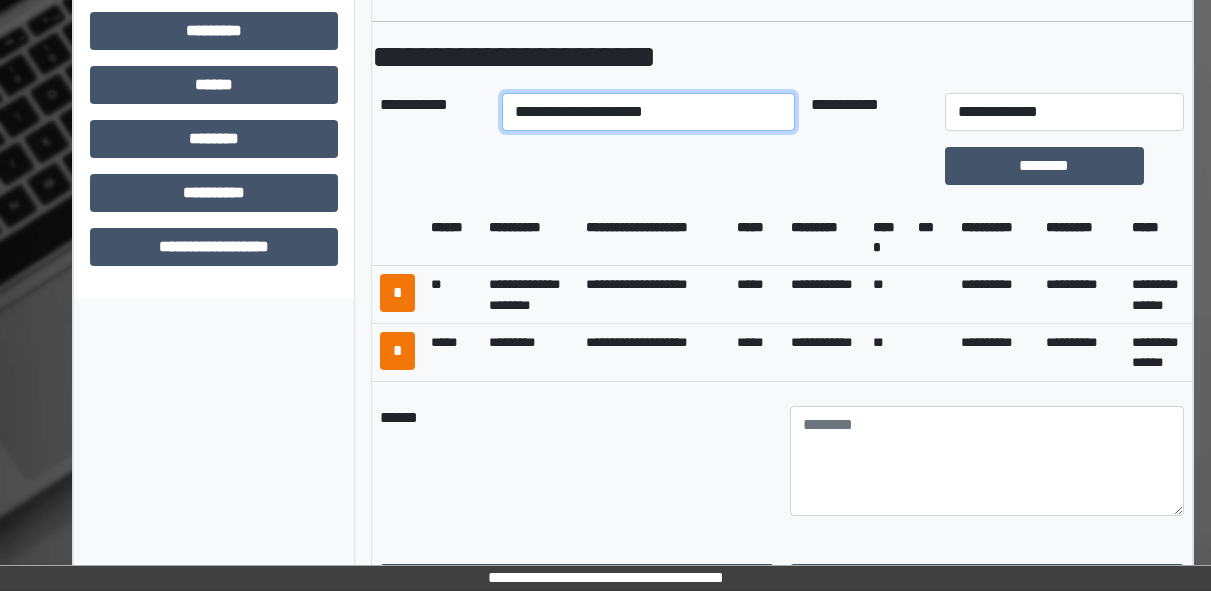 click on "**********" at bounding box center [648, 112] 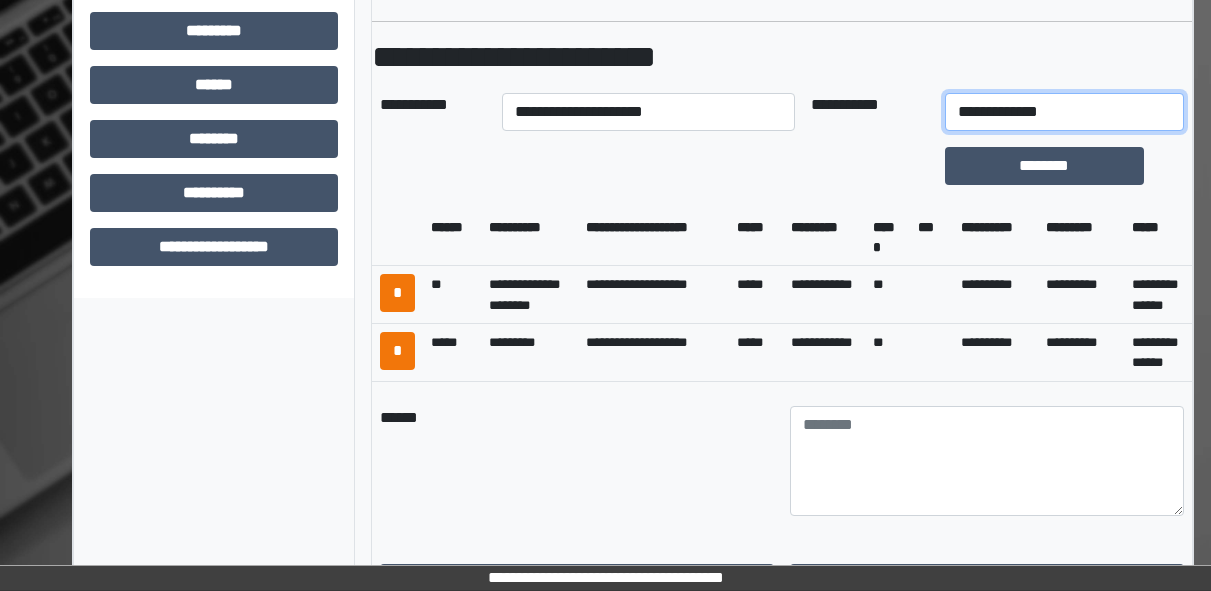click on "**********" at bounding box center [1064, 112] 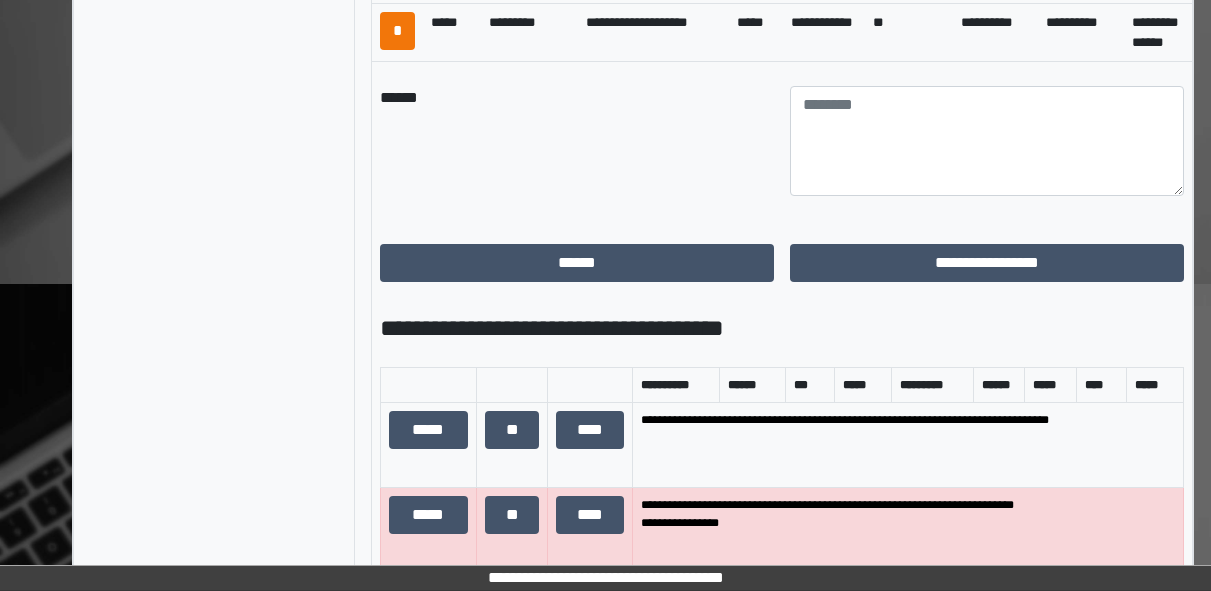 scroll, scrollTop: 1185, scrollLeft: 0, axis: vertical 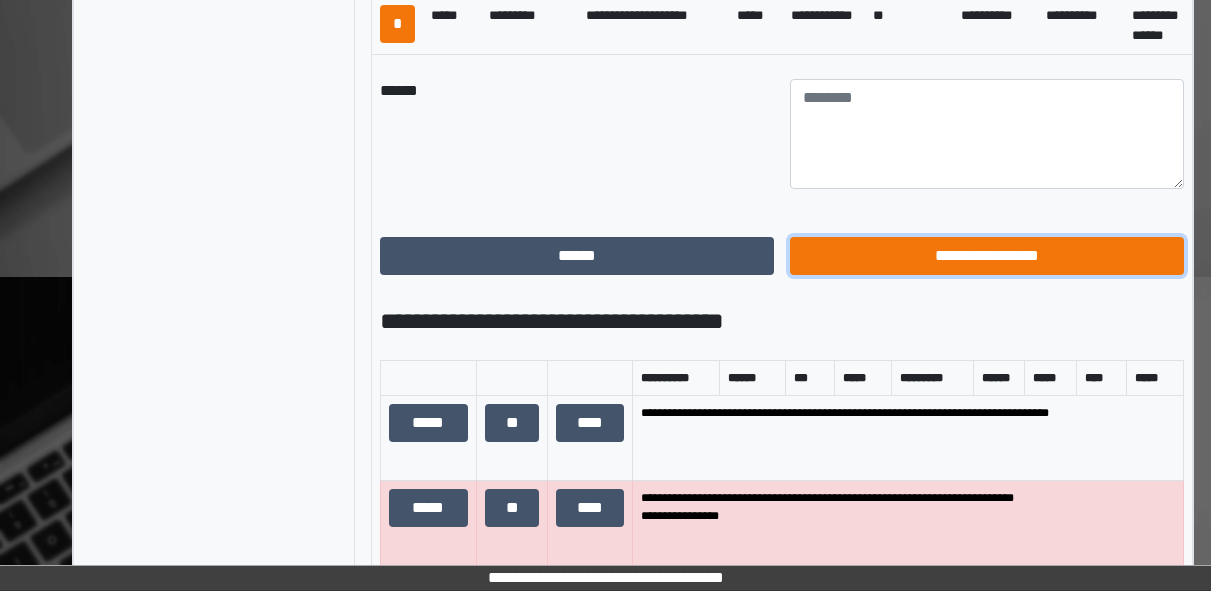 click on "**********" at bounding box center (987, 256) 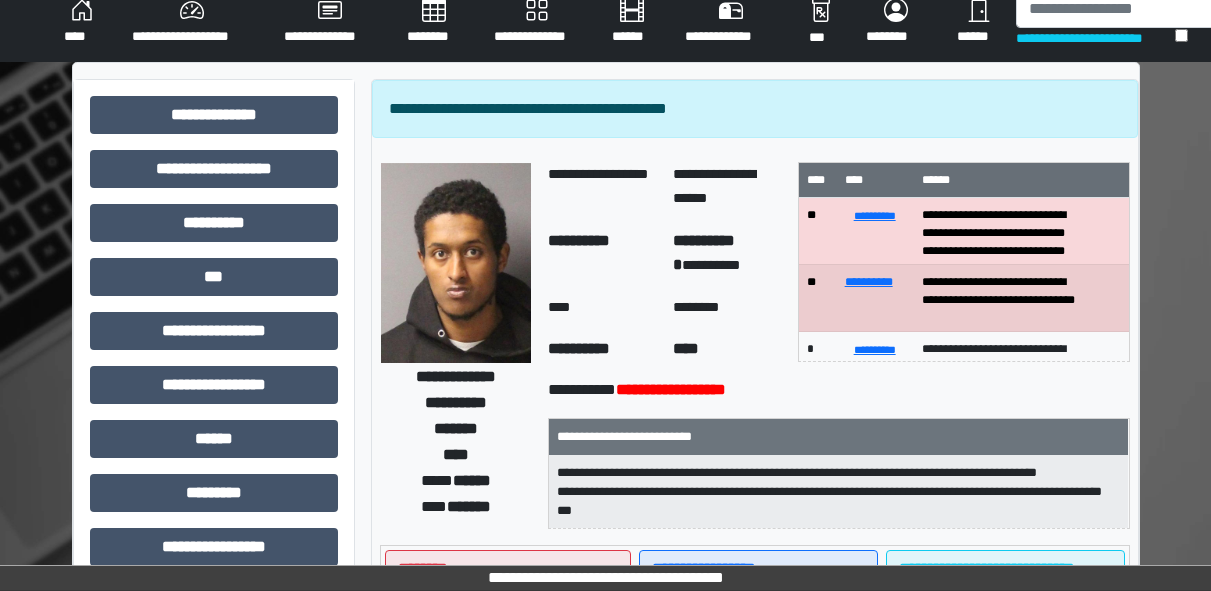 scroll, scrollTop: 0, scrollLeft: 0, axis: both 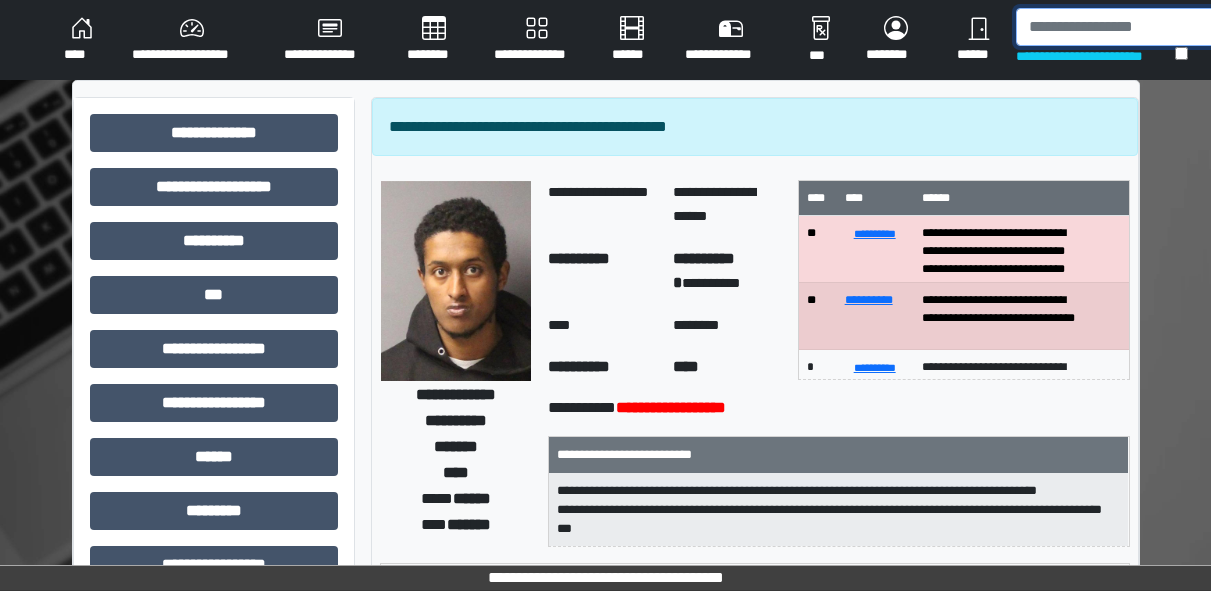 click at bounding box center [1119, 27] 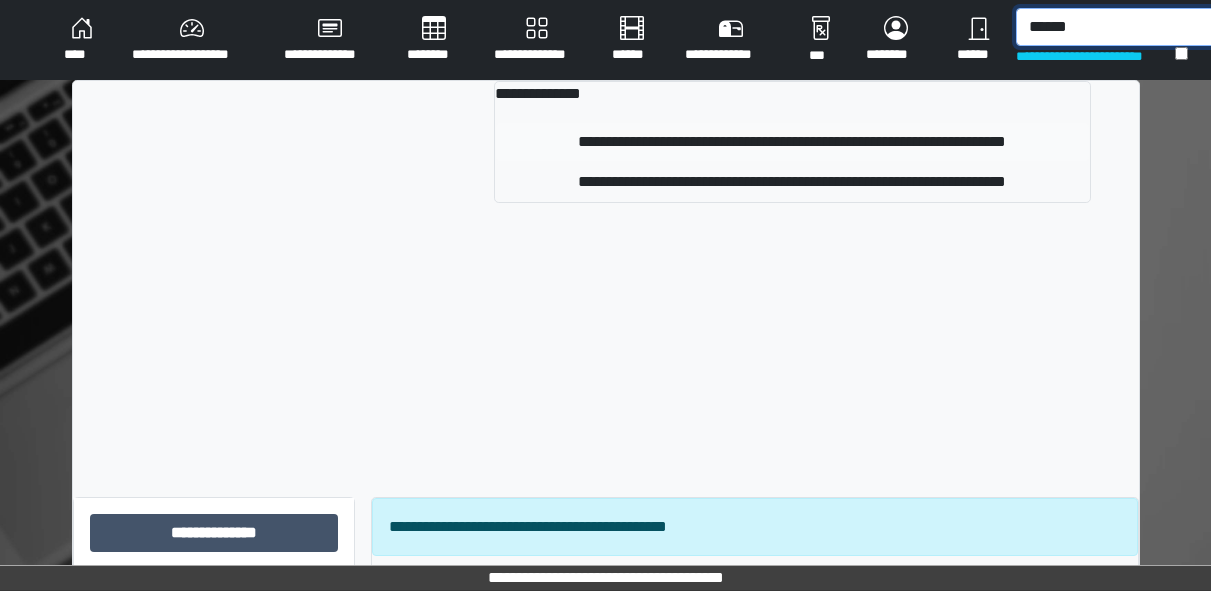 type on "******" 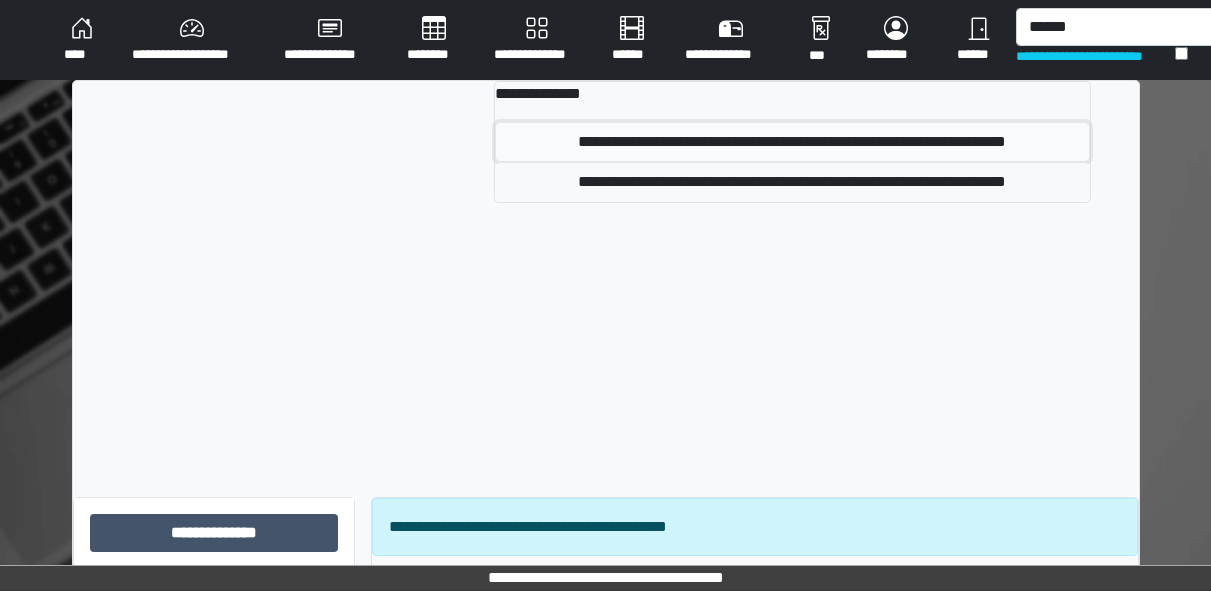click on "**********" at bounding box center (792, 142) 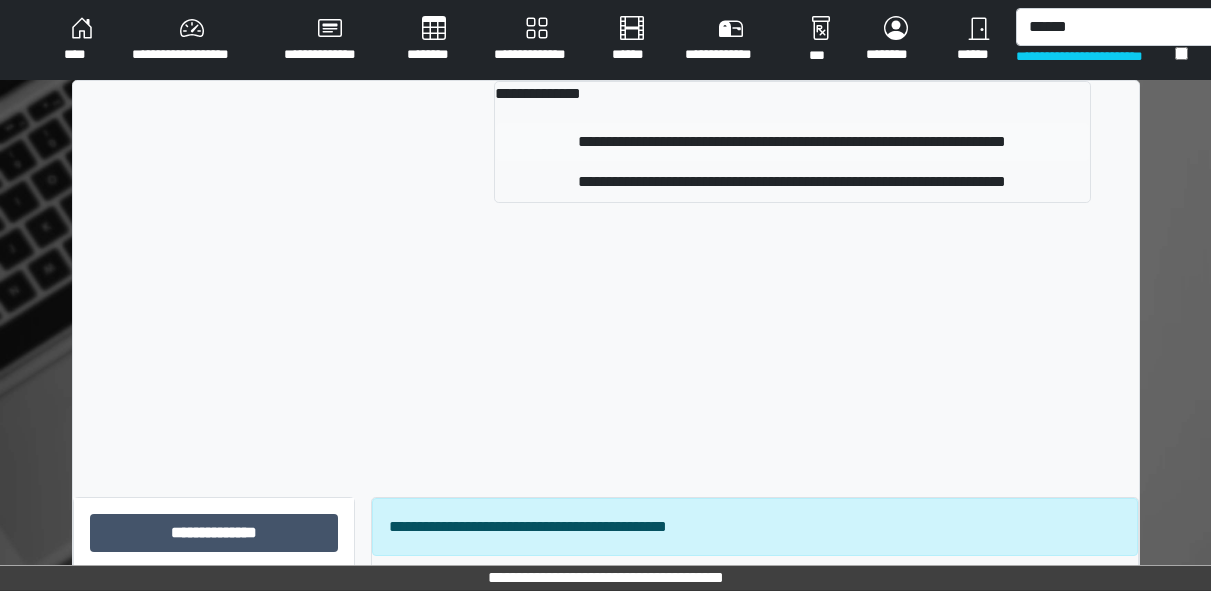 type 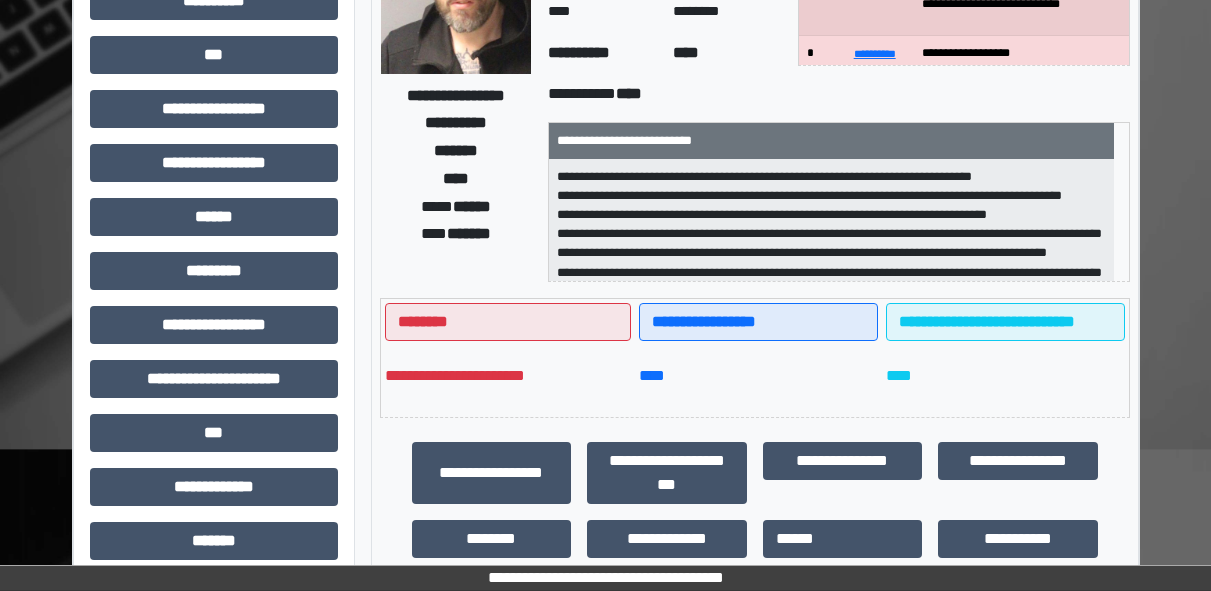scroll, scrollTop: 241, scrollLeft: 0, axis: vertical 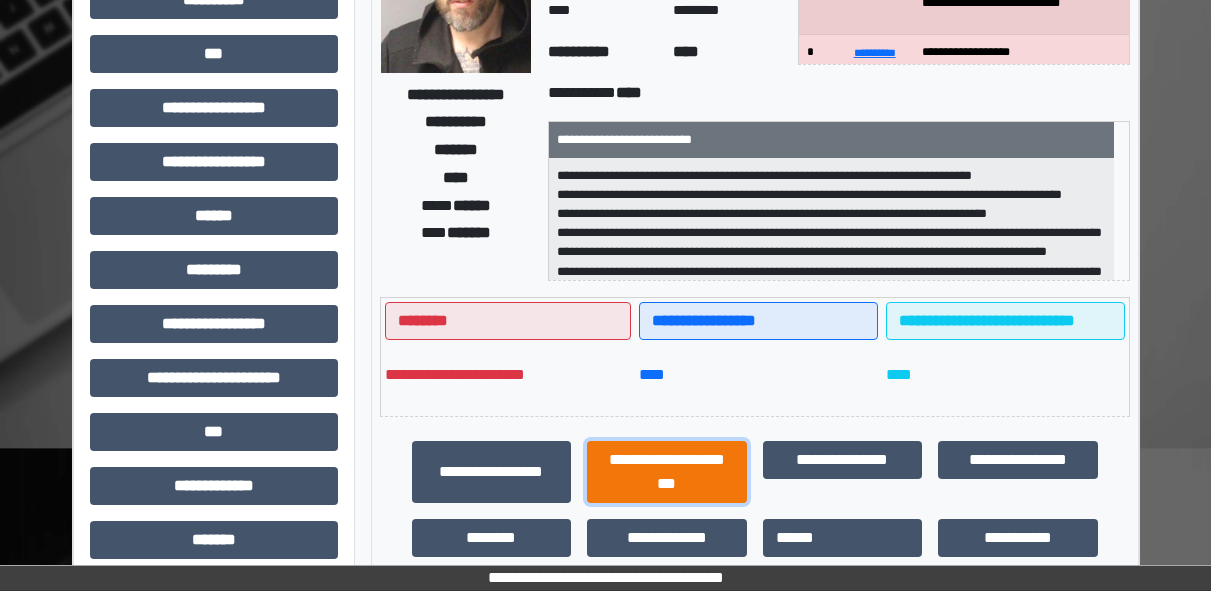 click on "**********" at bounding box center (667, 472) 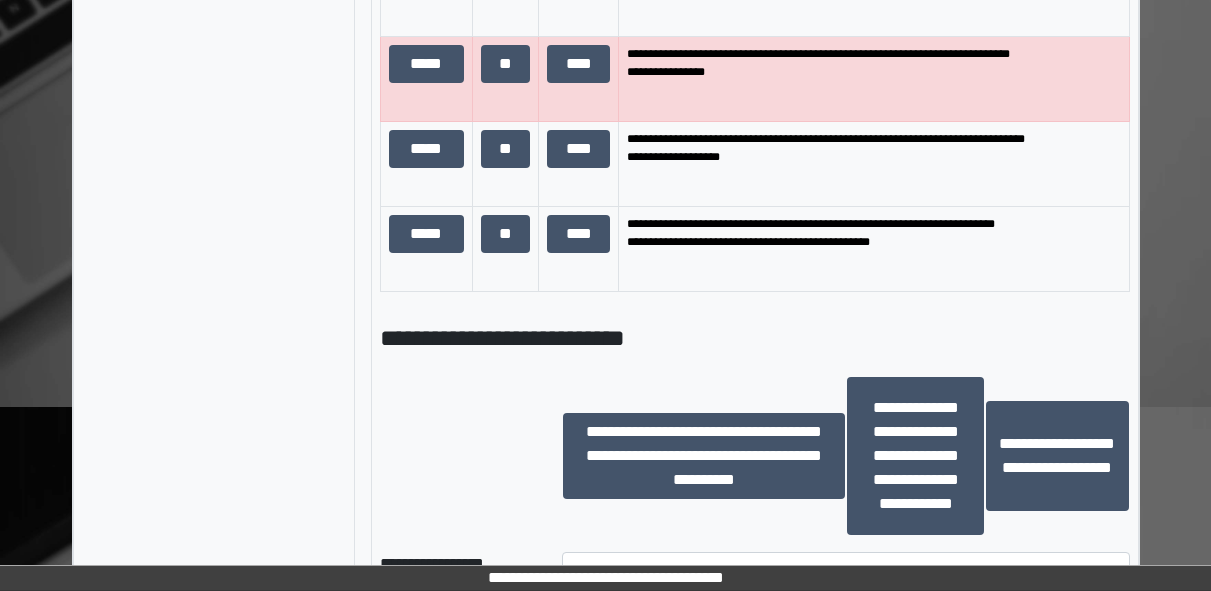 scroll, scrollTop: 1829, scrollLeft: 0, axis: vertical 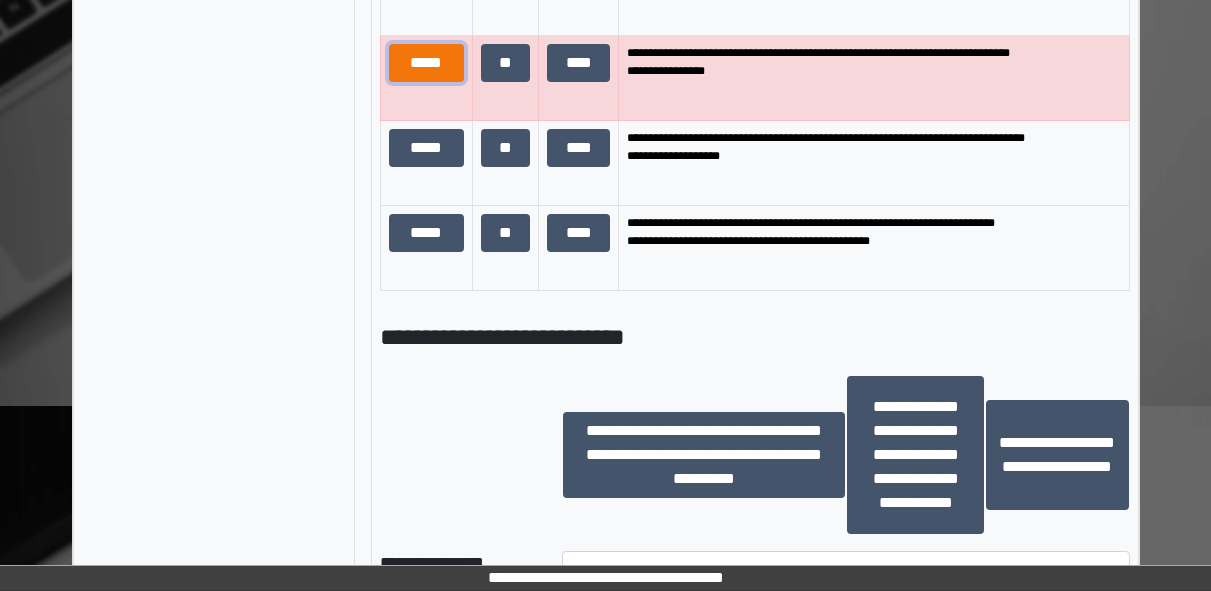 click on "*****" at bounding box center [426, 63] 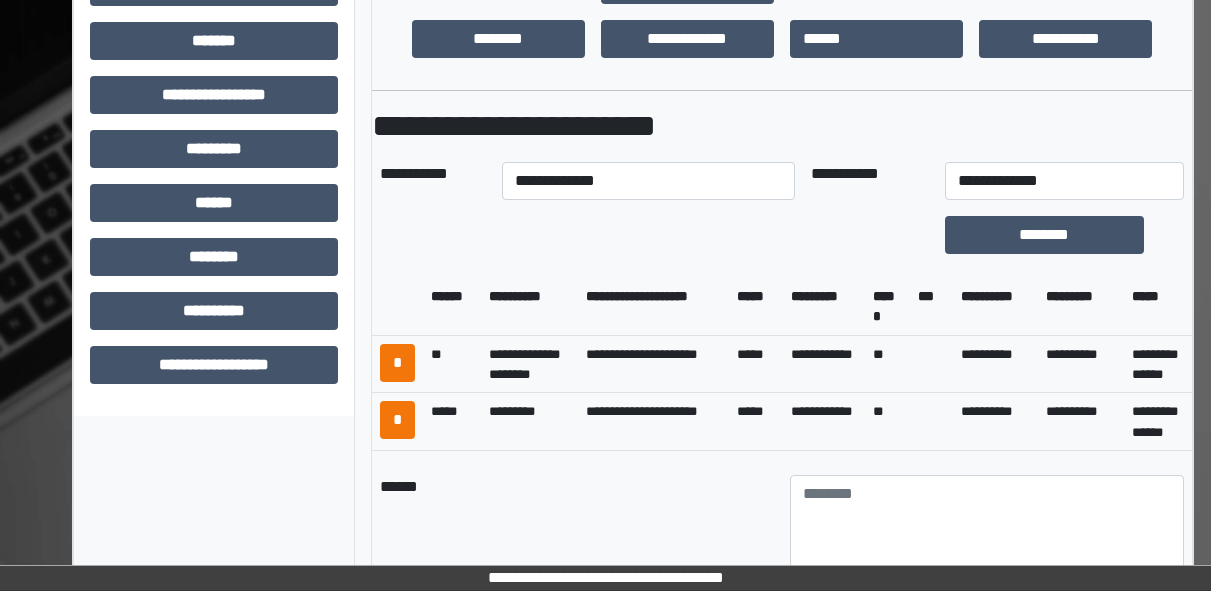 scroll, scrollTop: 732, scrollLeft: 0, axis: vertical 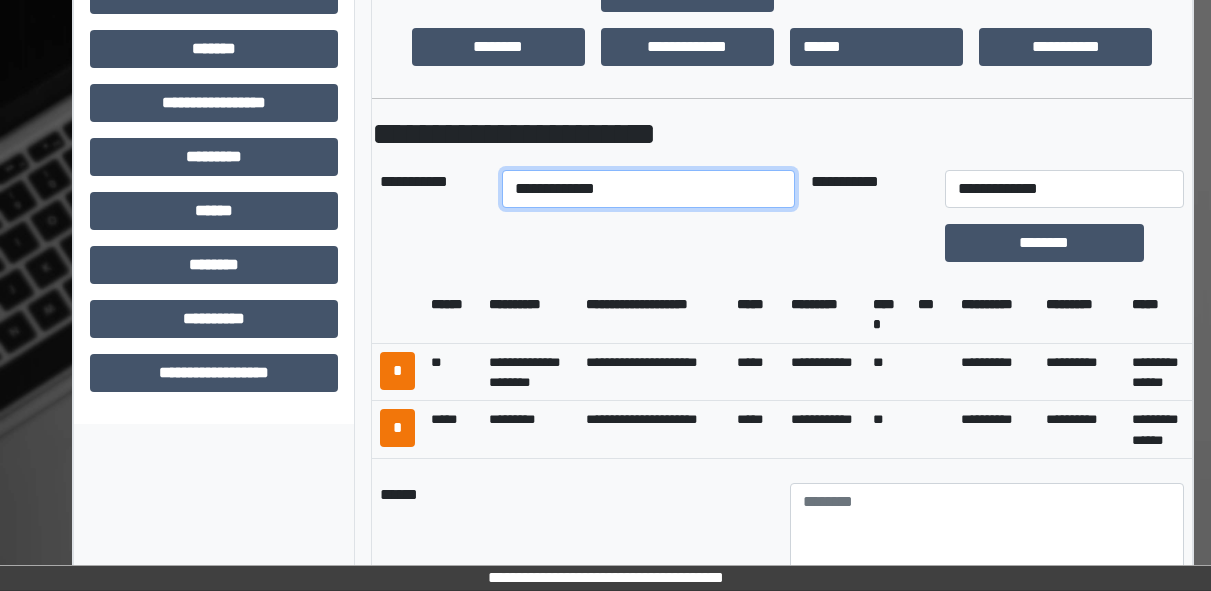 click on "**********" at bounding box center [648, 189] 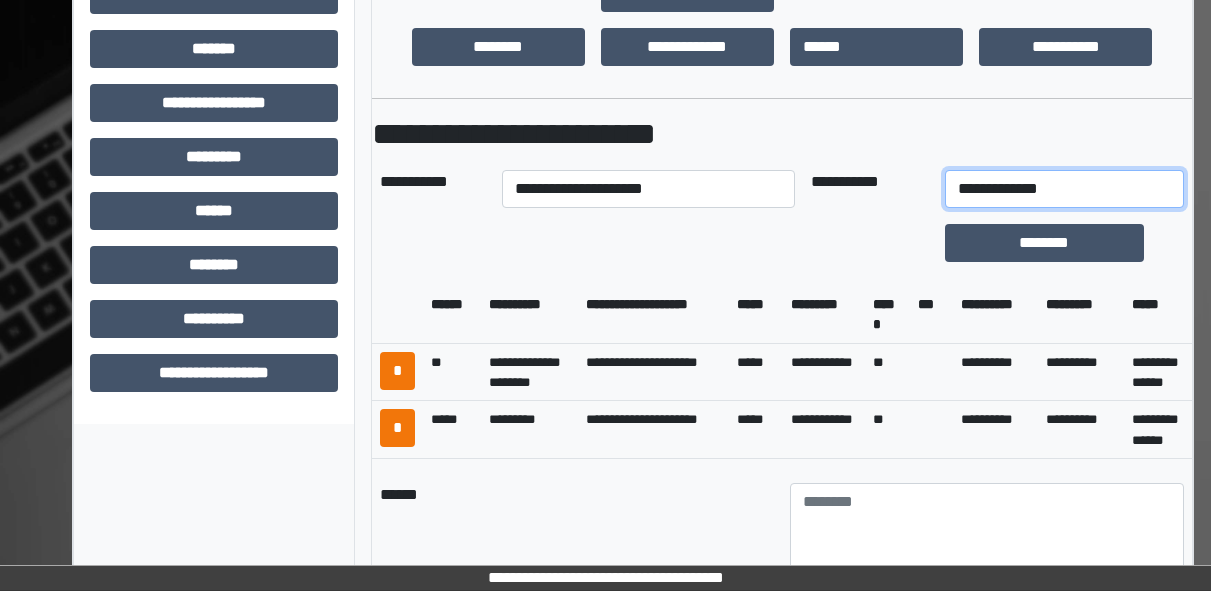 click on "**********" at bounding box center [1064, 189] 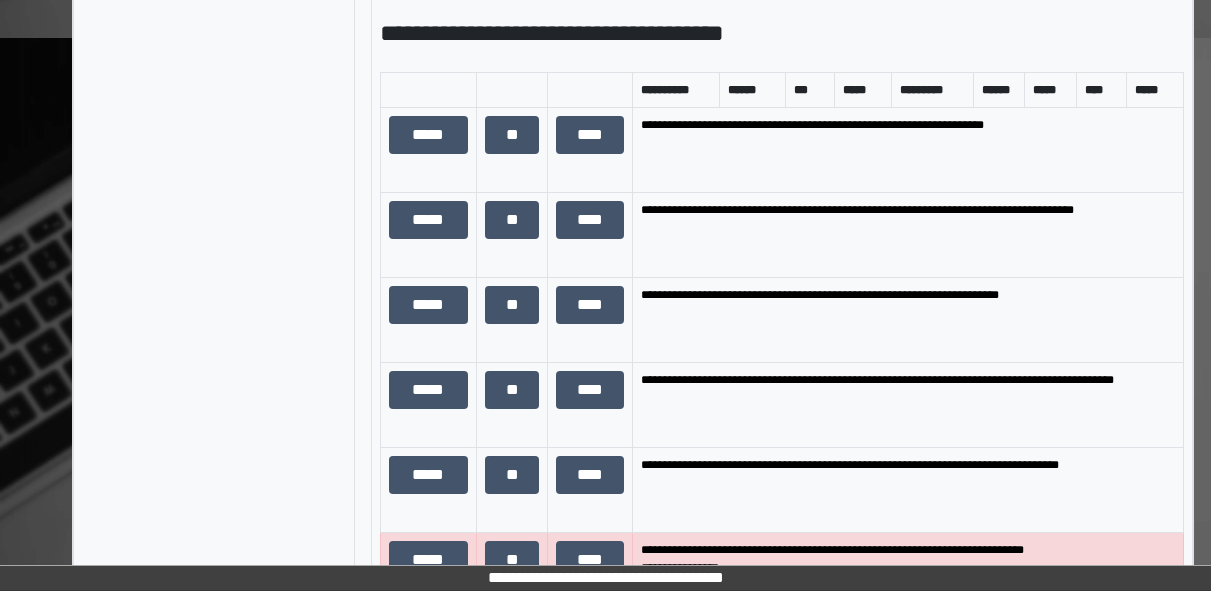 click on "**********" at bounding box center (987, -32) 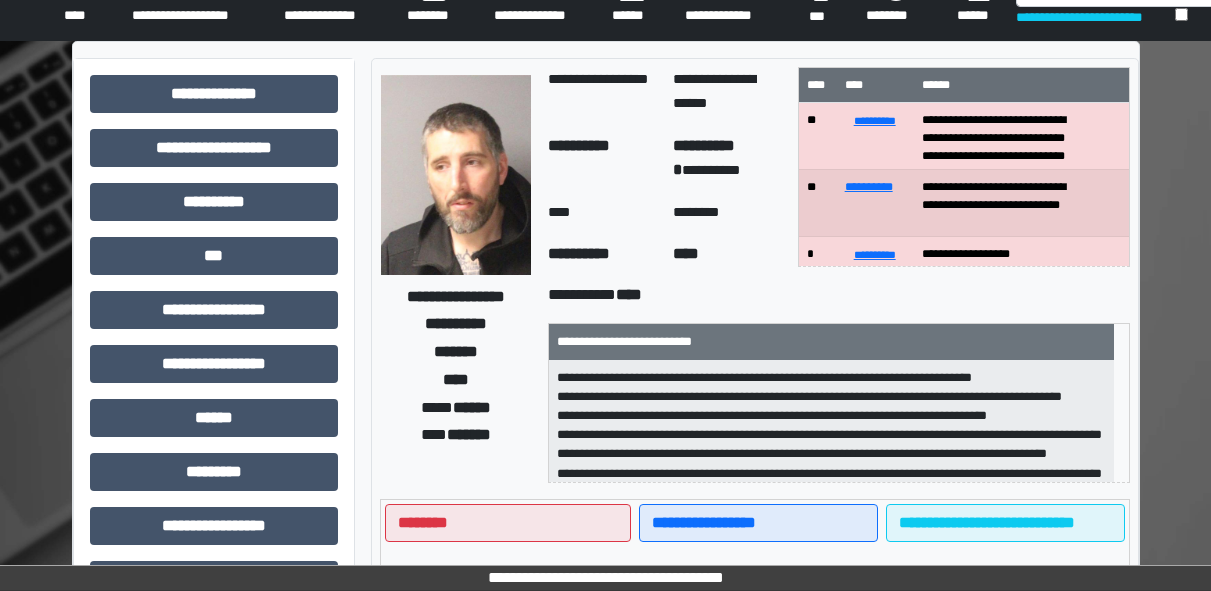 scroll, scrollTop: 0, scrollLeft: 0, axis: both 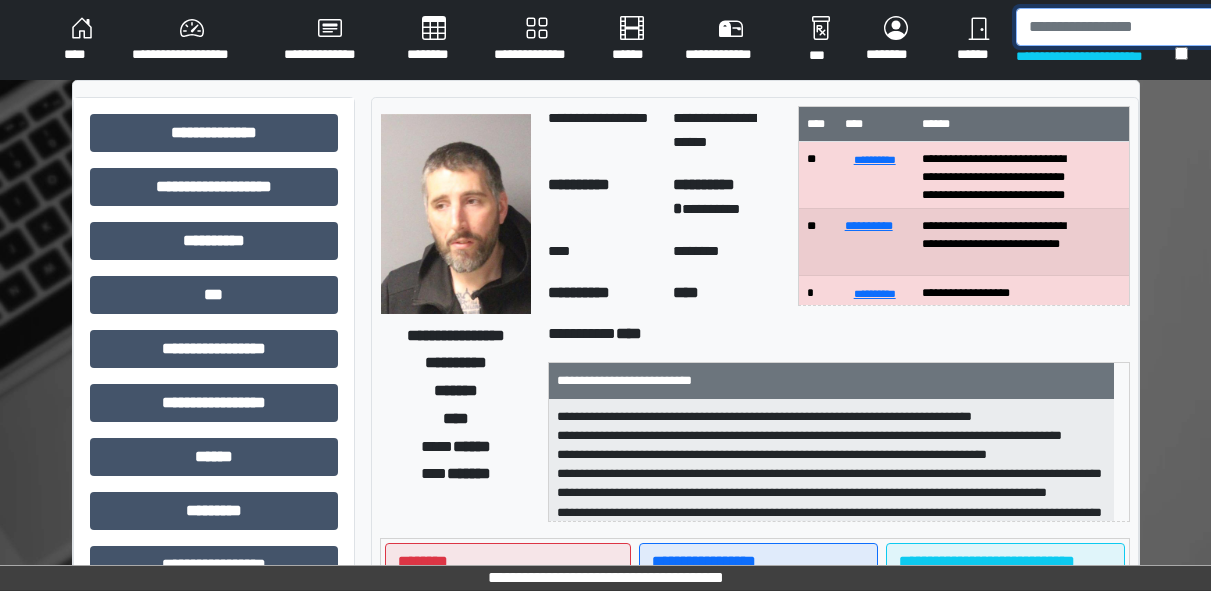 click at bounding box center [1119, 27] 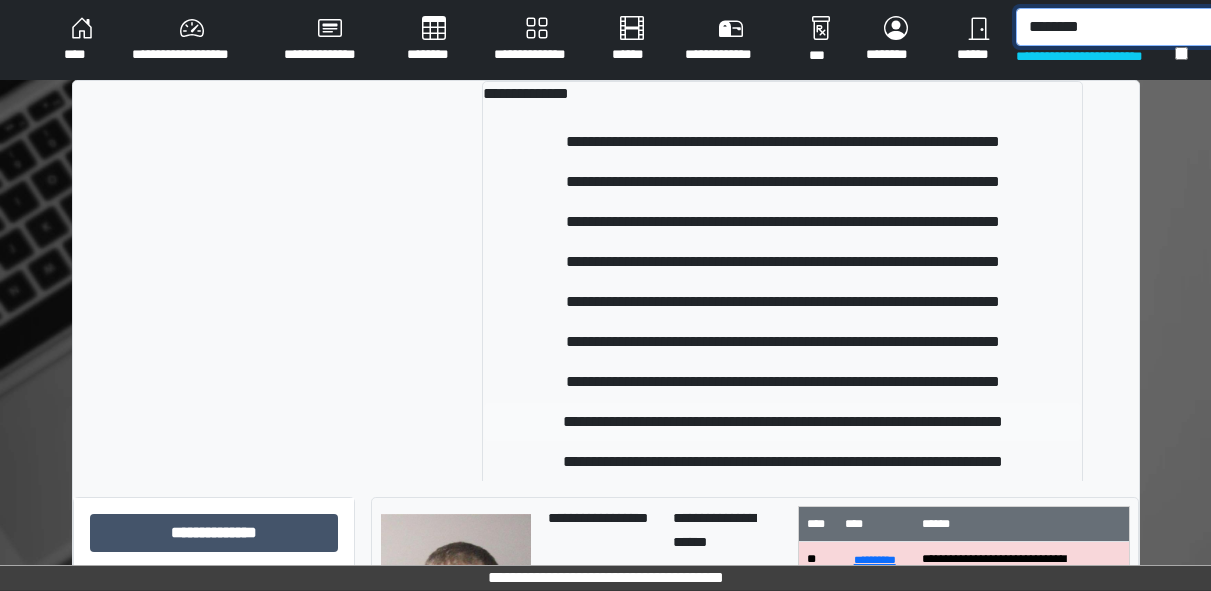type on "********" 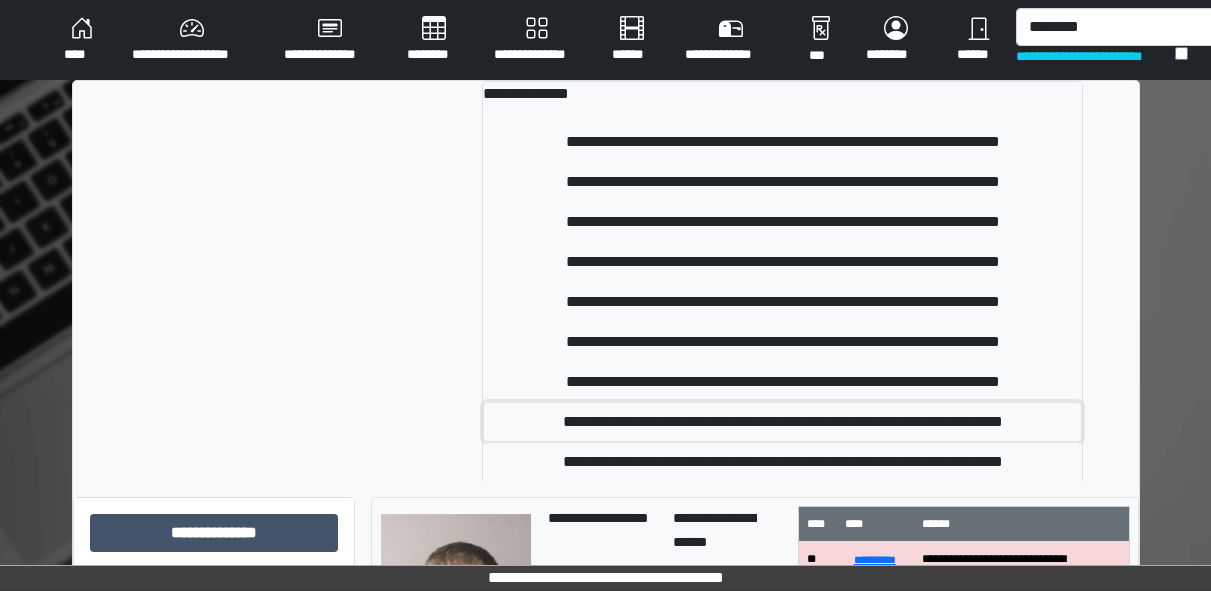 click on "**********" at bounding box center [782, 422] 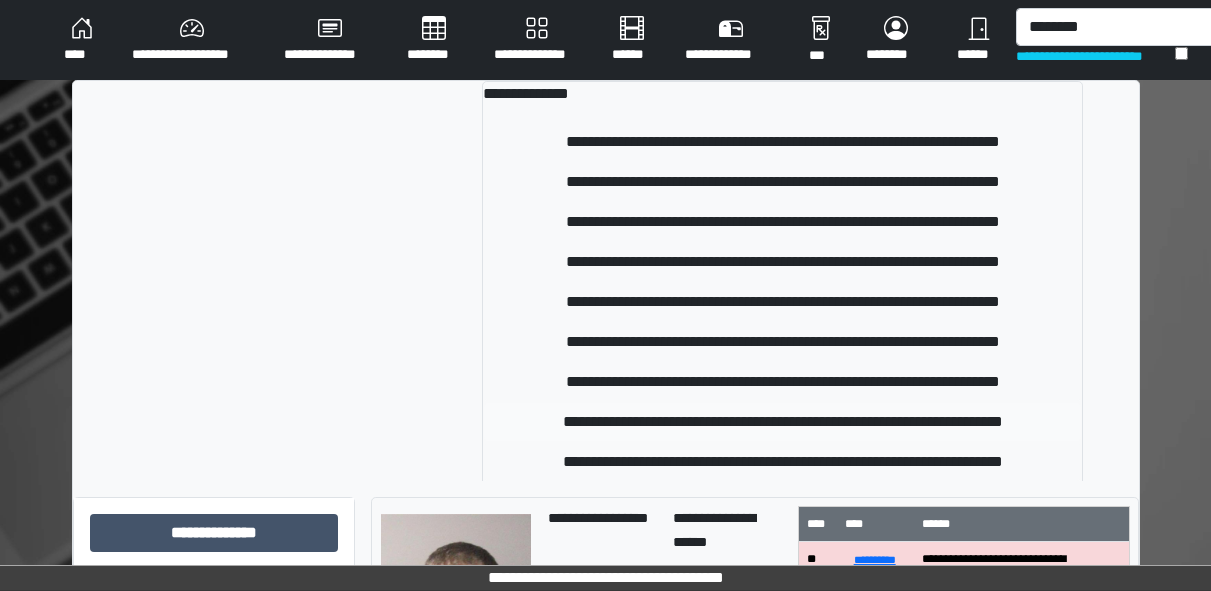 type 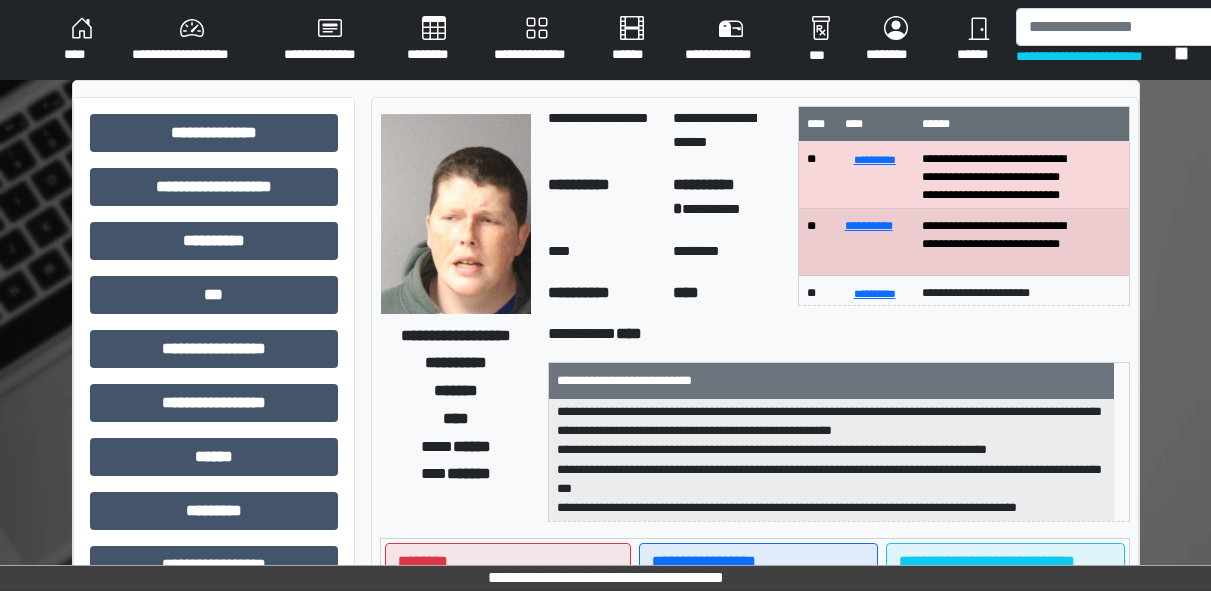 scroll, scrollTop: 102, scrollLeft: 0, axis: vertical 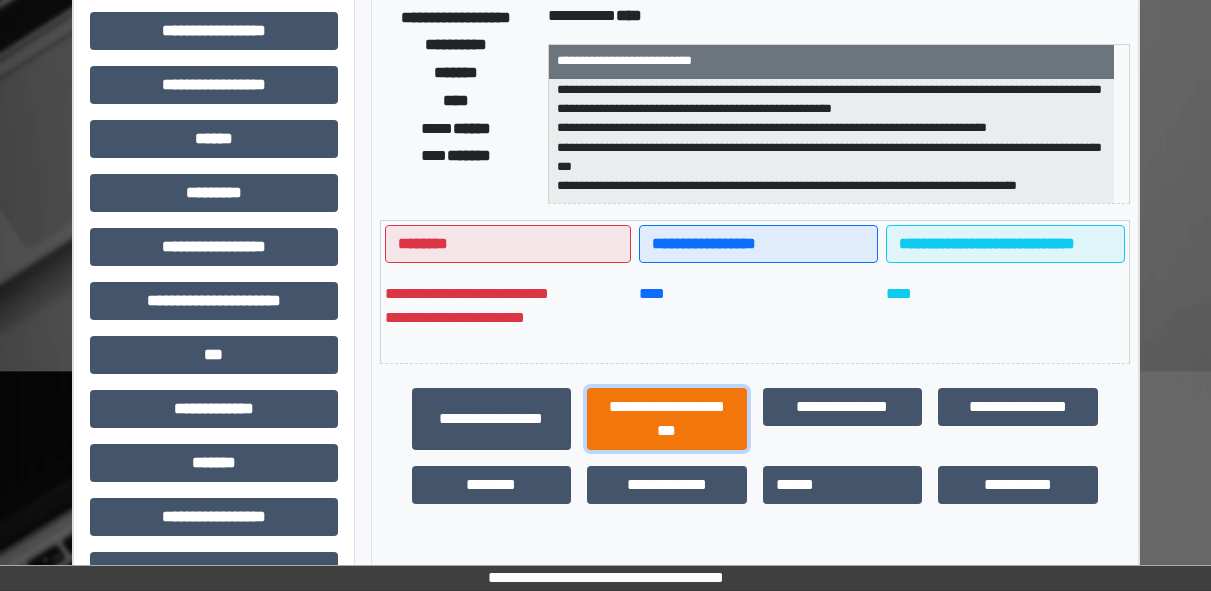click on "**********" at bounding box center (667, 419) 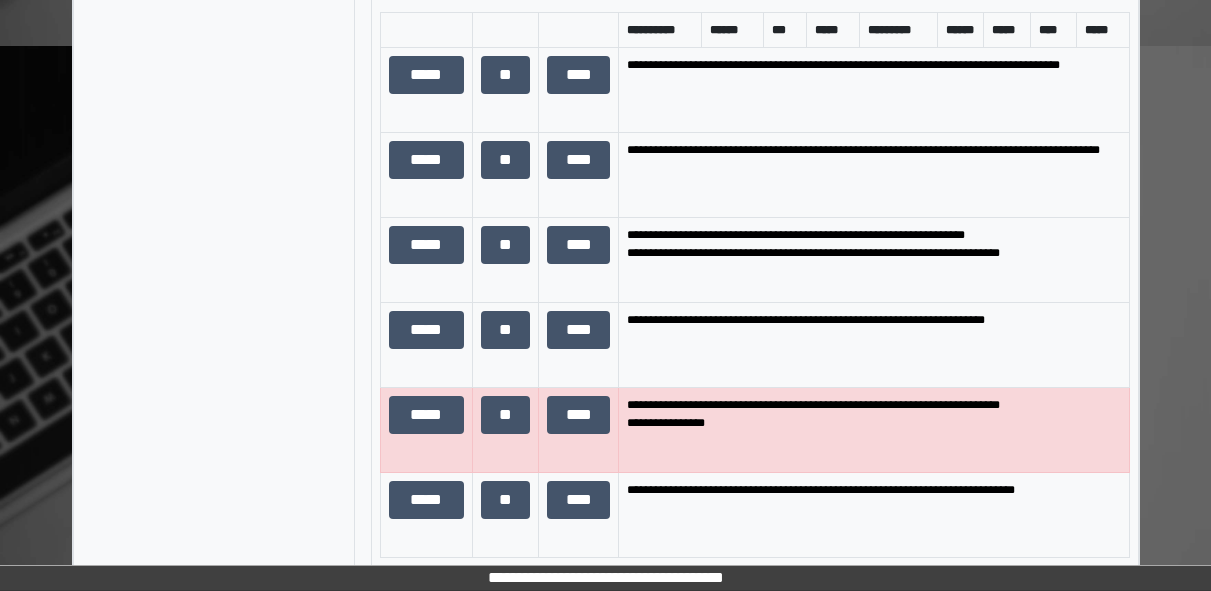 scroll, scrollTop: 1422, scrollLeft: 0, axis: vertical 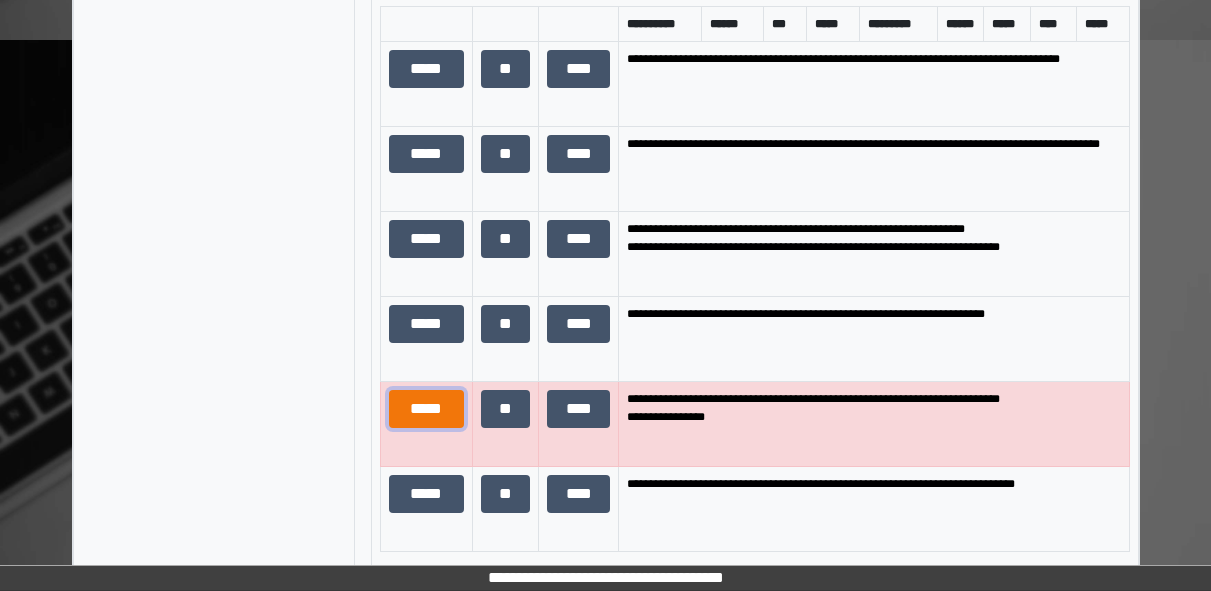 click on "*****" at bounding box center [426, 409] 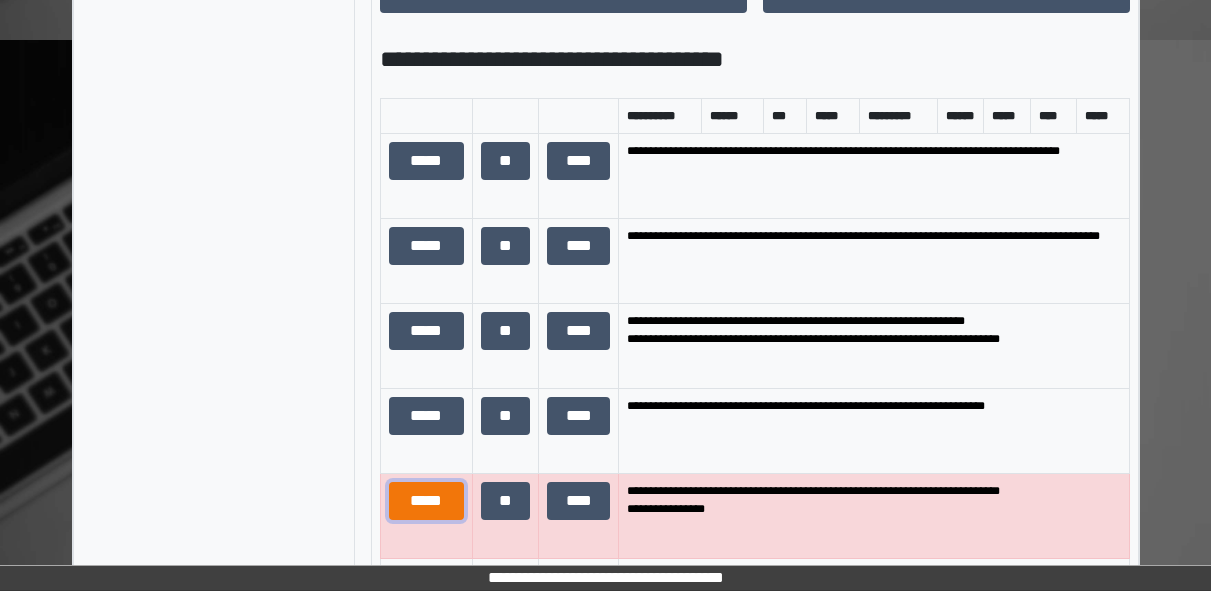 scroll, scrollTop: 83, scrollLeft: 0, axis: vertical 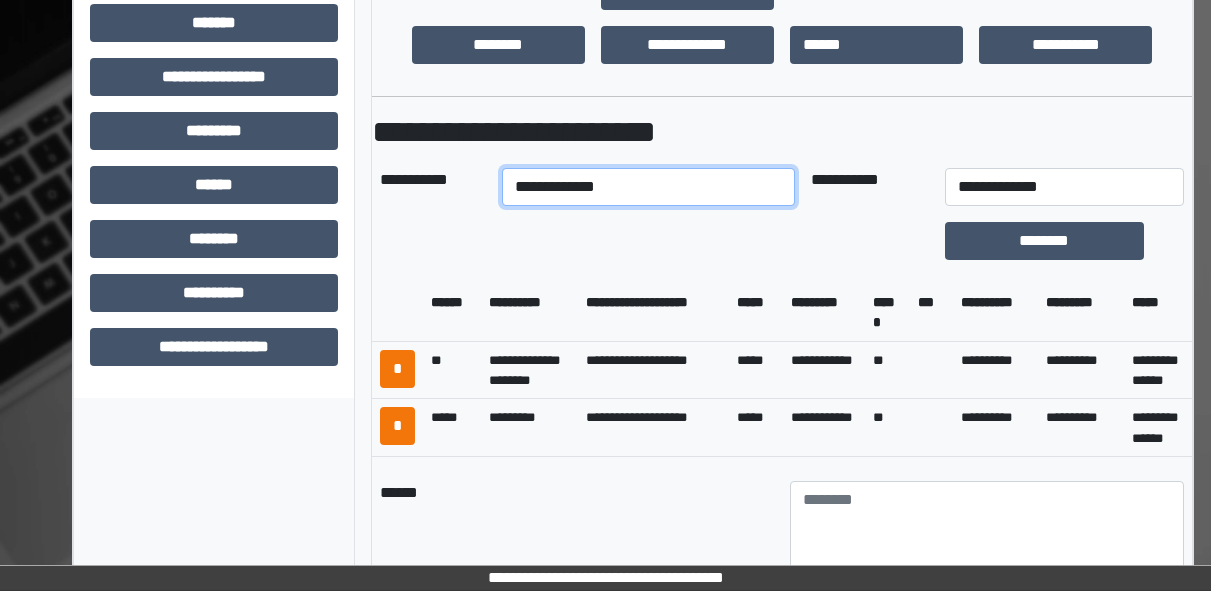 click on "**********" at bounding box center [648, 187] 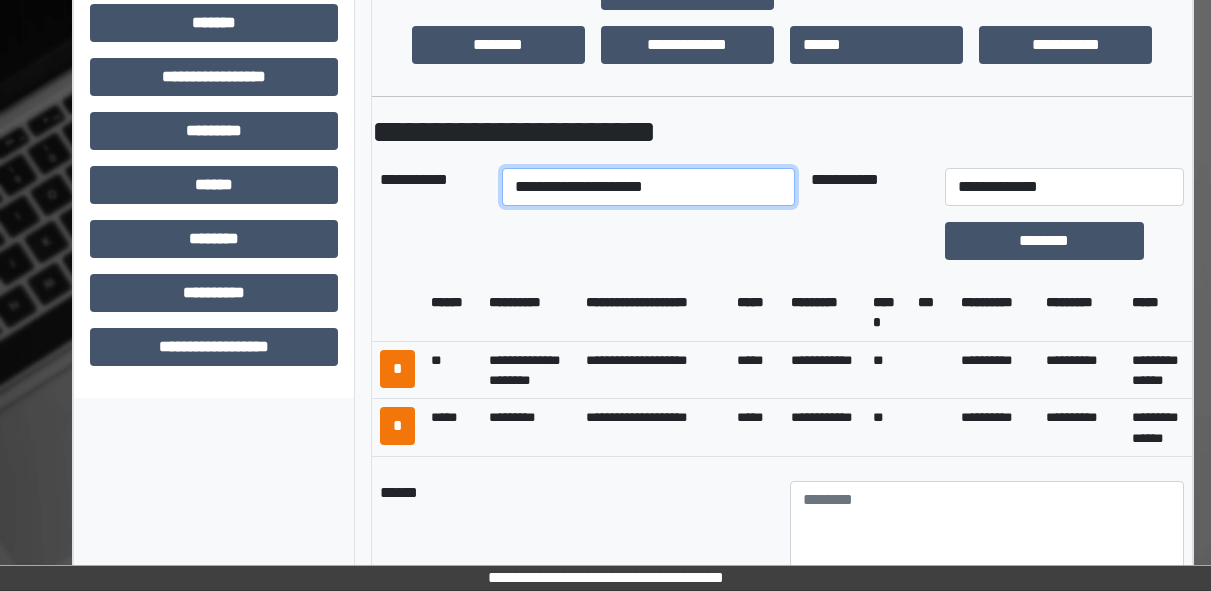 click on "**********" at bounding box center [648, 187] 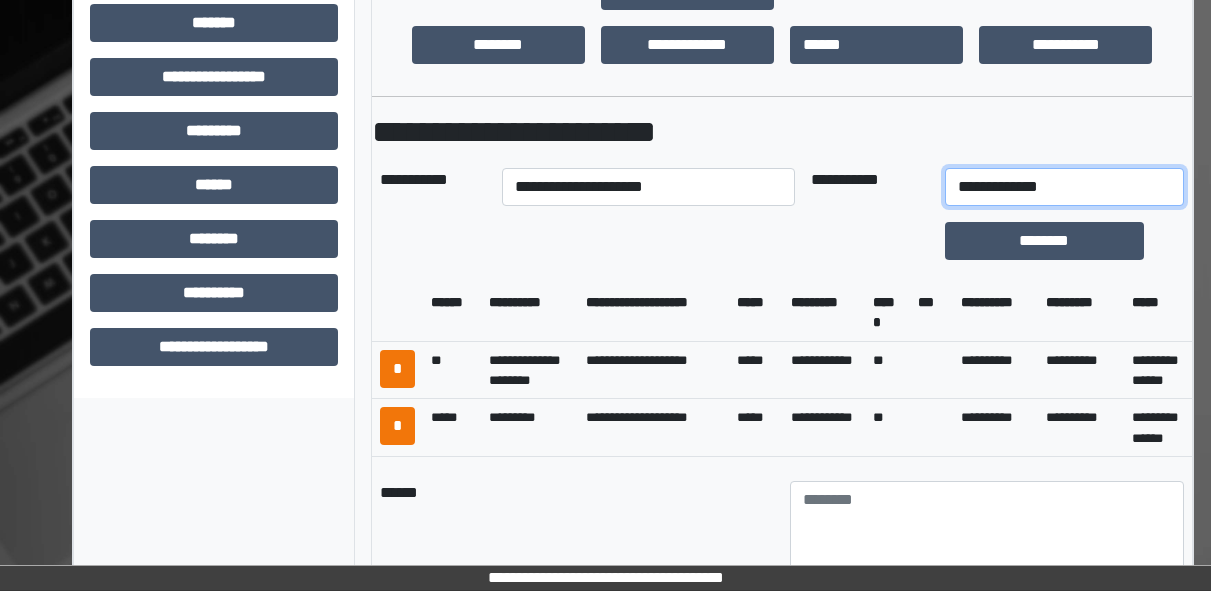 click on "**********" at bounding box center (1064, 187) 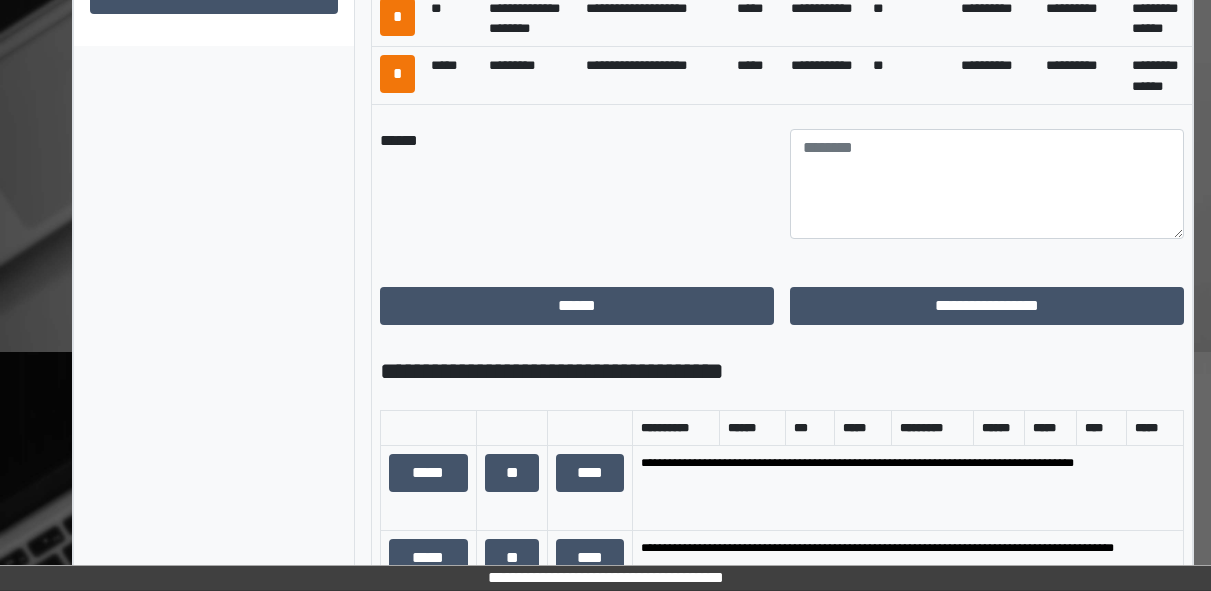 scroll, scrollTop: 1111, scrollLeft: 0, axis: vertical 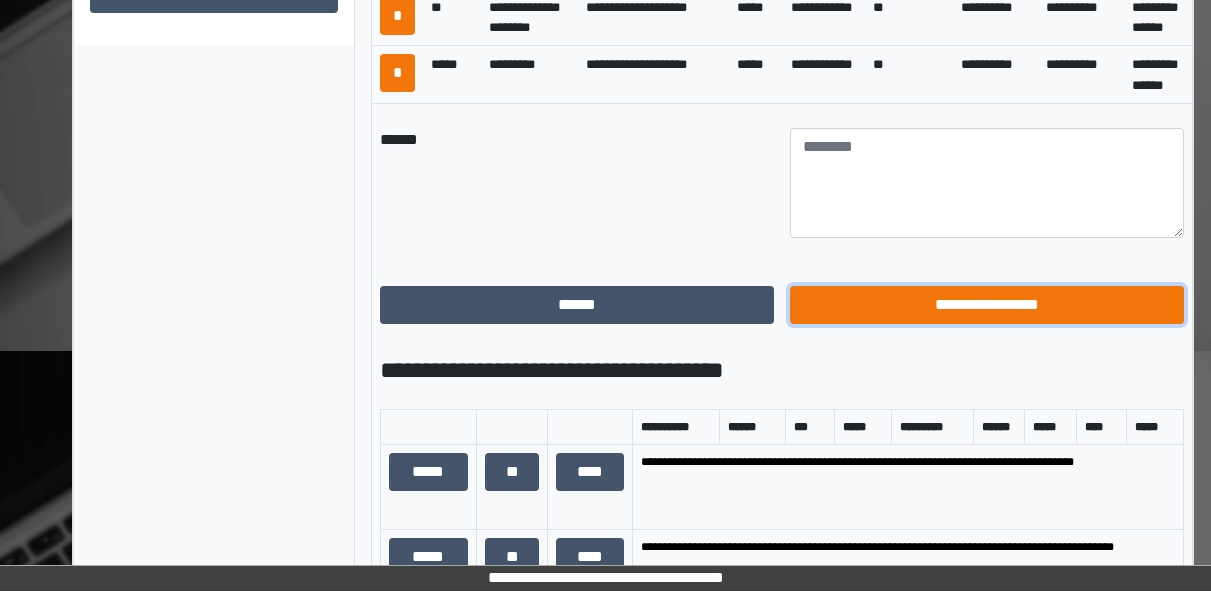 click on "**********" at bounding box center [987, 305] 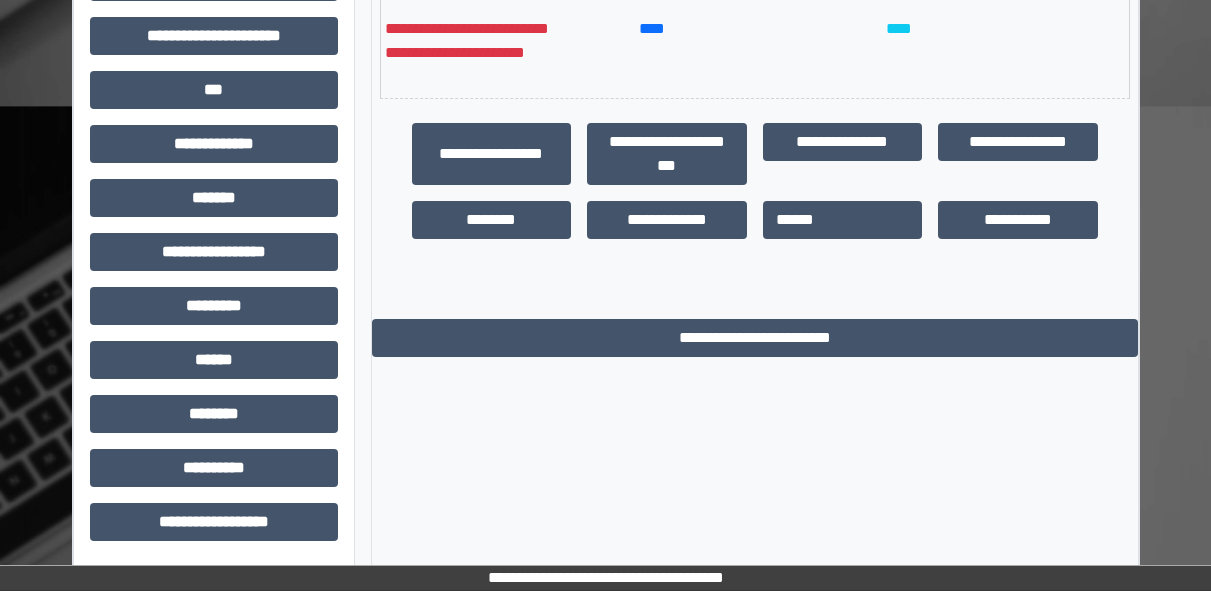 scroll, scrollTop: 583, scrollLeft: 0, axis: vertical 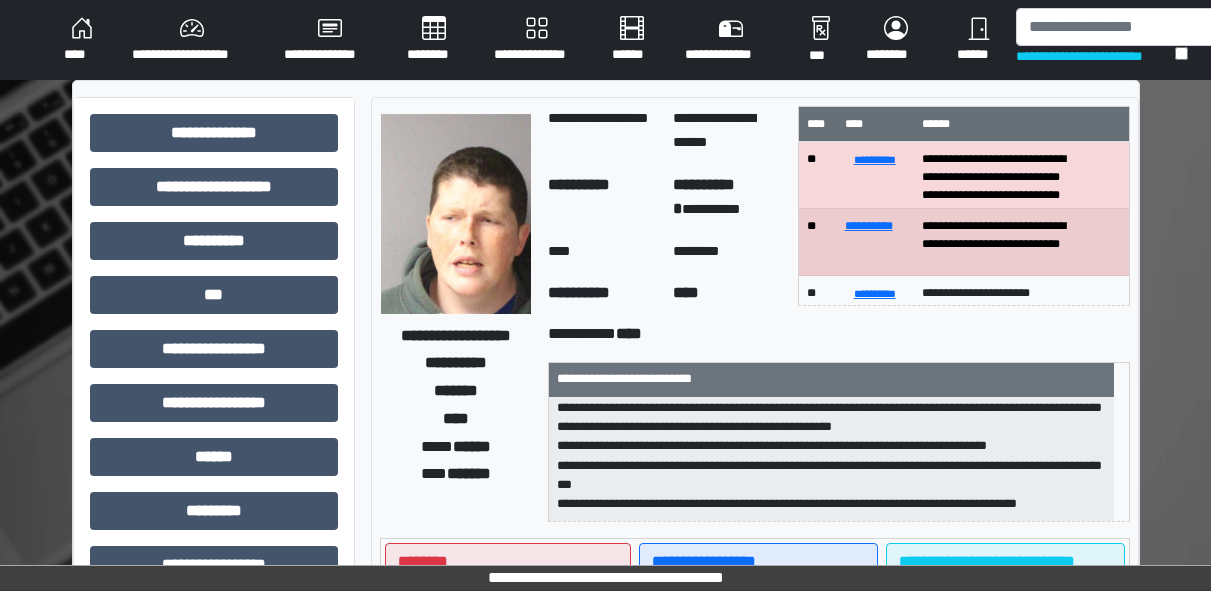 click on "****" at bounding box center [82, 40] 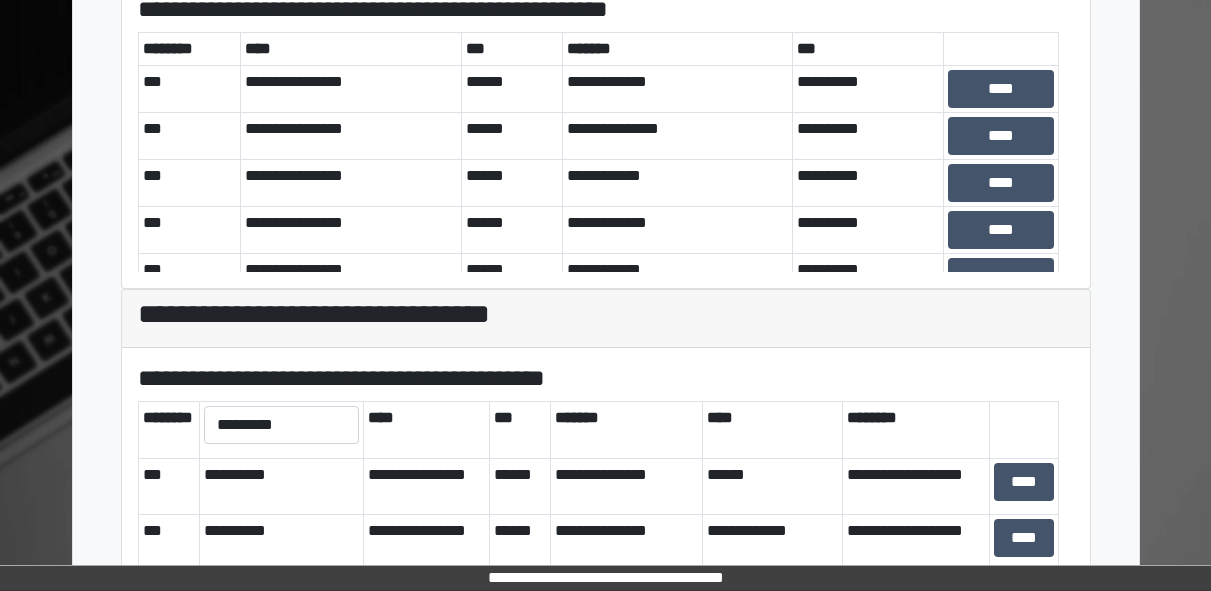 scroll, scrollTop: 810, scrollLeft: 0, axis: vertical 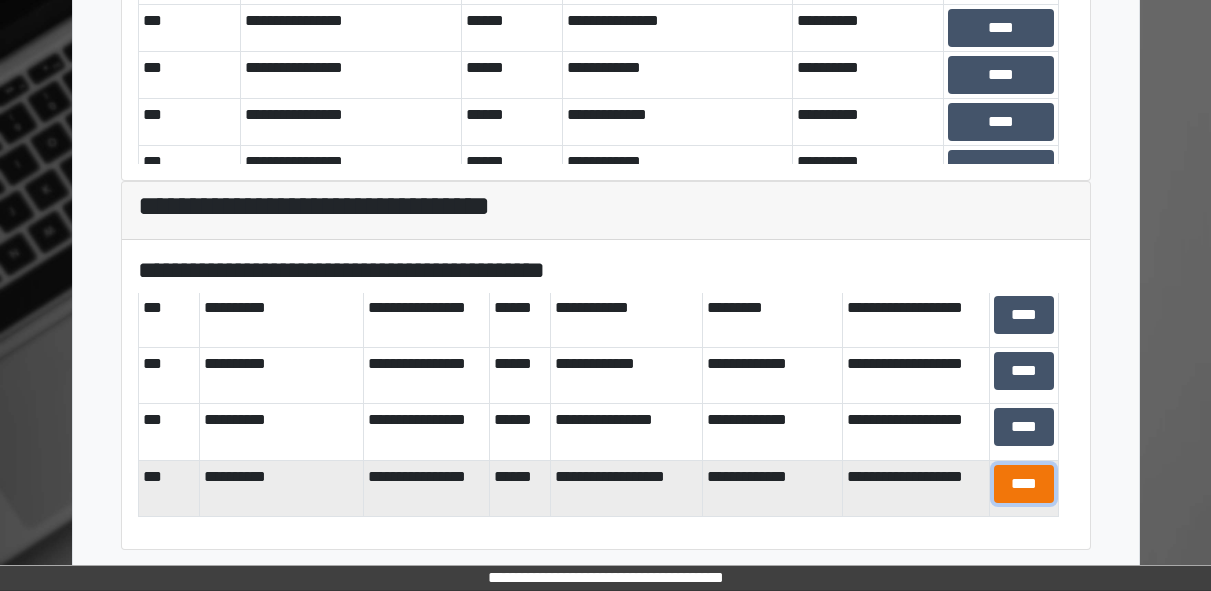 click on "****" at bounding box center [1024, 484] 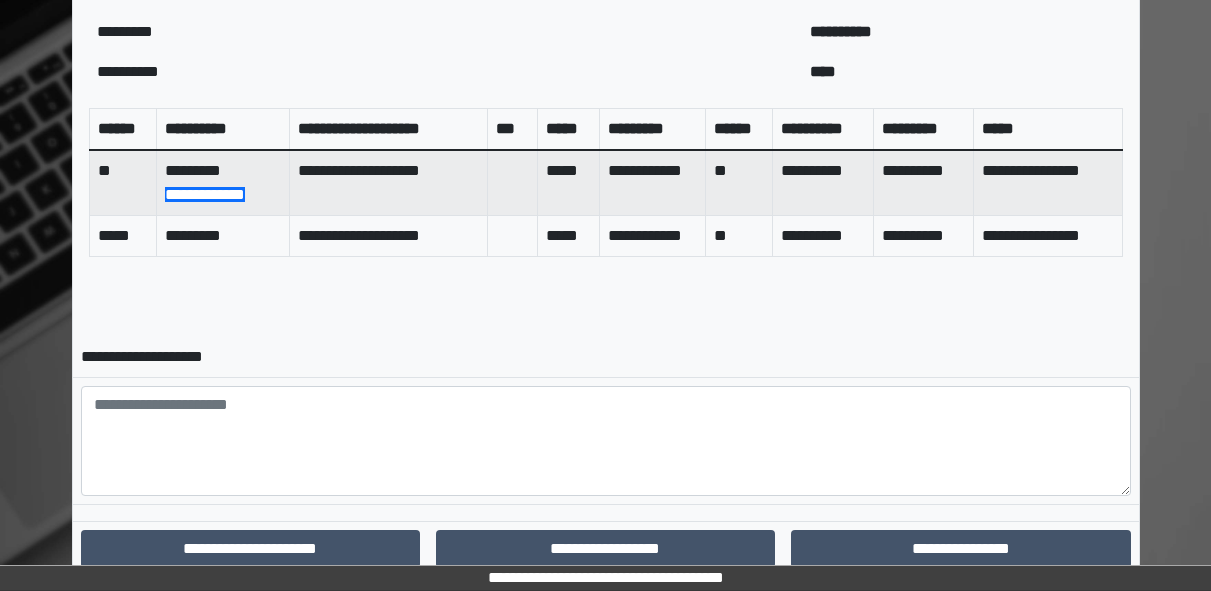 scroll, scrollTop: 877, scrollLeft: 0, axis: vertical 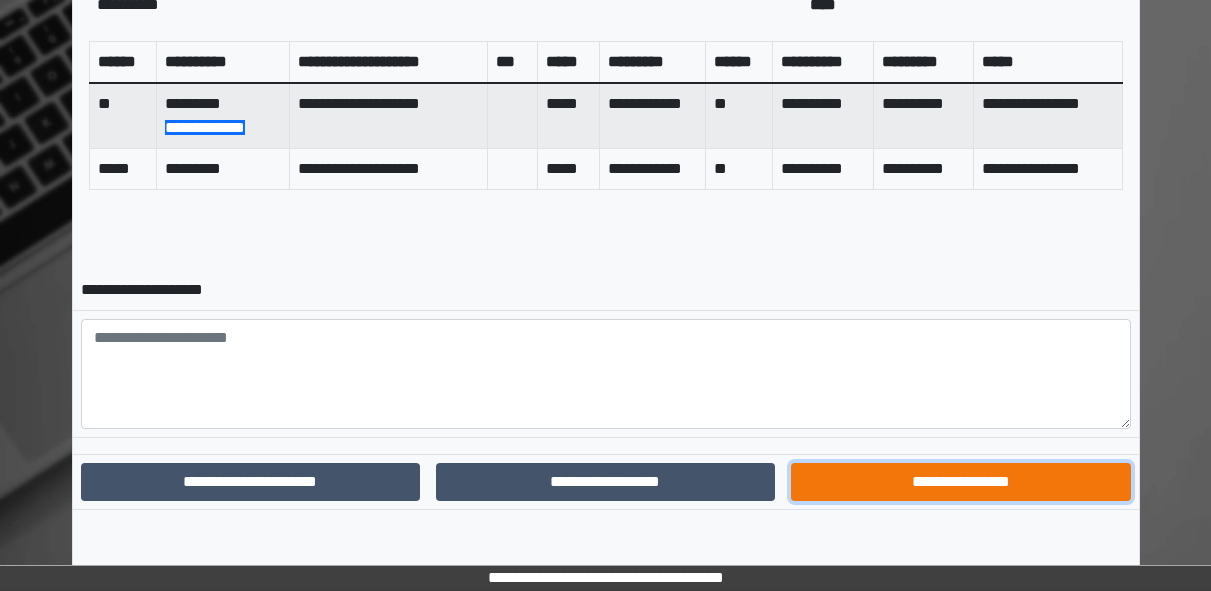 click on "**********" at bounding box center [960, 482] 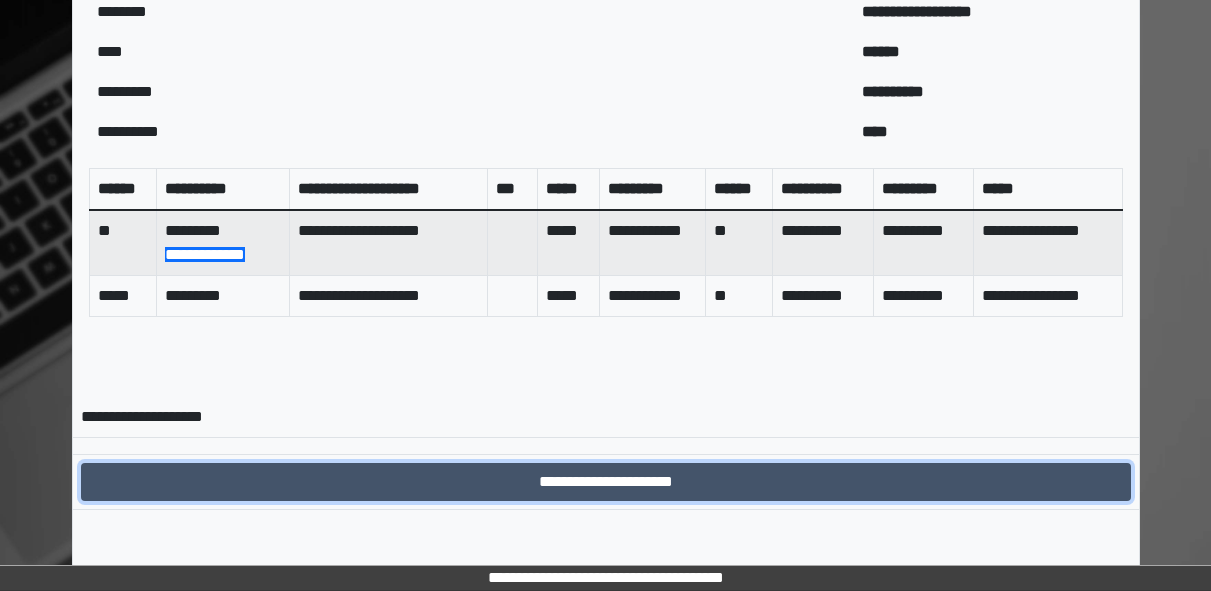 click on "**********" at bounding box center (606, 482) 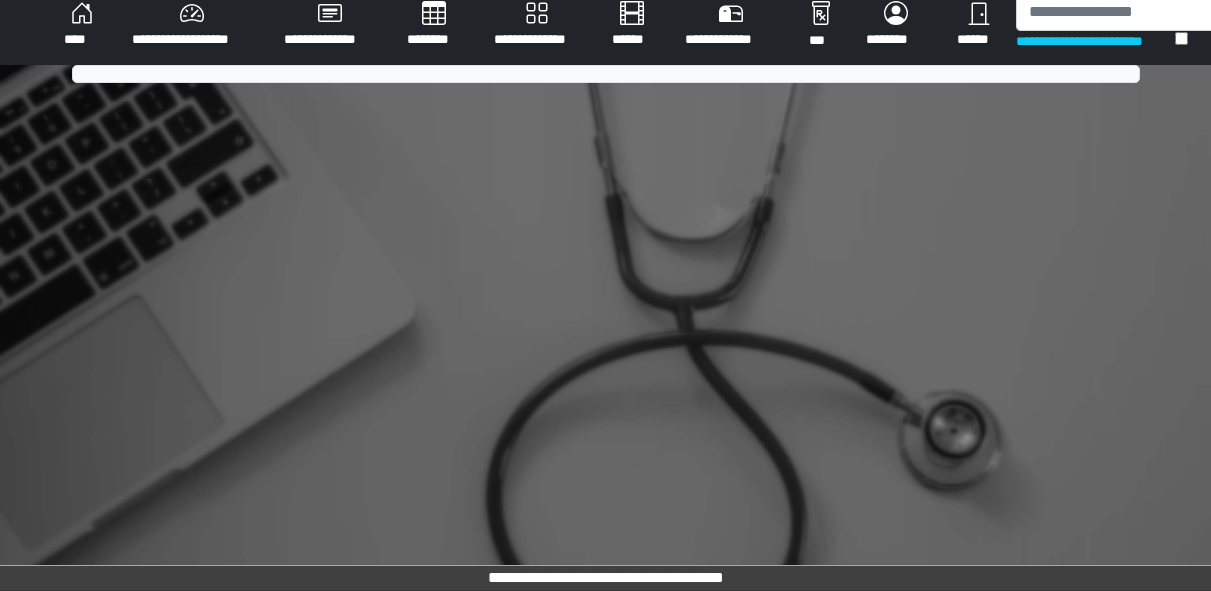 scroll, scrollTop: 774, scrollLeft: 0, axis: vertical 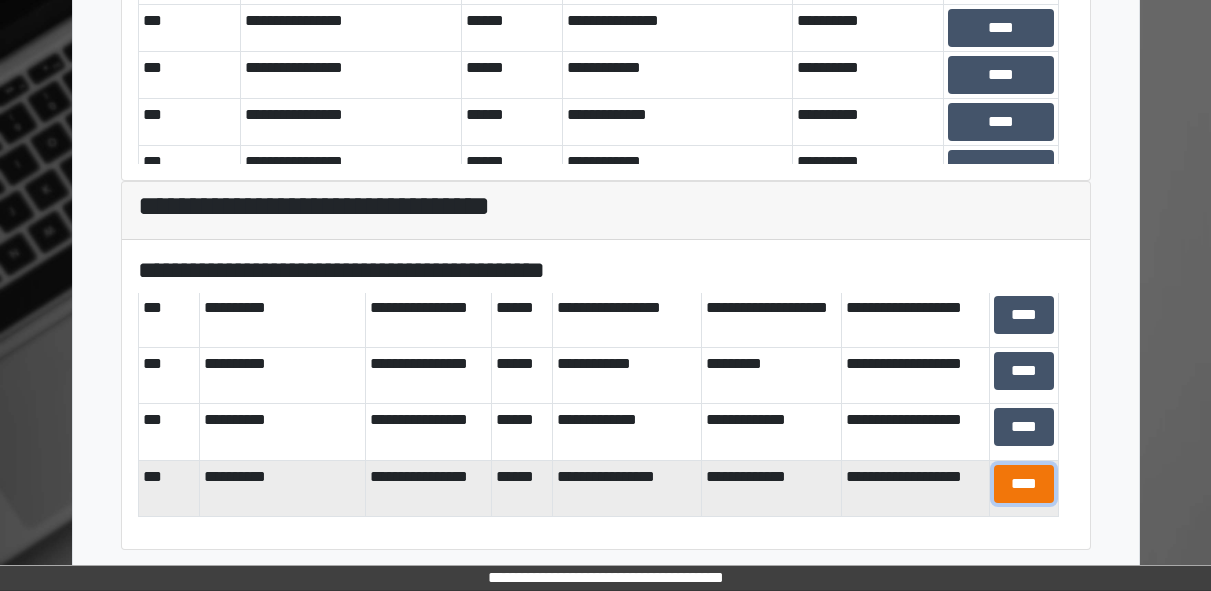 click on "****" at bounding box center [1024, 484] 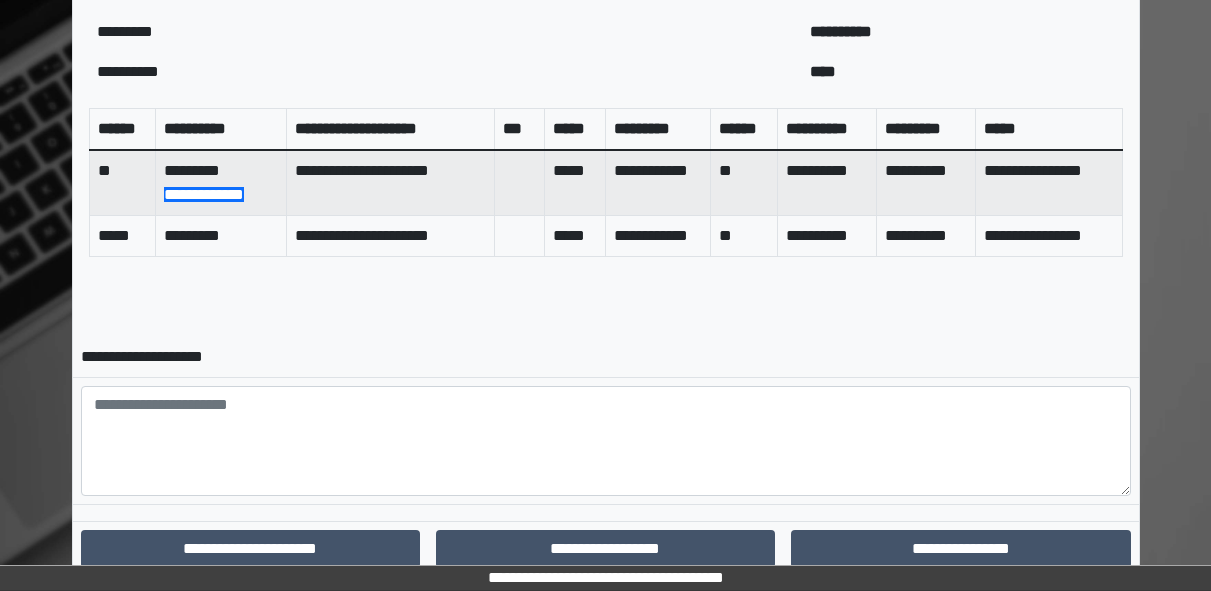 scroll, scrollTop: 877, scrollLeft: 0, axis: vertical 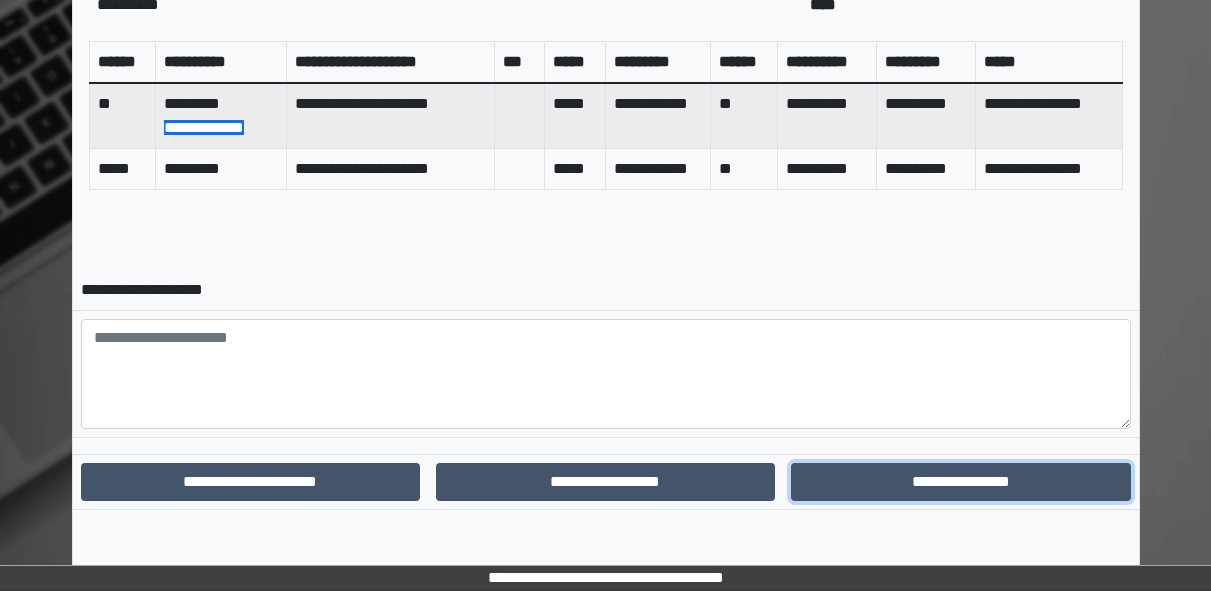 click on "**********" at bounding box center [960, 482] 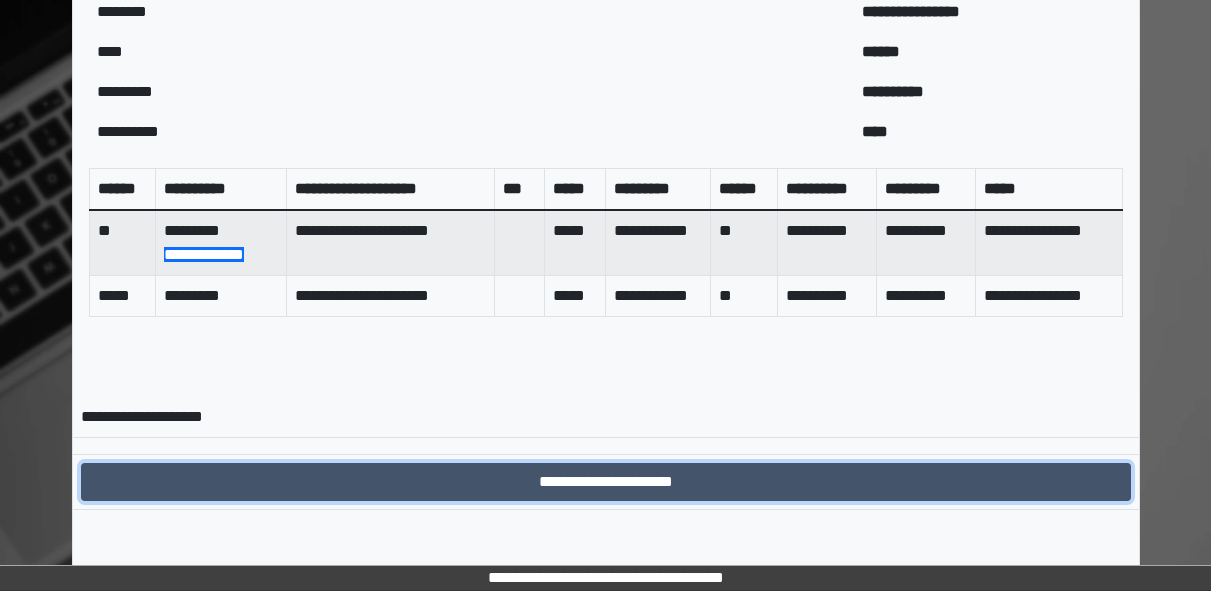 click on "**********" at bounding box center (606, 482) 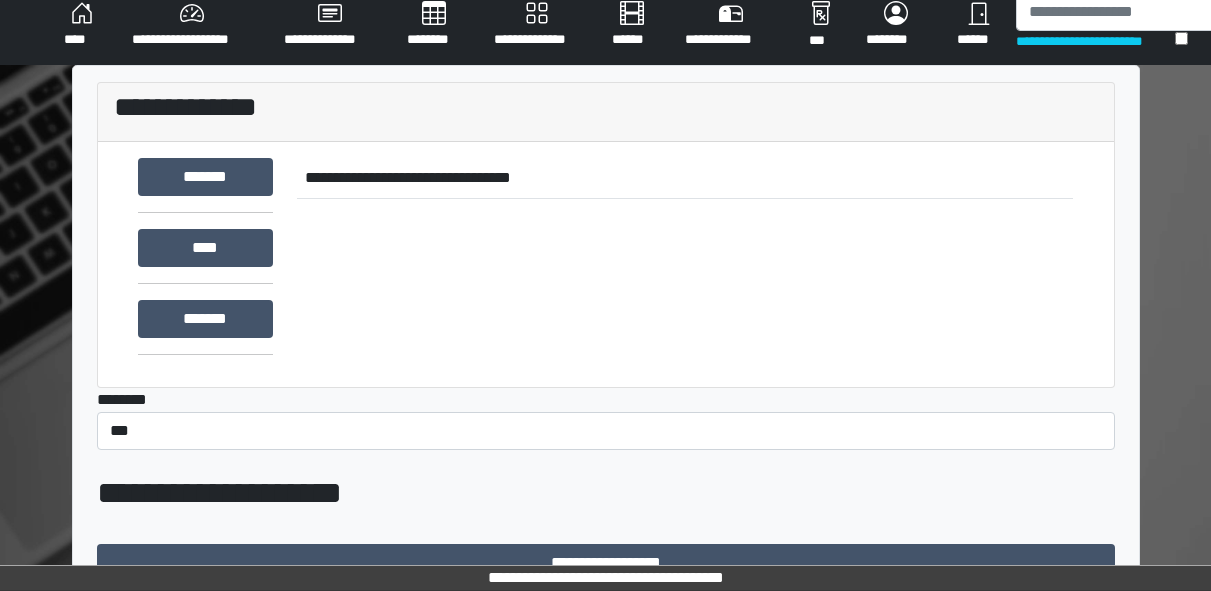 scroll, scrollTop: 774, scrollLeft: 0, axis: vertical 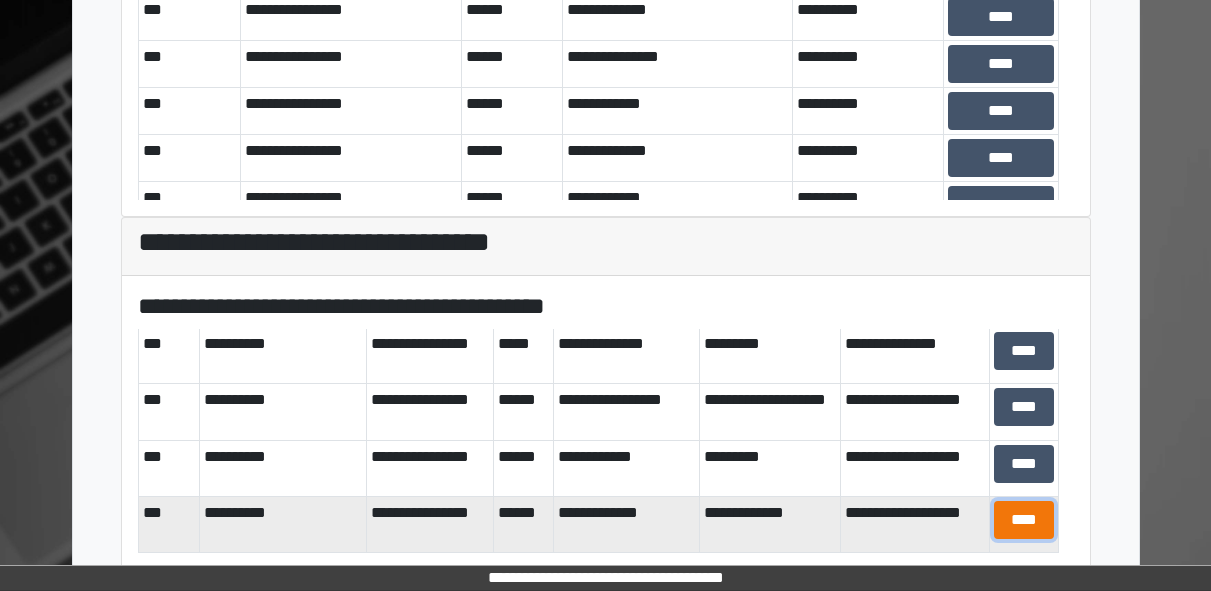 click on "****" at bounding box center [1024, 520] 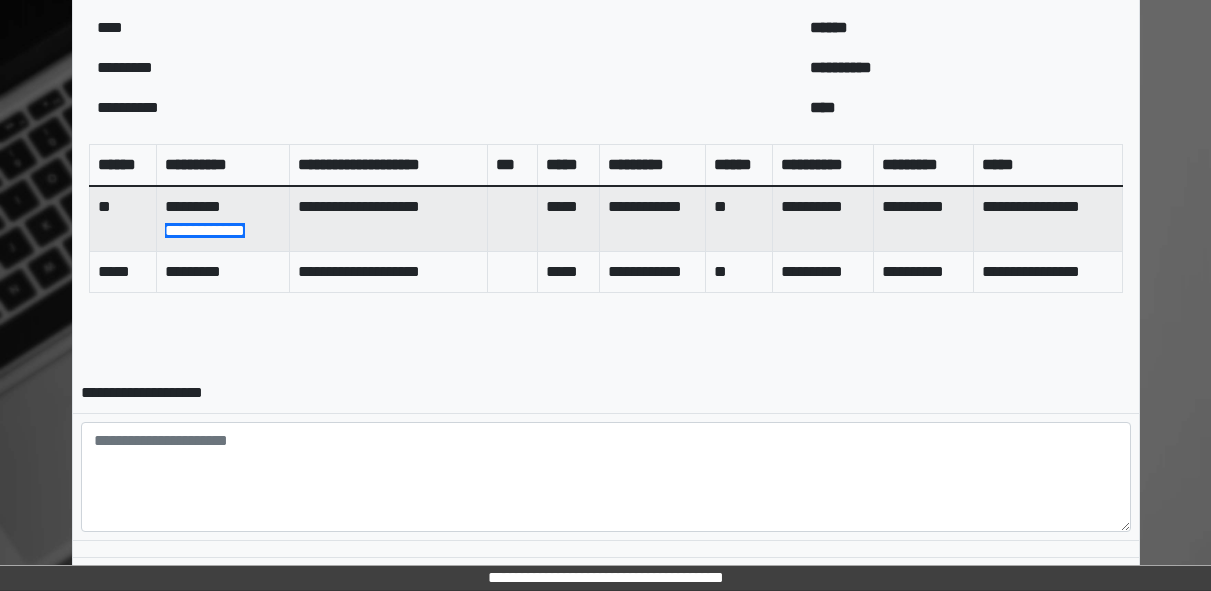scroll, scrollTop: 877, scrollLeft: 0, axis: vertical 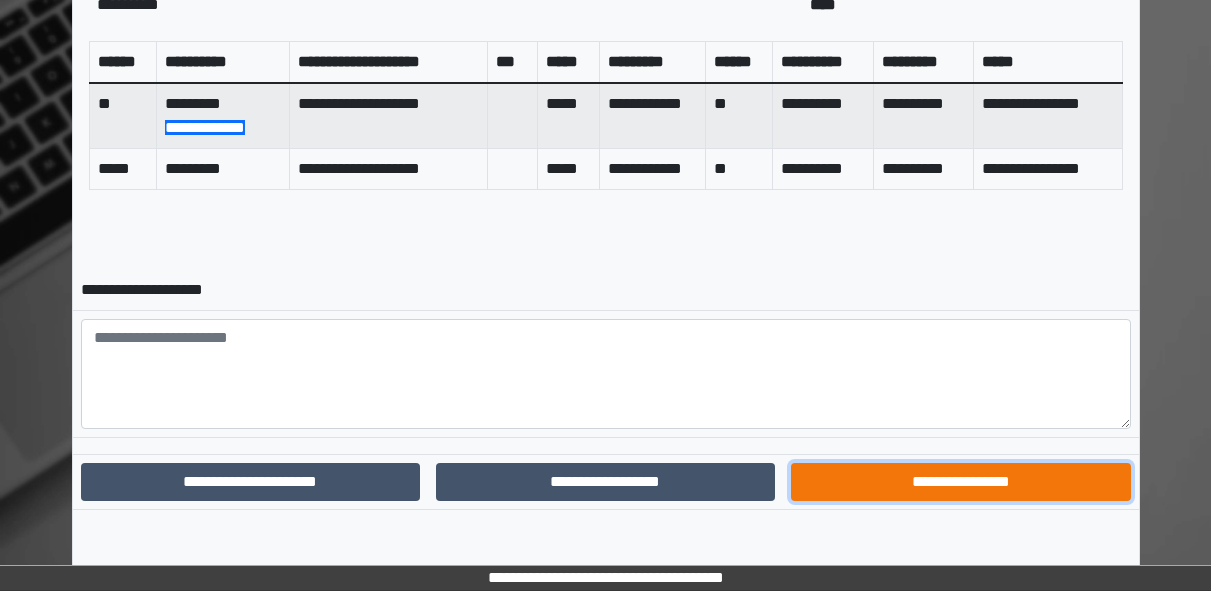 click on "**********" at bounding box center (960, 482) 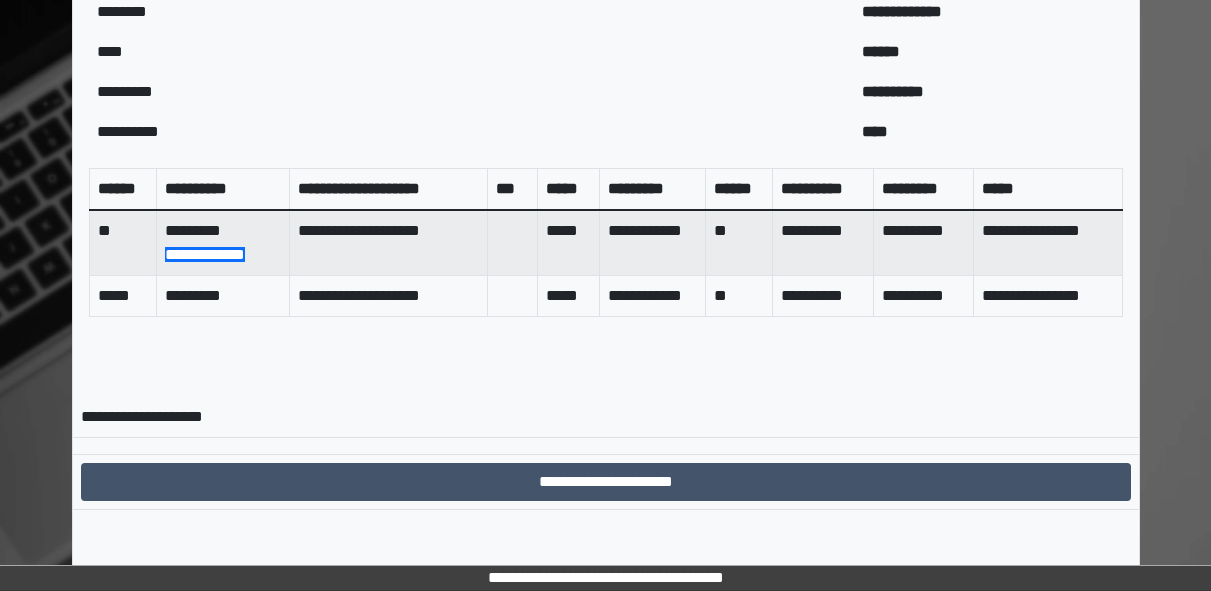 scroll, scrollTop: 774, scrollLeft: 0, axis: vertical 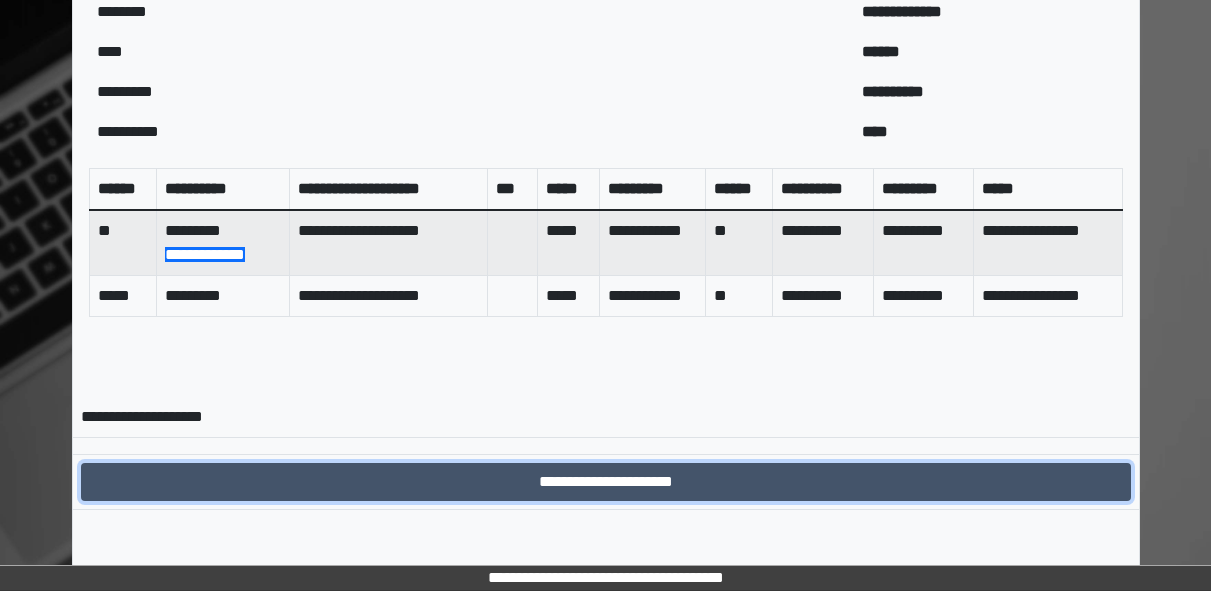 click on "**********" at bounding box center (606, 482) 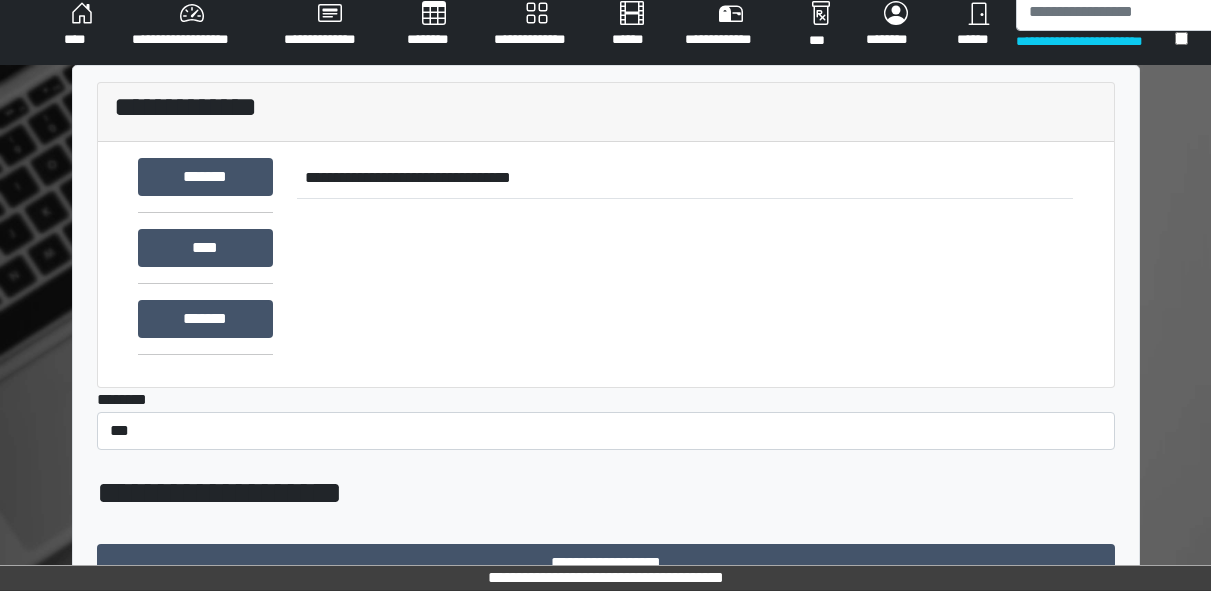 scroll, scrollTop: 774, scrollLeft: 0, axis: vertical 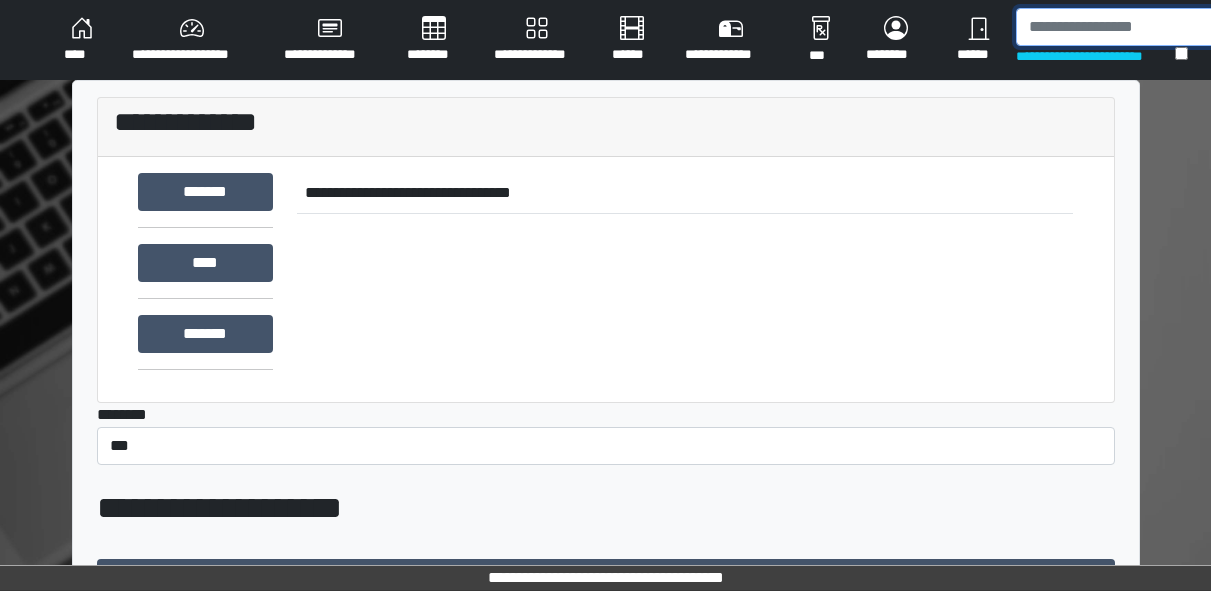 click at bounding box center [1119, 27] 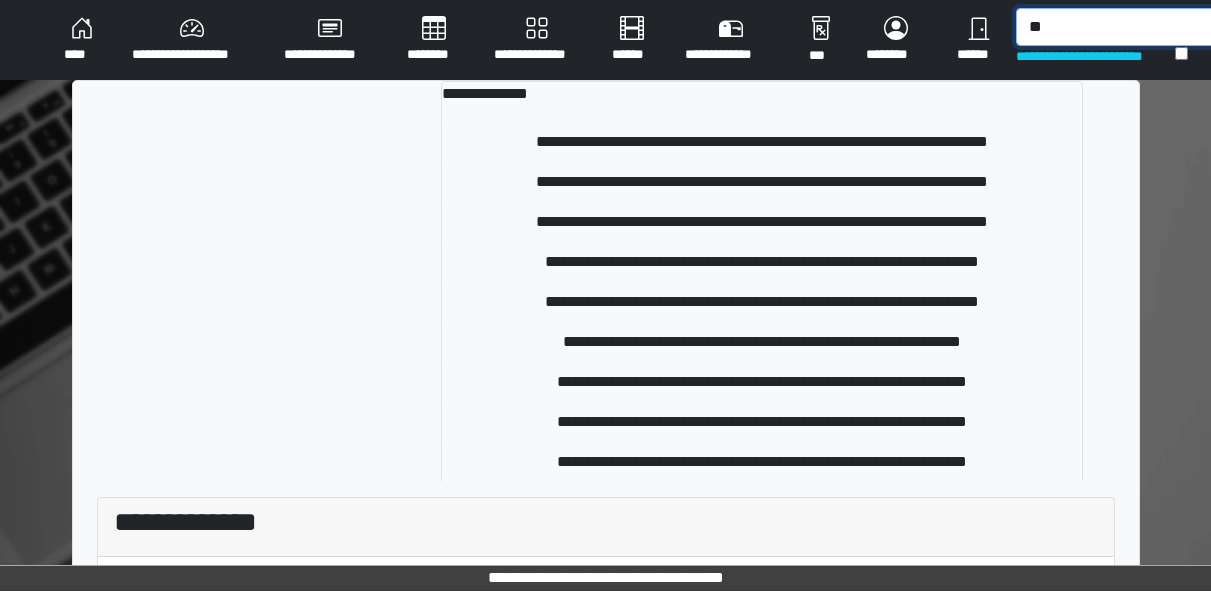type on "*" 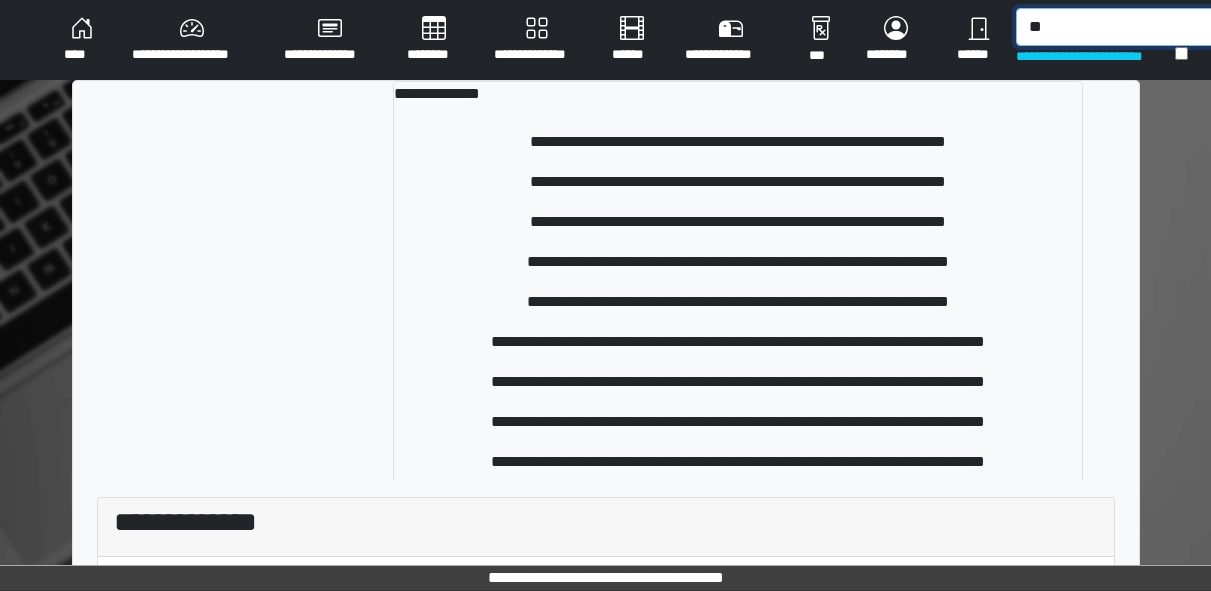 type on "*" 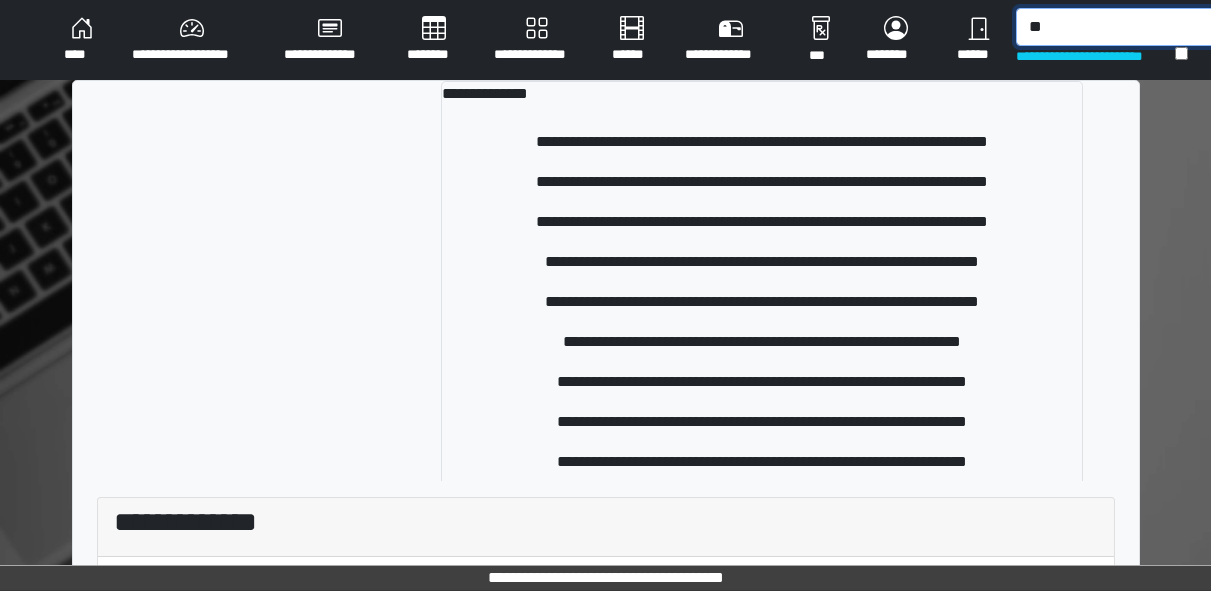 type on "*" 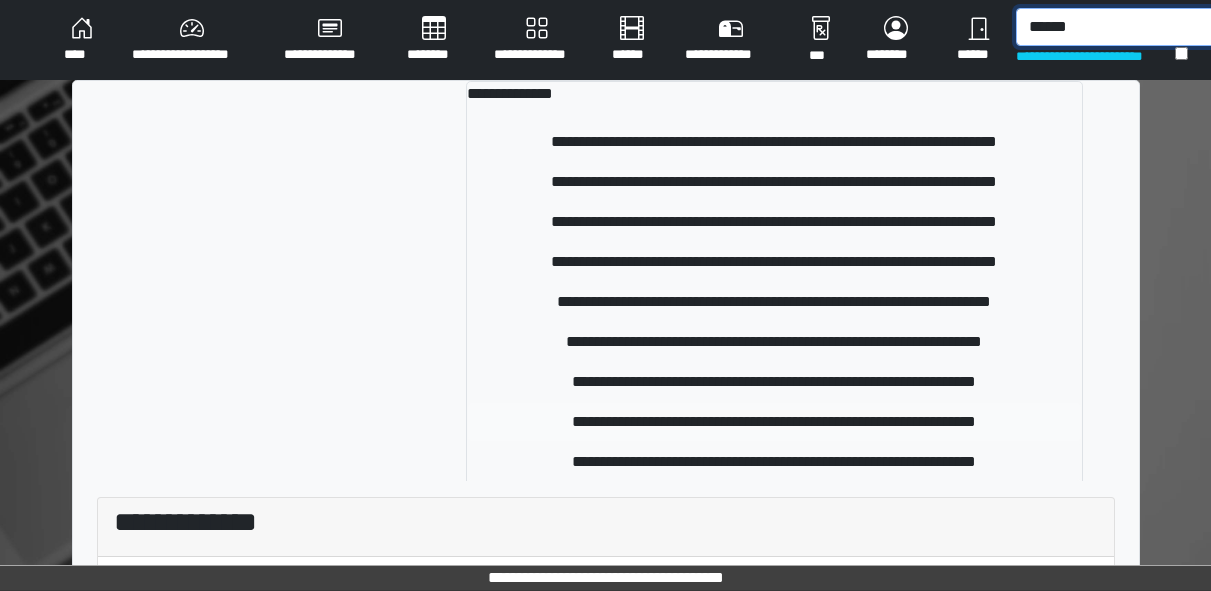 type on "******" 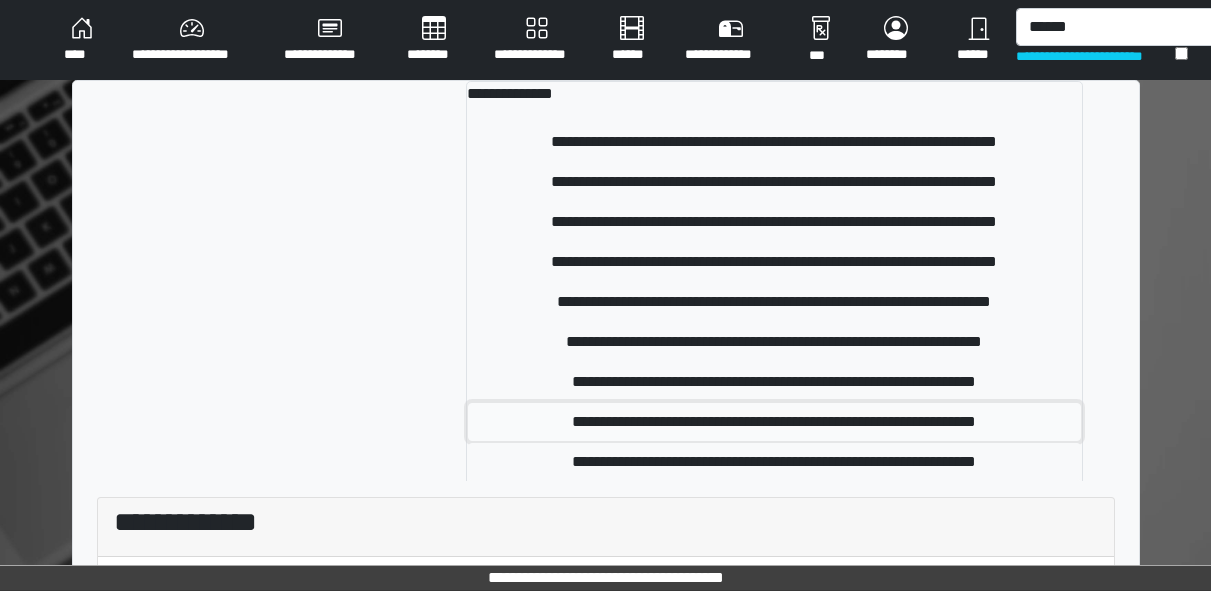 click on "**********" at bounding box center (774, 422) 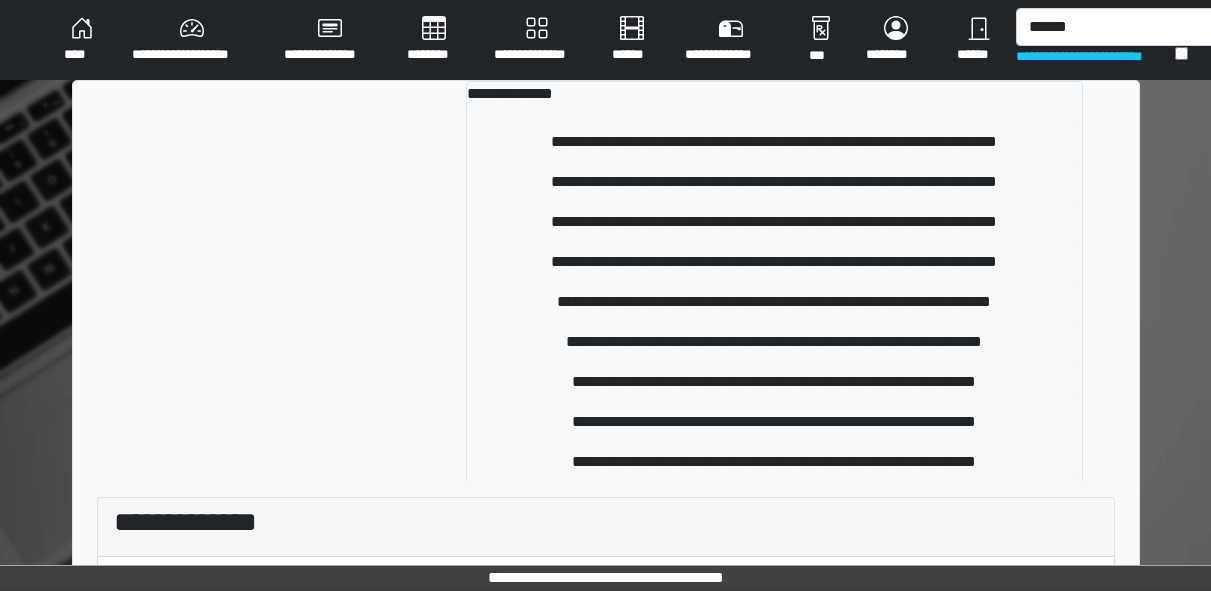 type 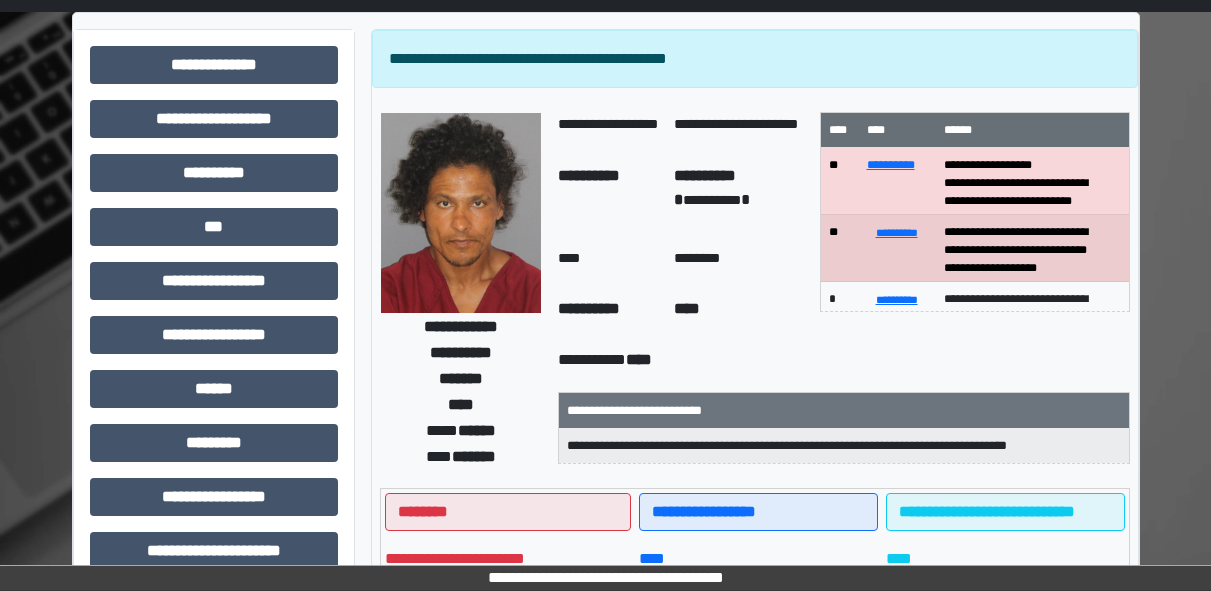 scroll, scrollTop: 69, scrollLeft: 0, axis: vertical 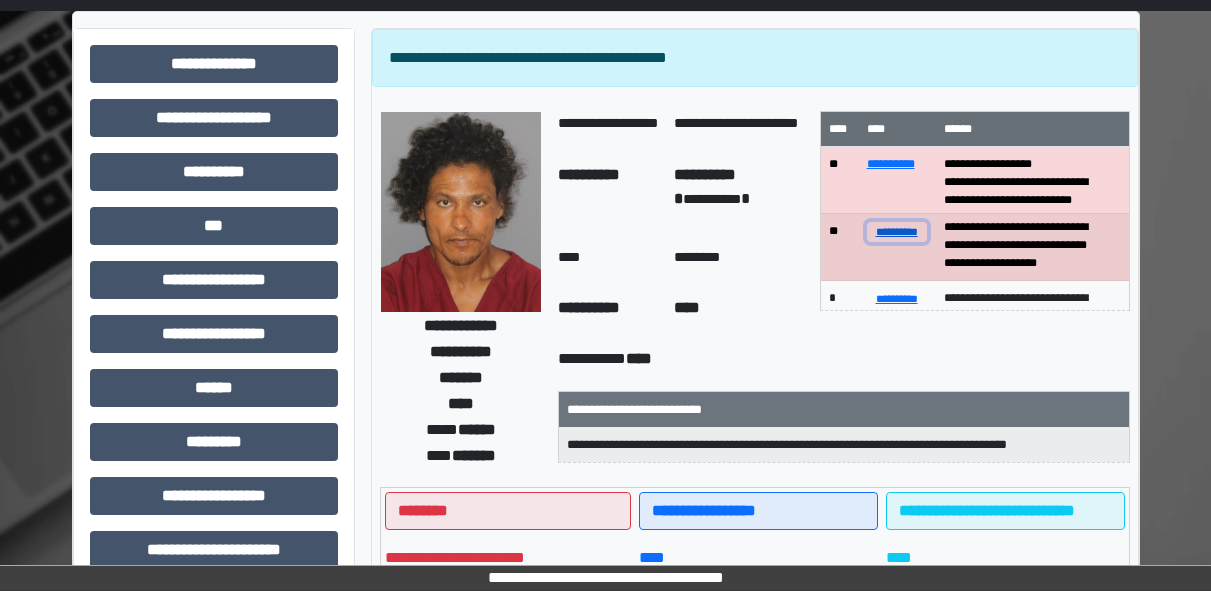 click on "**********" at bounding box center [897, 231] 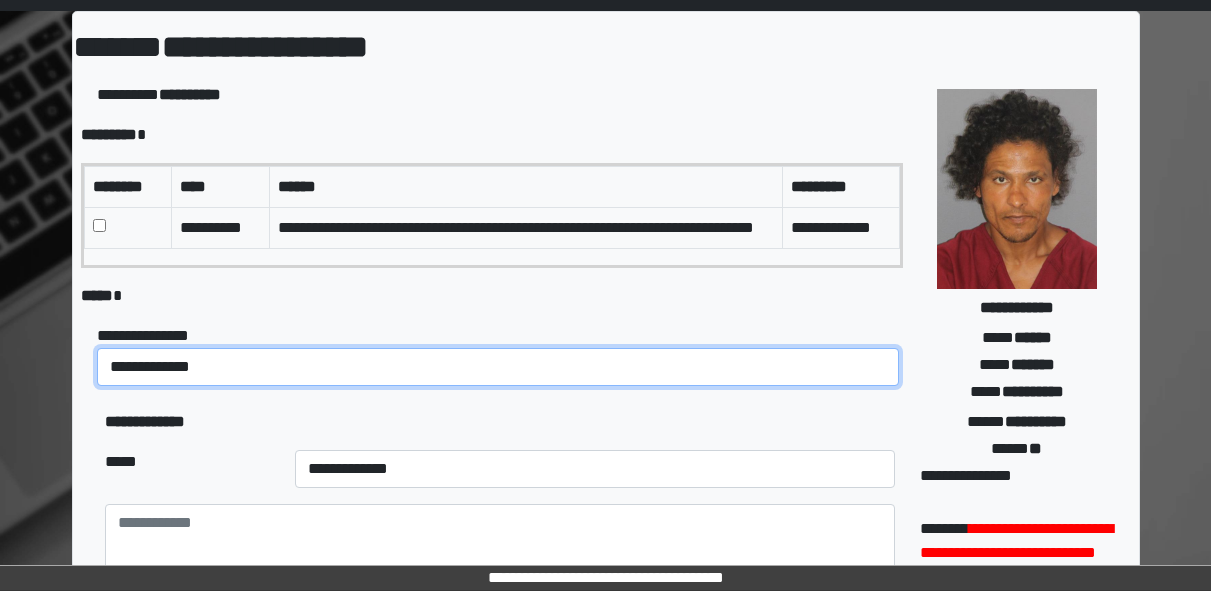 click on "**********" at bounding box center (497, 367) 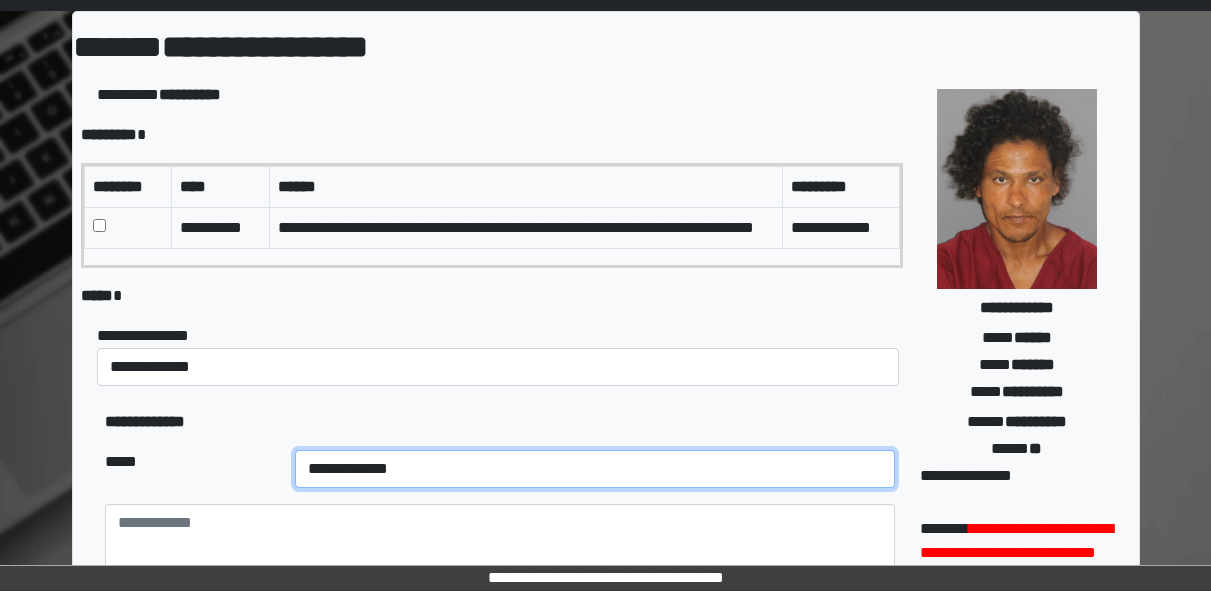 click on "**********" at bounding box center (595, 469) 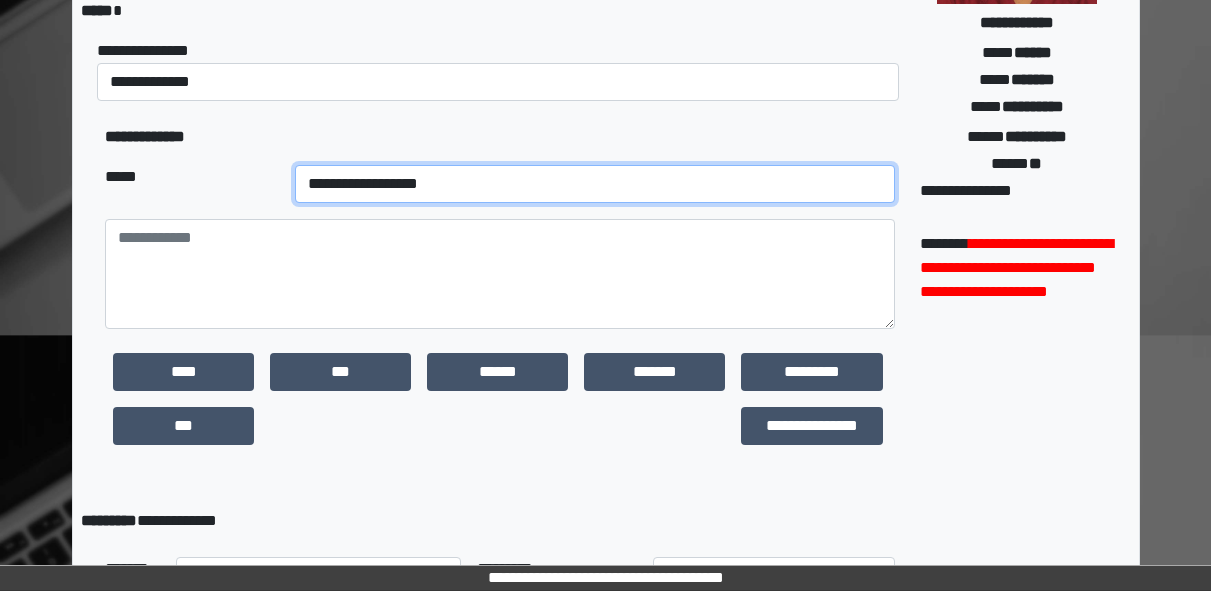 scroll, scrollTop: 355, scrollLeft: 0, axis: vertical 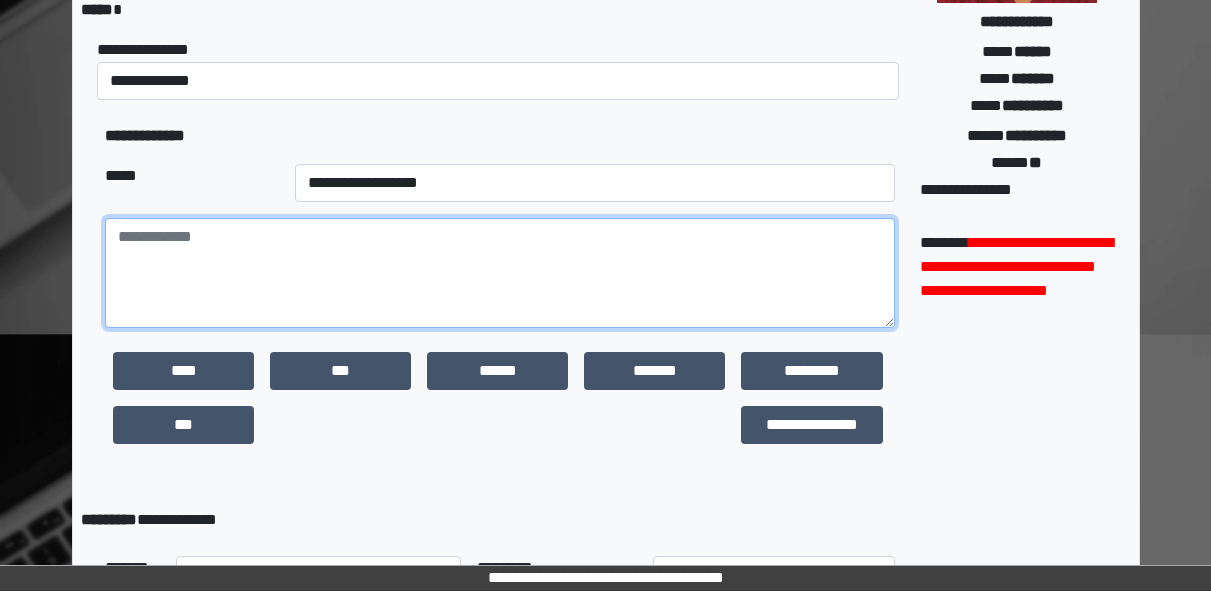 click at bounding box center [499, 273] 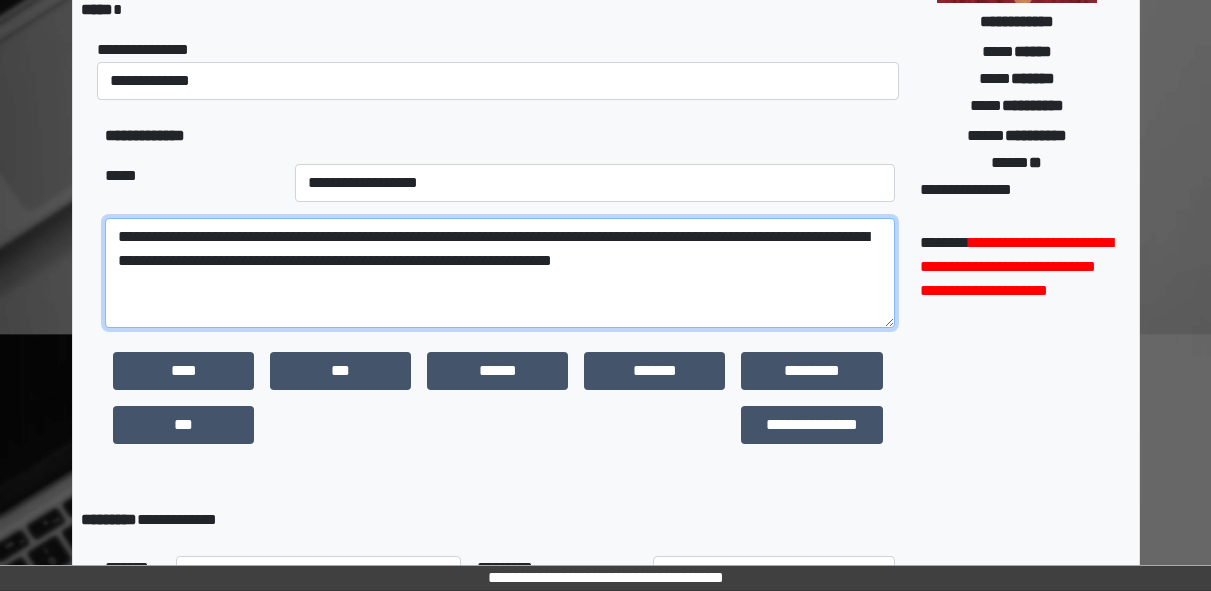 scroll, scrollTop: 643, scrollLeft: 0, axis: vertical 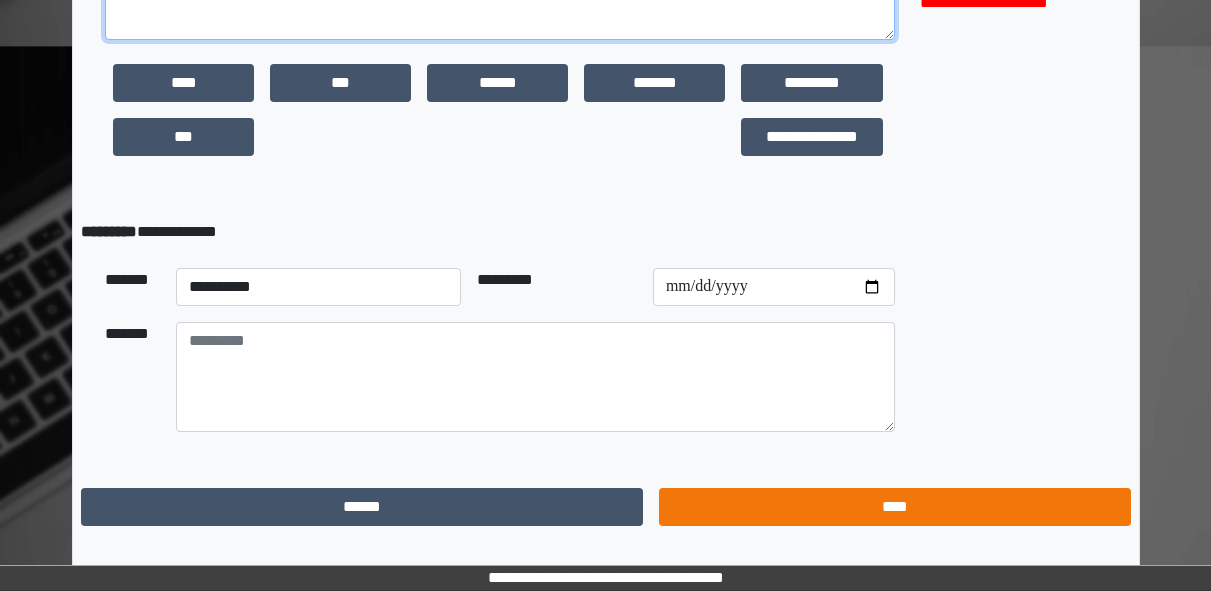 type on "**********" 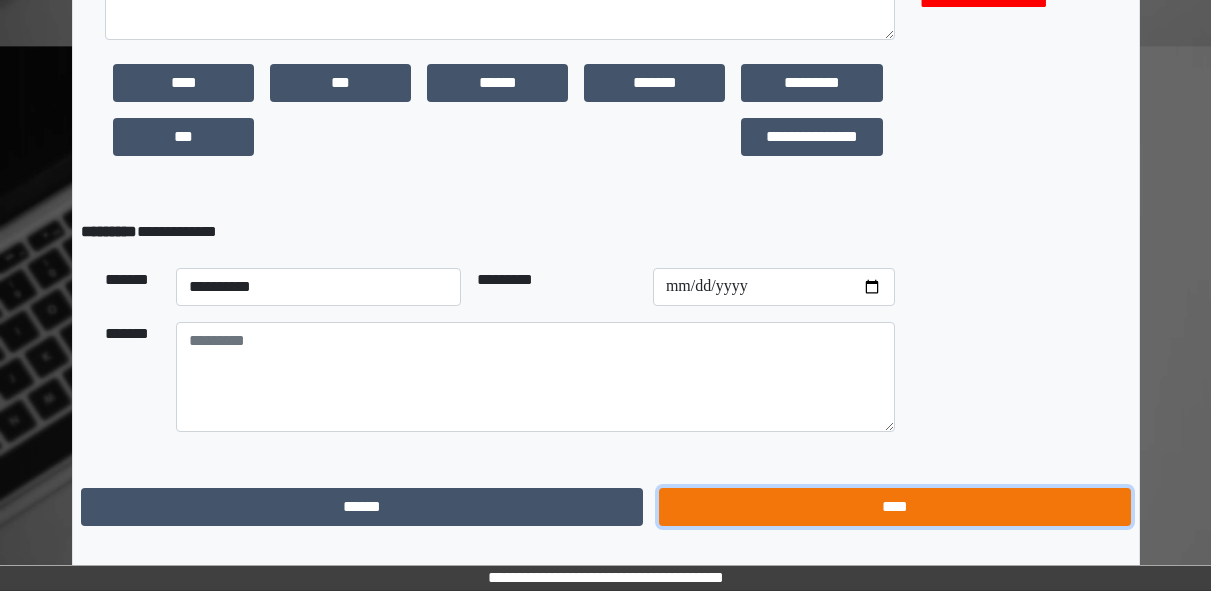 click on "****" at bounding box center (894, 507) 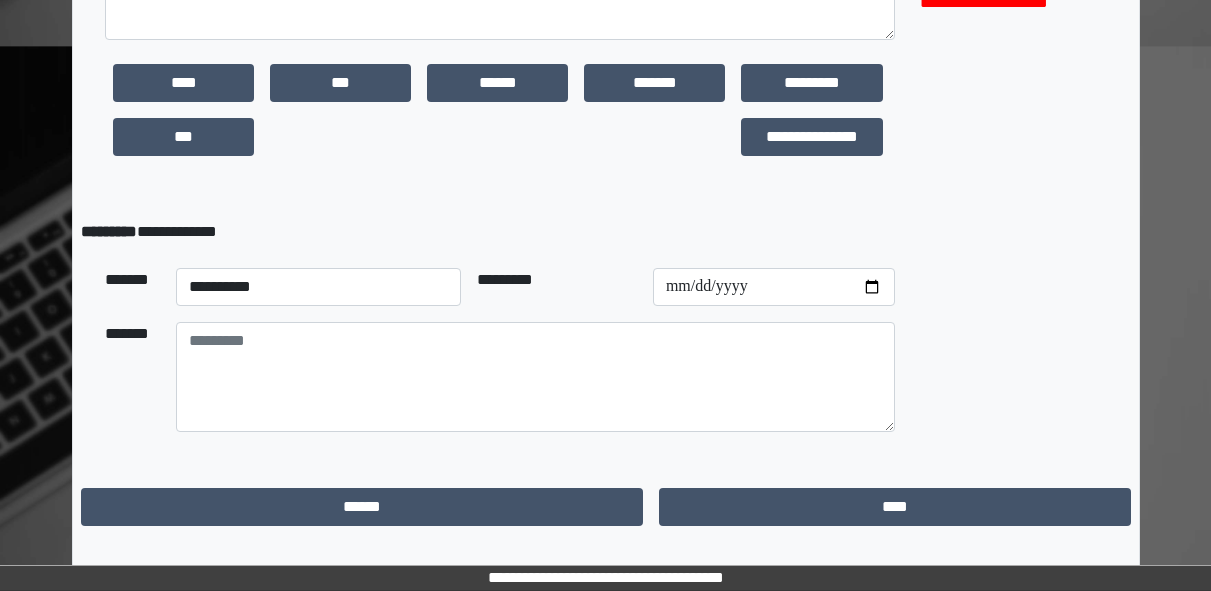 scroll, scrollTop: 15, scrollLeft: 0, axis: vertical 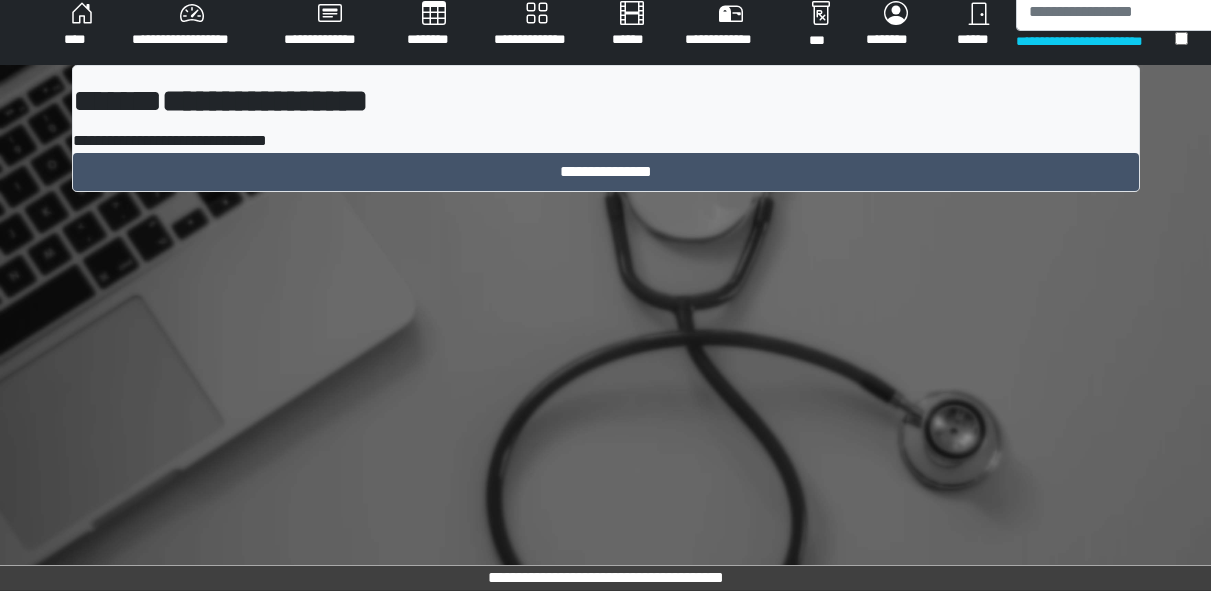 click on "**********" at bounding box center [605, 288] 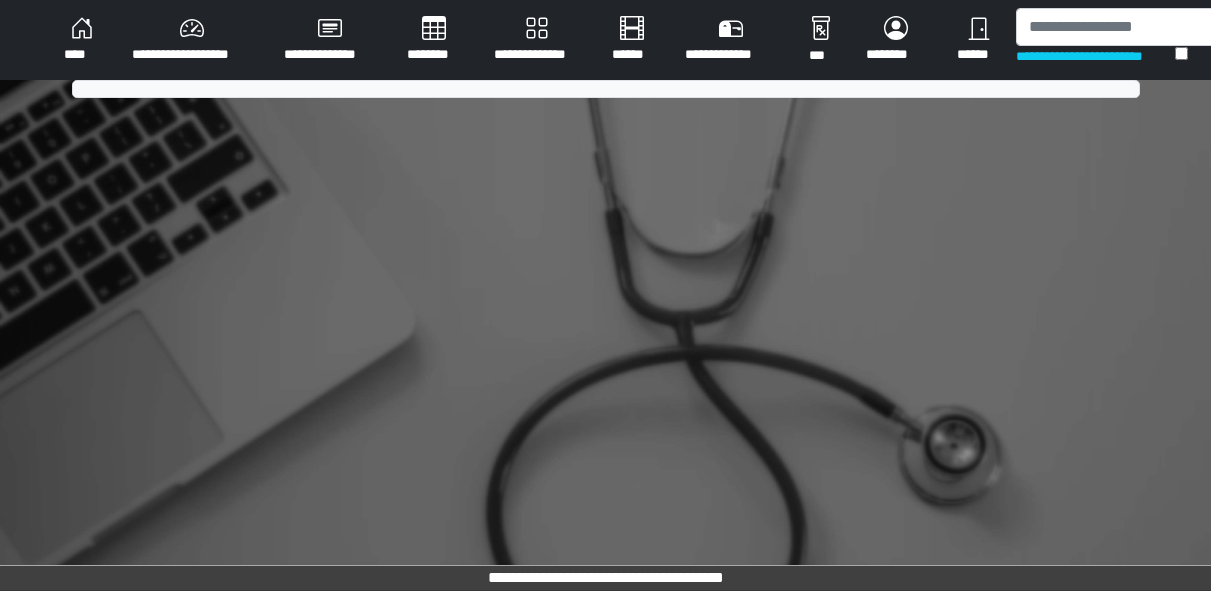 scroll, scrollTop: 0, scrollLeft: 0, axis: both 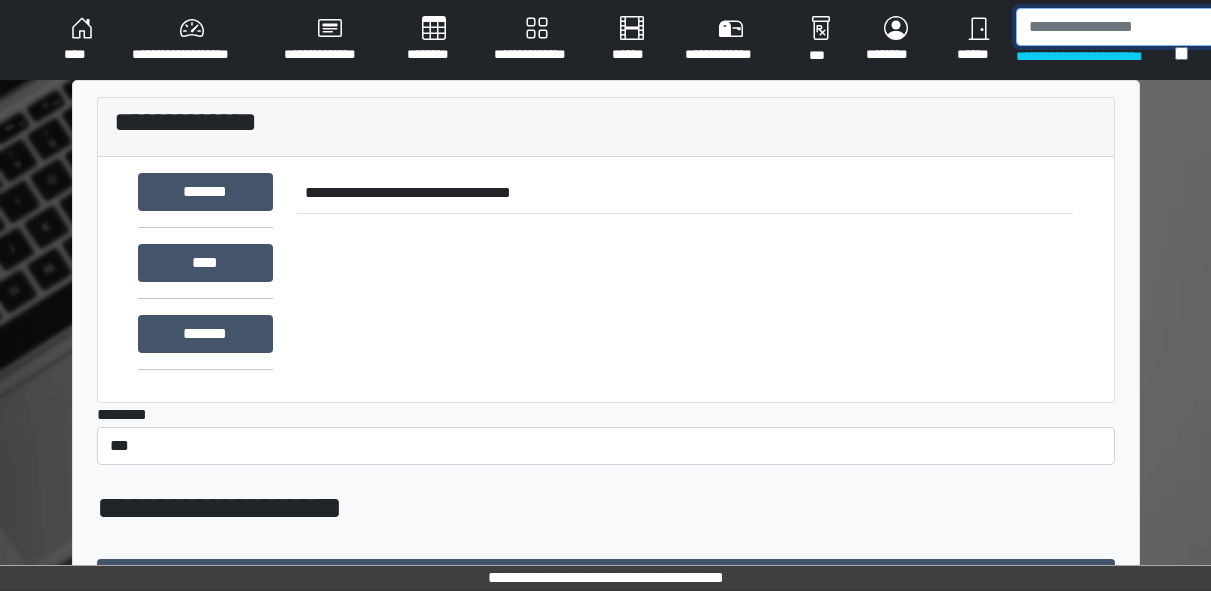 click at bounding box center [1119, 27] 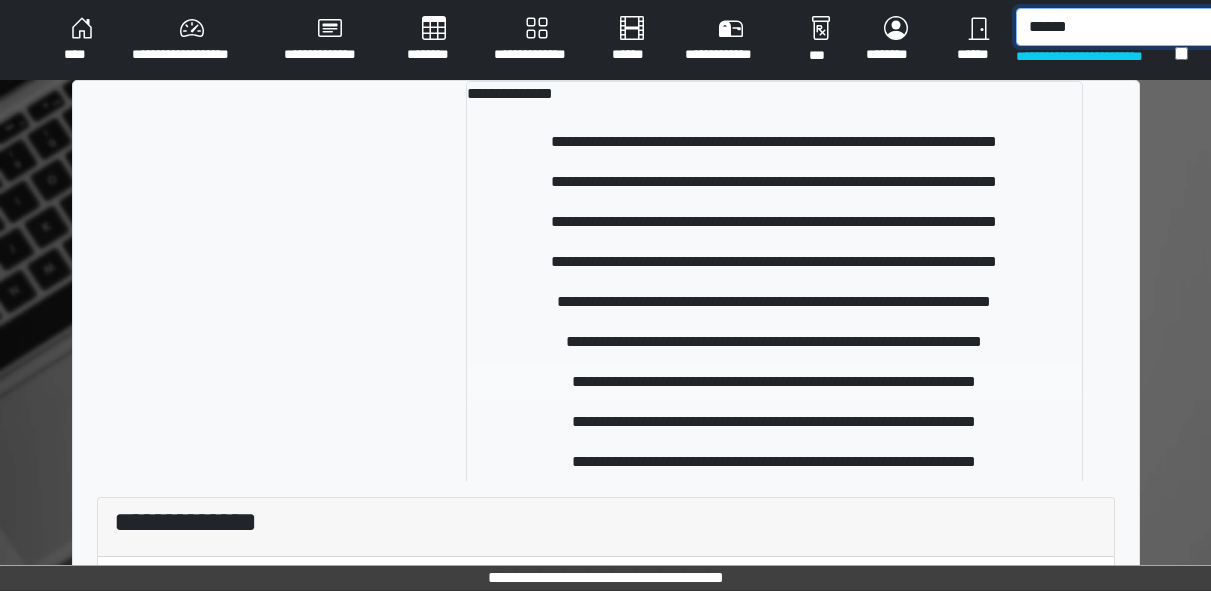 type on "******" 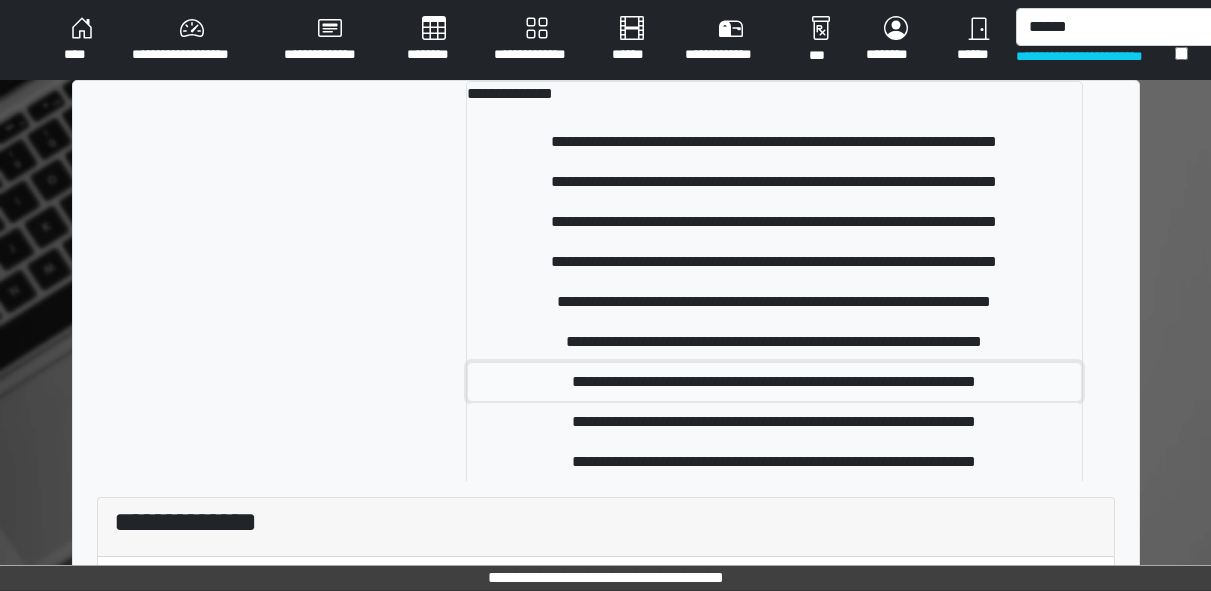 click on "**********" at bounding box center (774, 382) 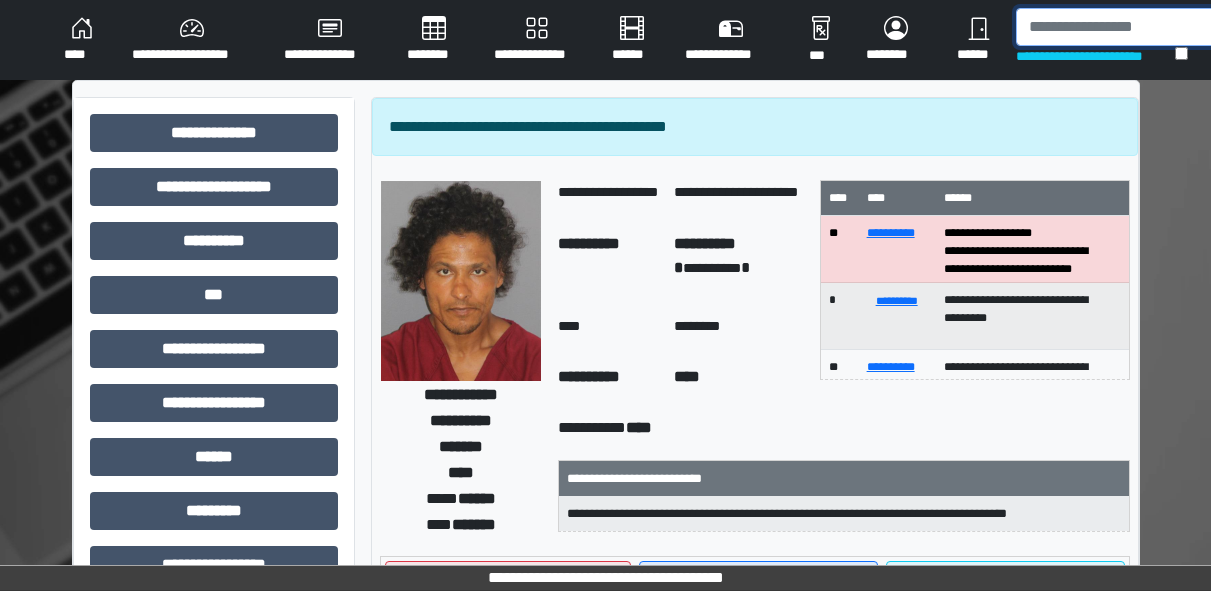 click at bounding box center (1119, 27) 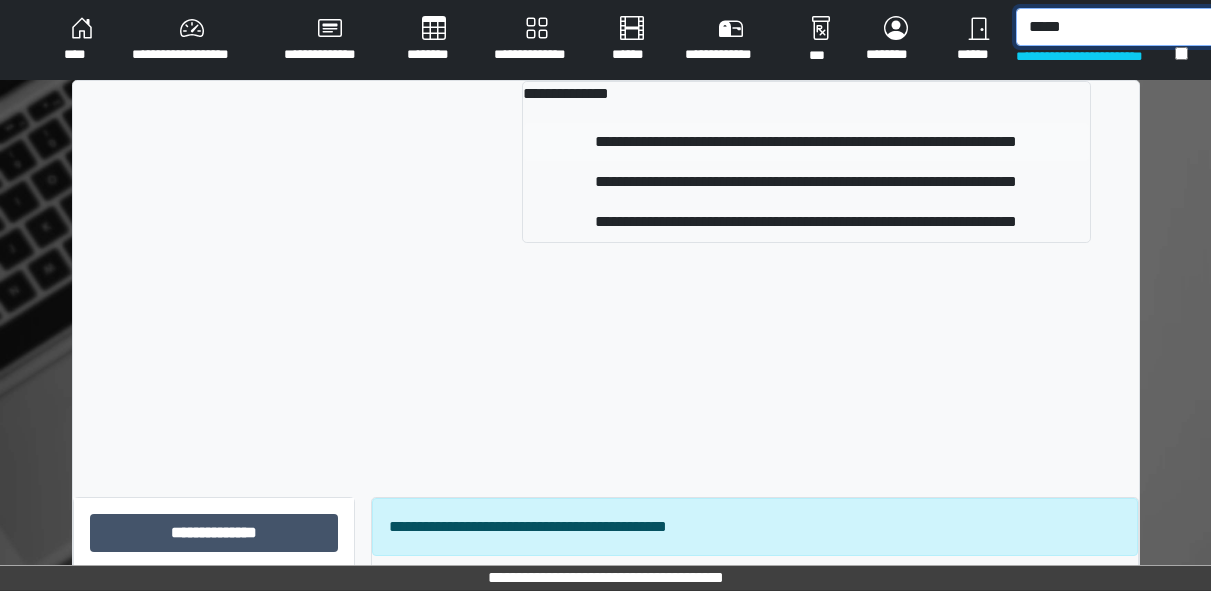 type on "*****" 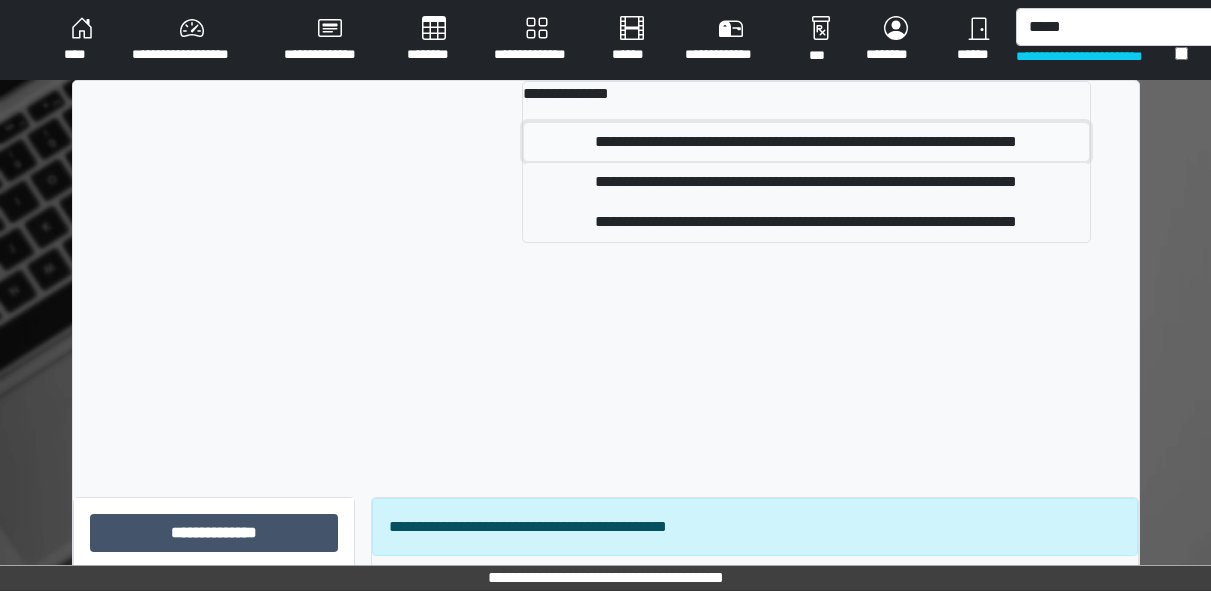 click on "**********" at bounding box center [806, 142] 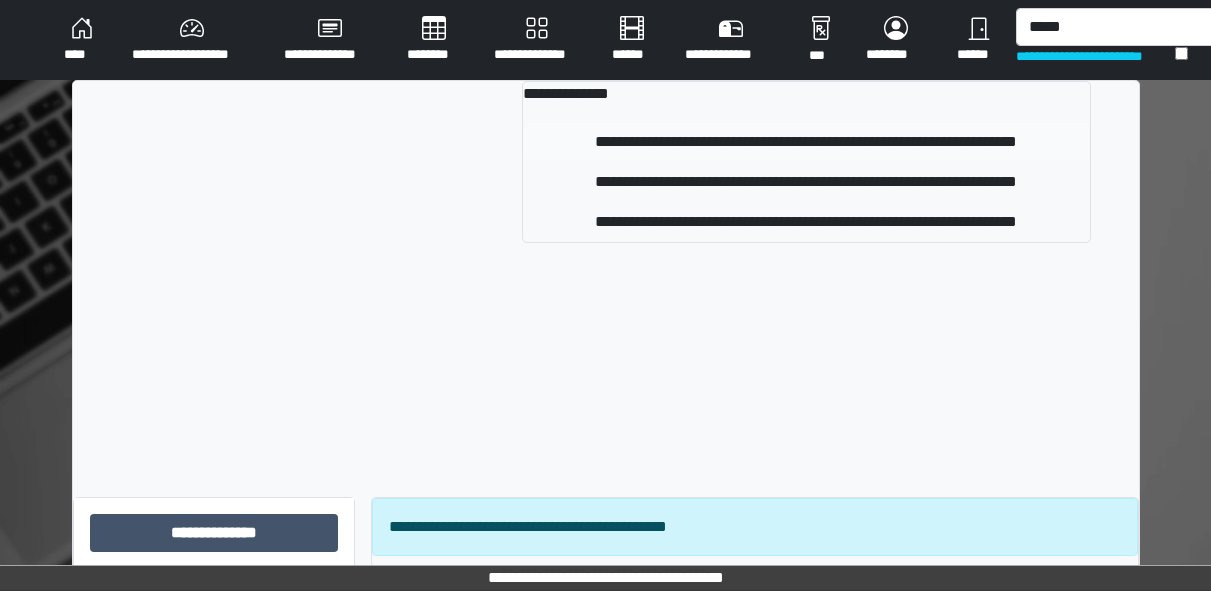 type 